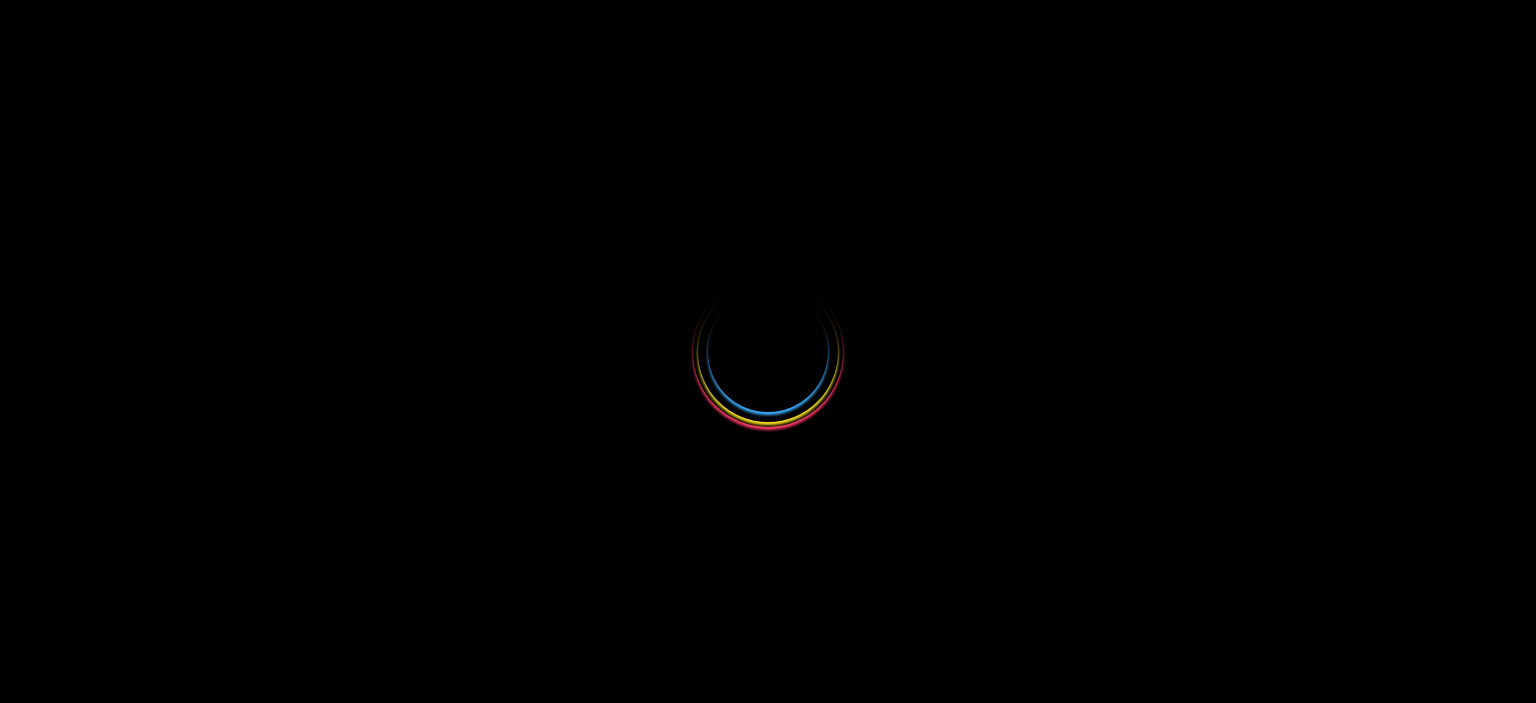 scroll, scrollTop: 0, scrollLeft: 0, axis: both 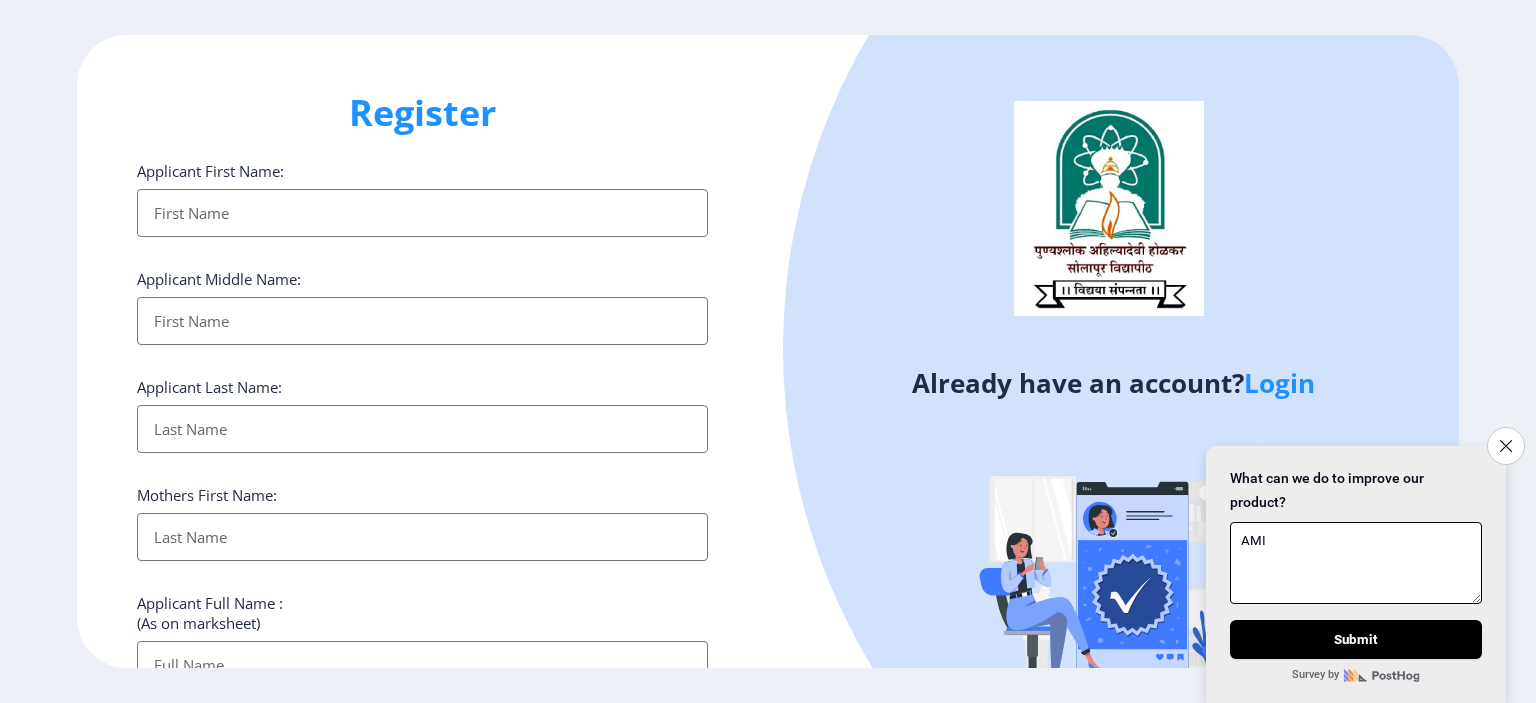 type on "AMI" 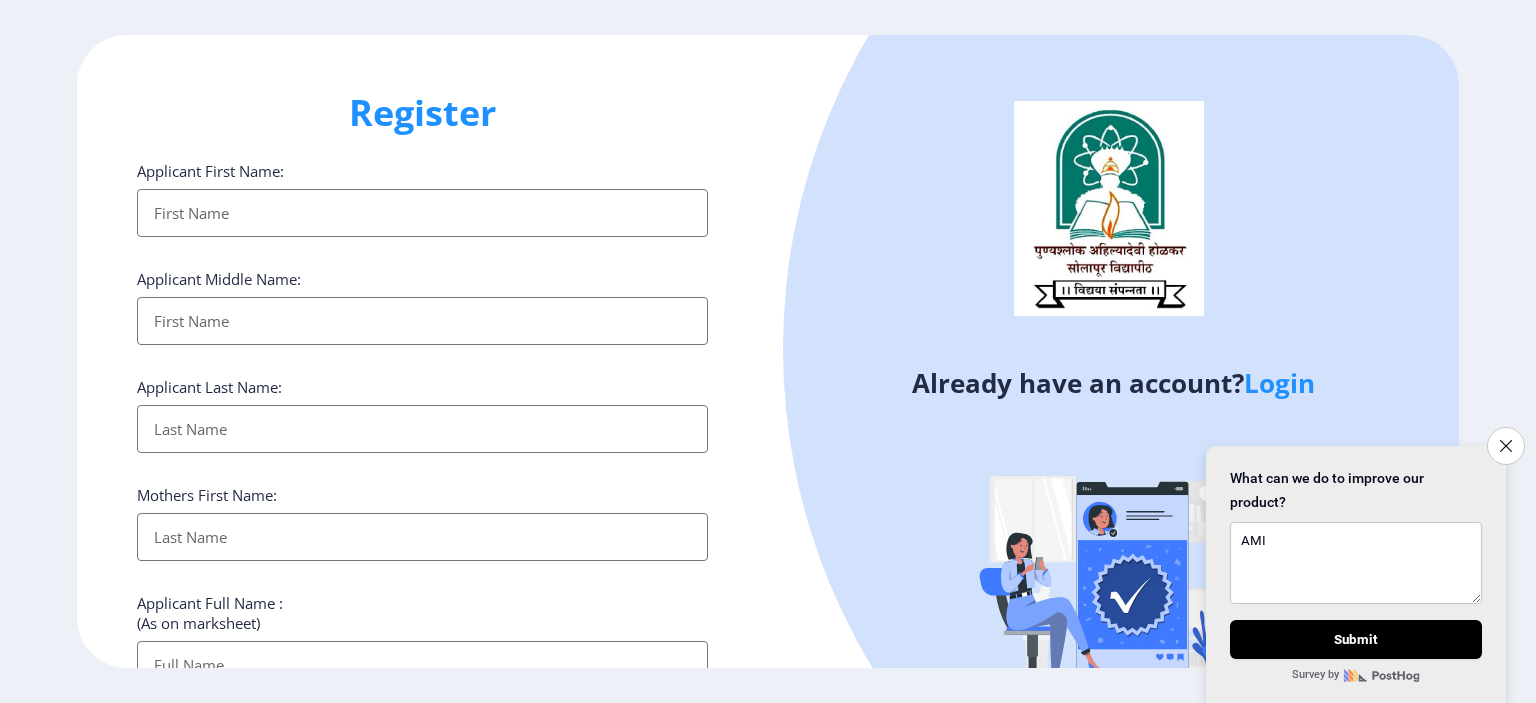 click on "Applicant First Name:" at bounding box center (422, 213) 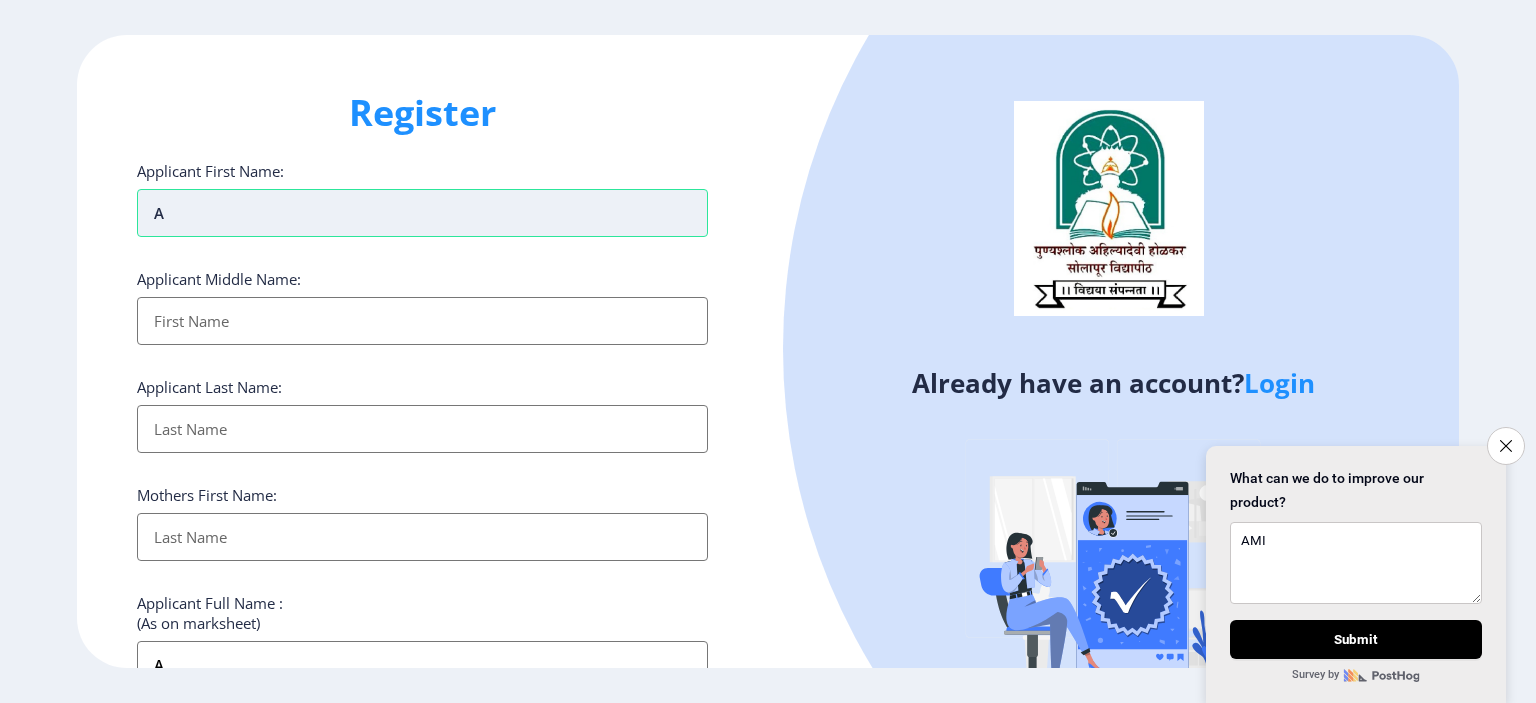 type on "AM" 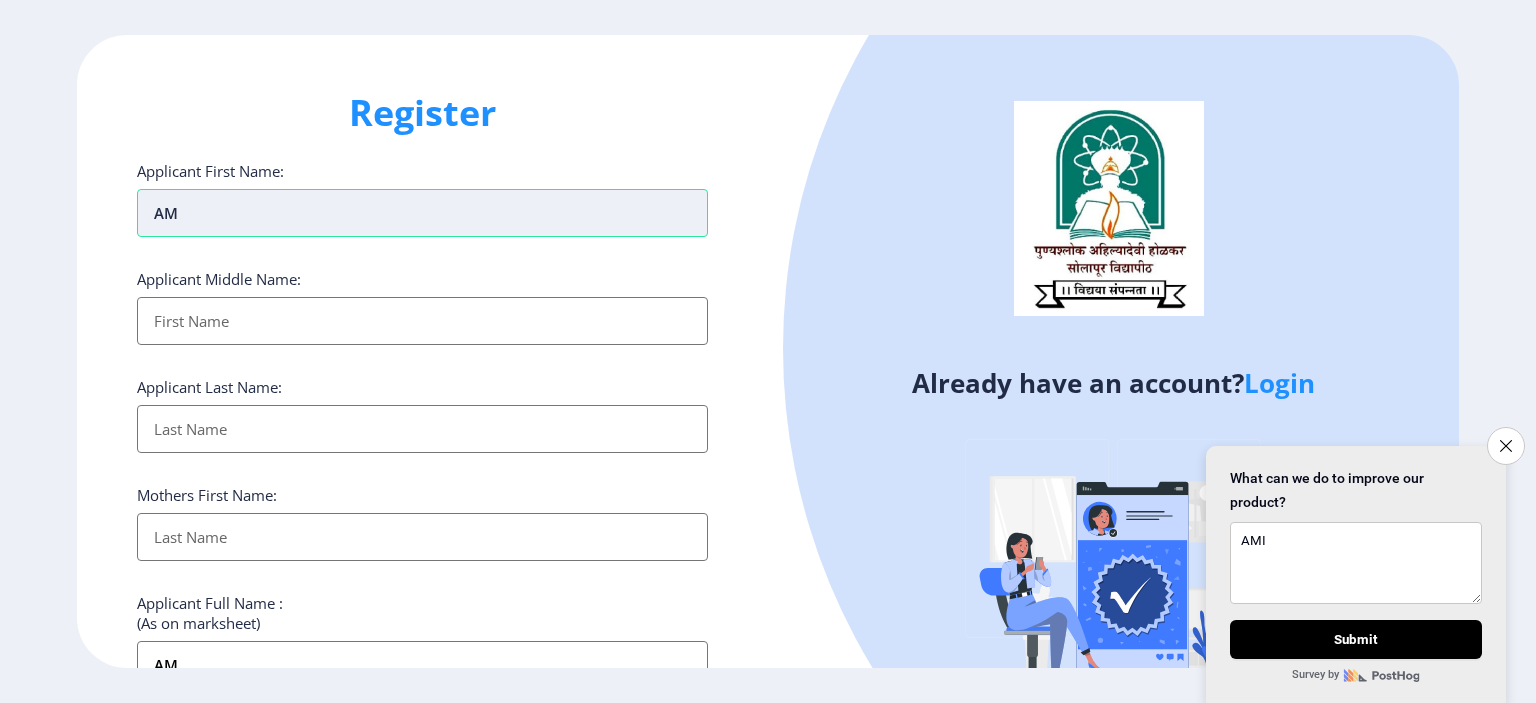 type on "AMI" 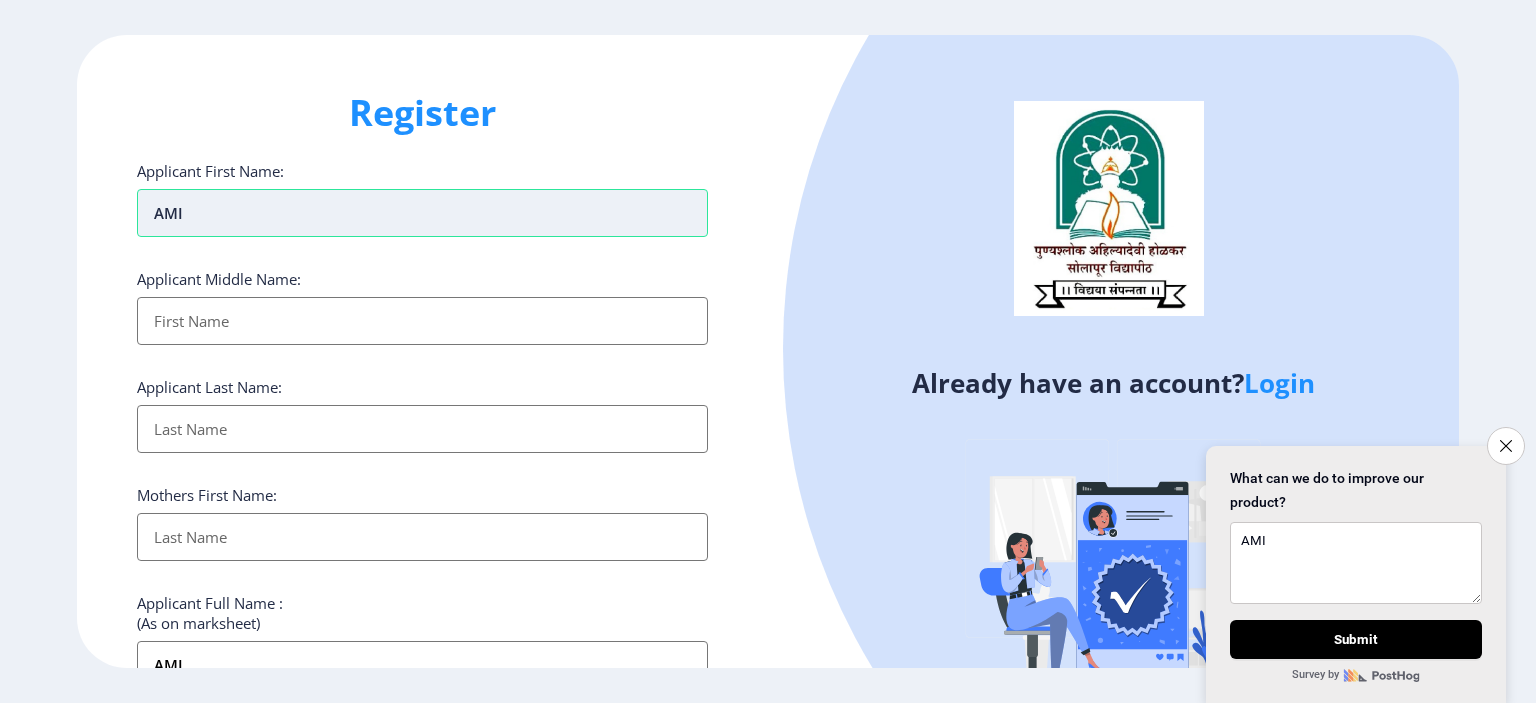 type on "[PERSON_NAME]" 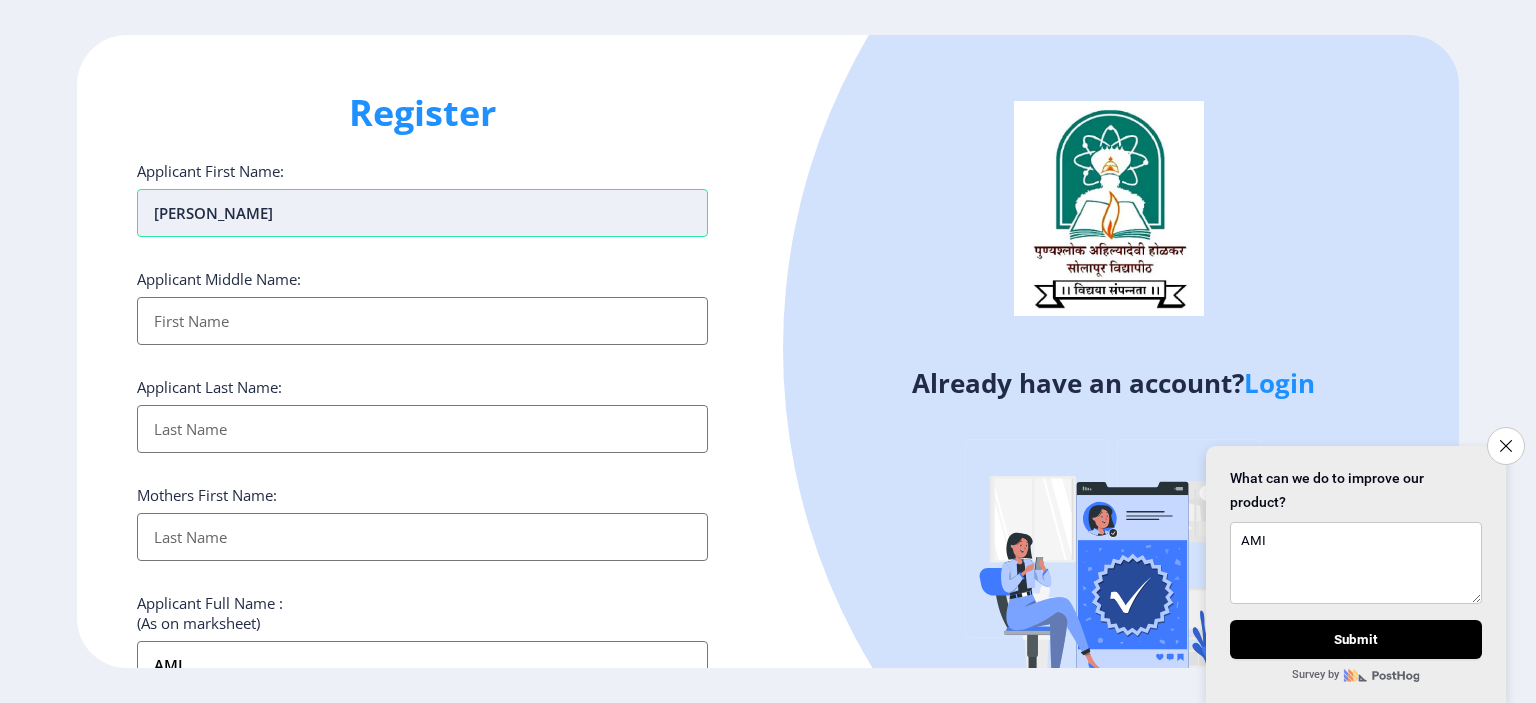 type on "[PERSON_NAME]" 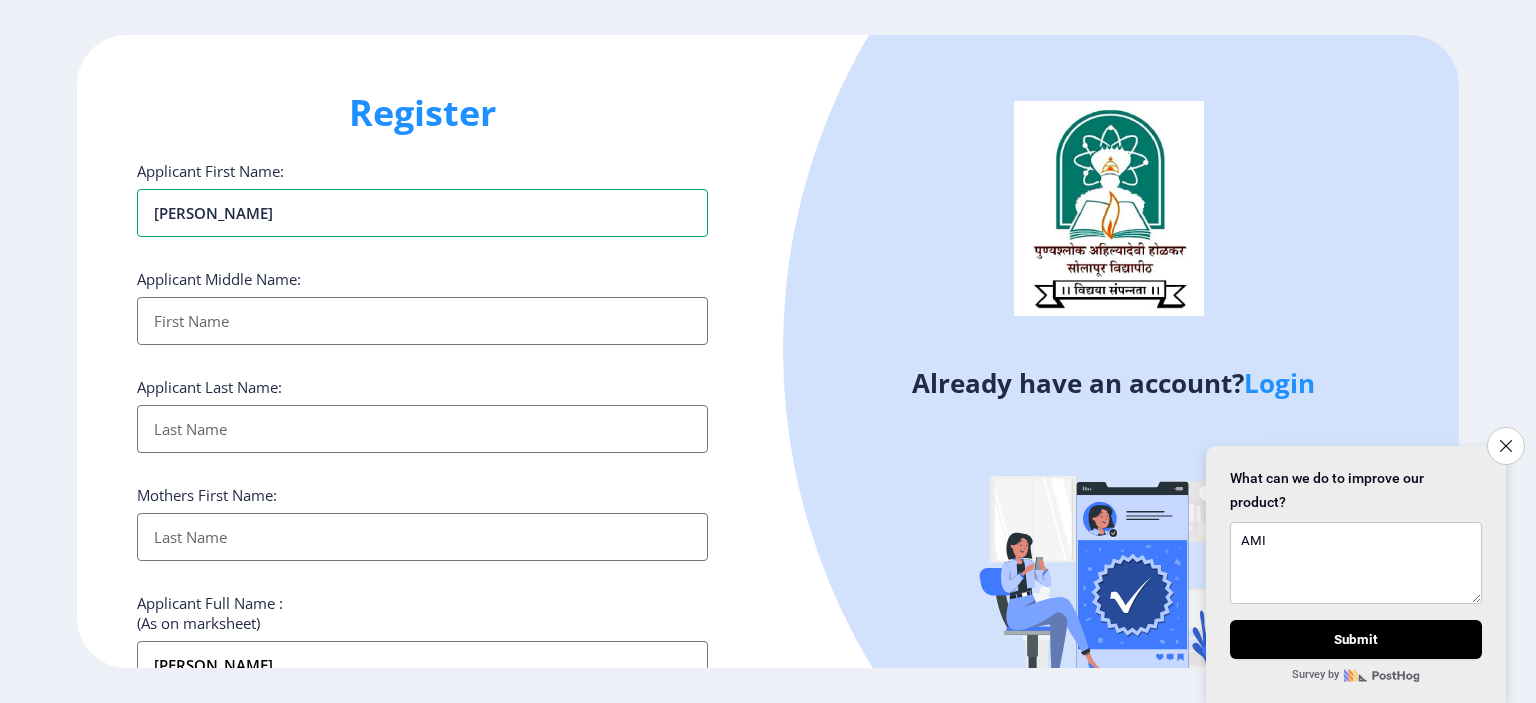 type on "[PERSON_NAME]" 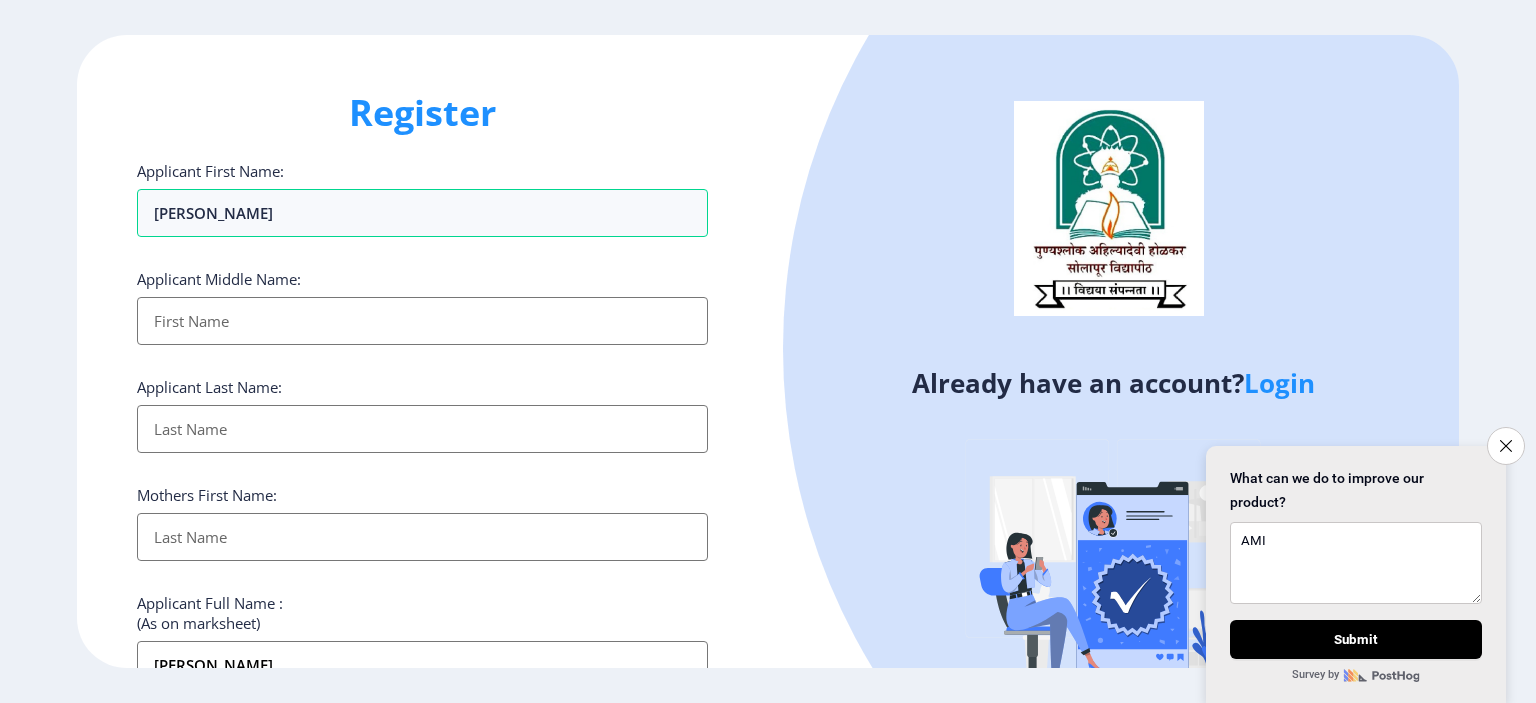 click on "Applicant First Name:" at bounding box center (422, 321) 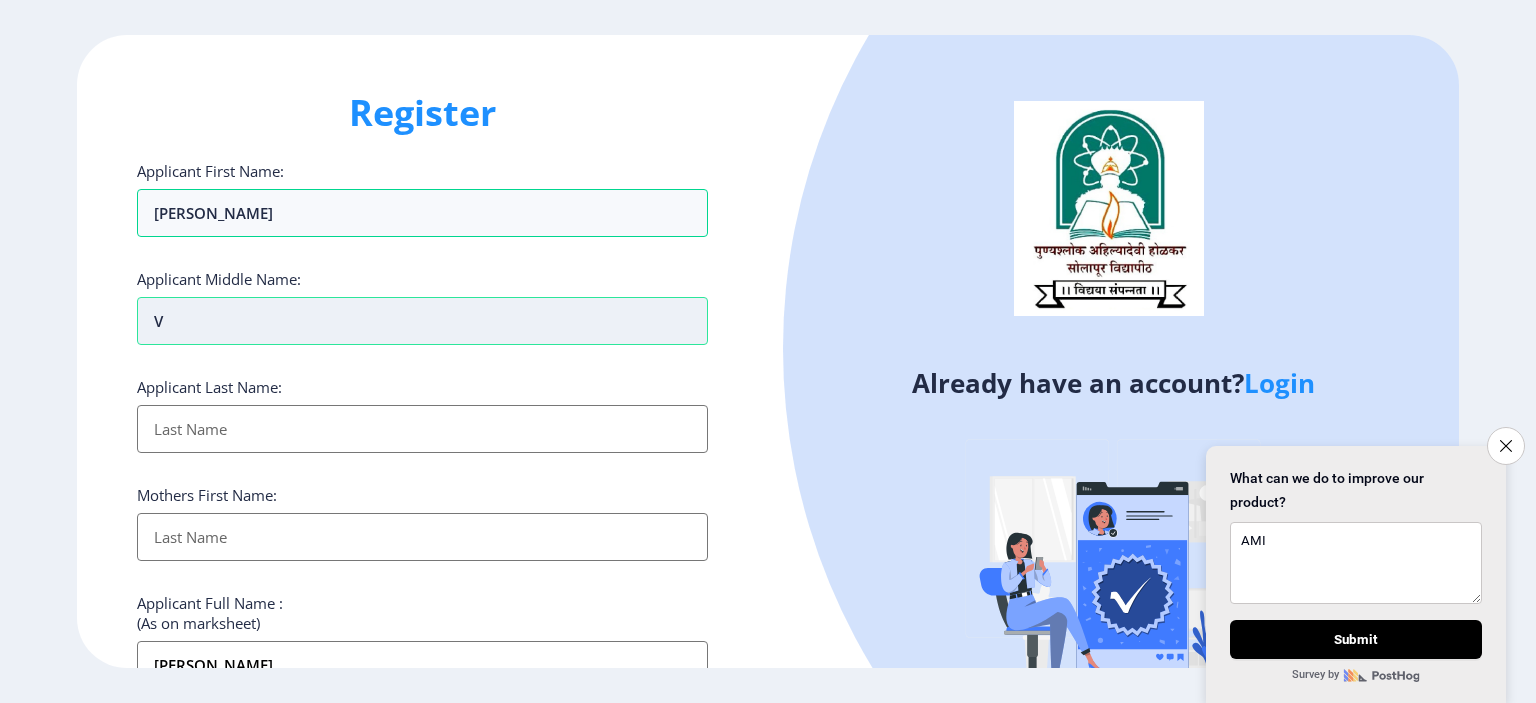 type on "VI" 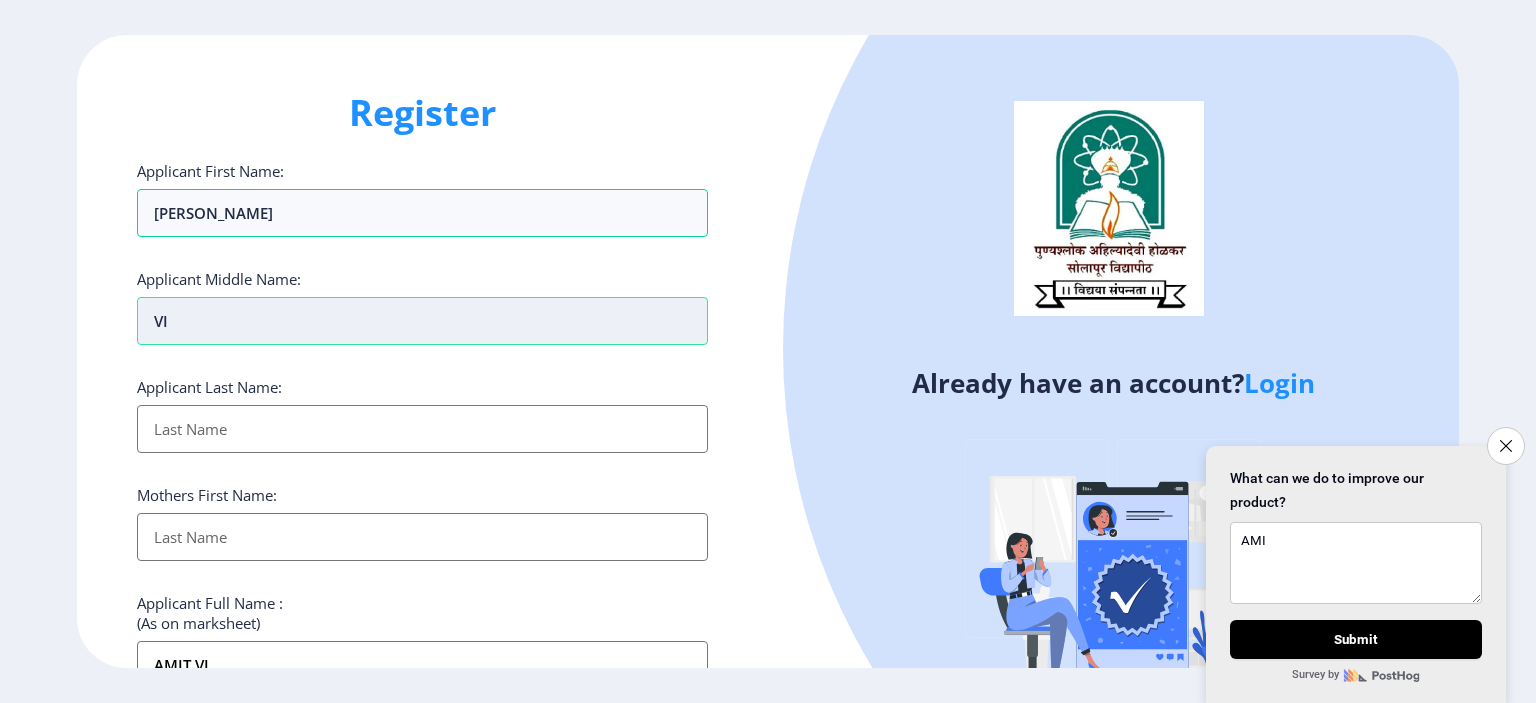 type on "VIS" 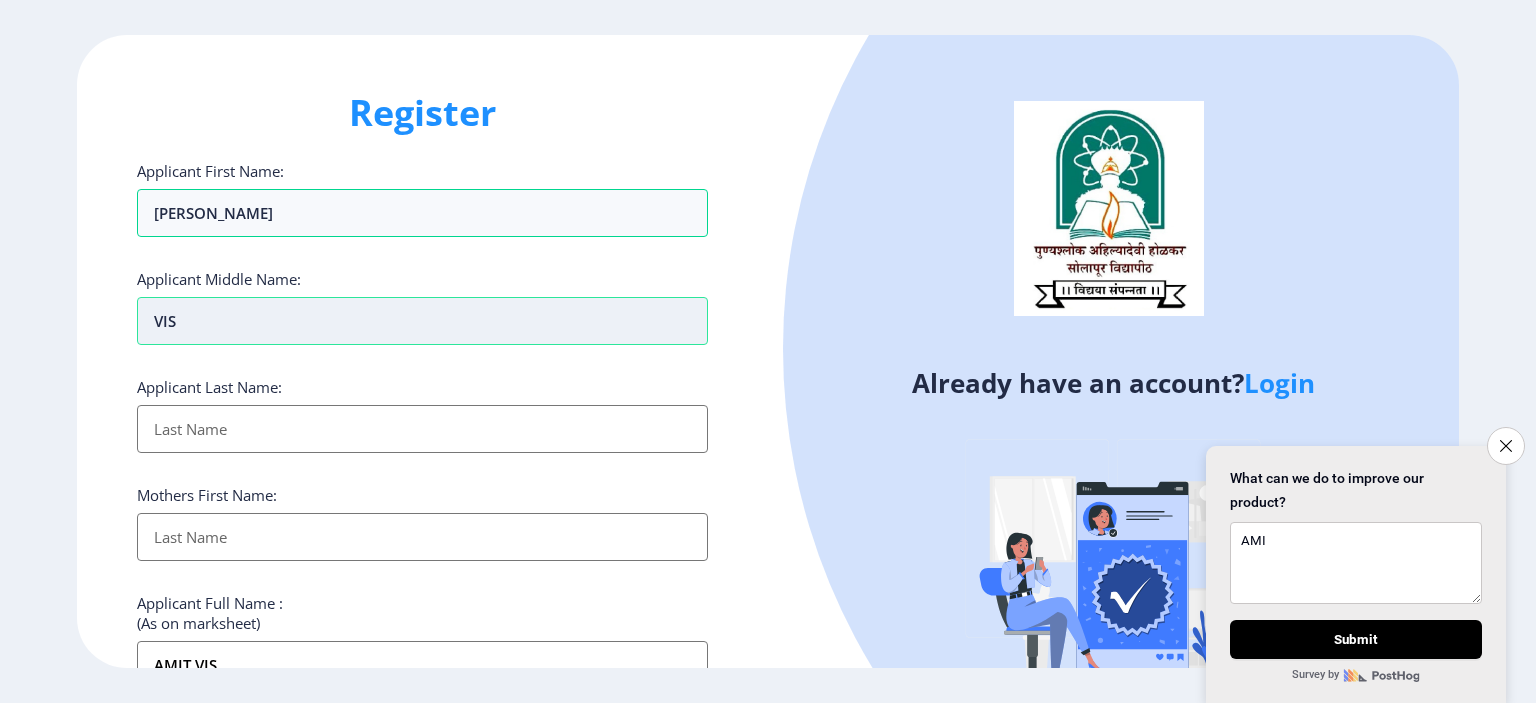 type on "VISH" 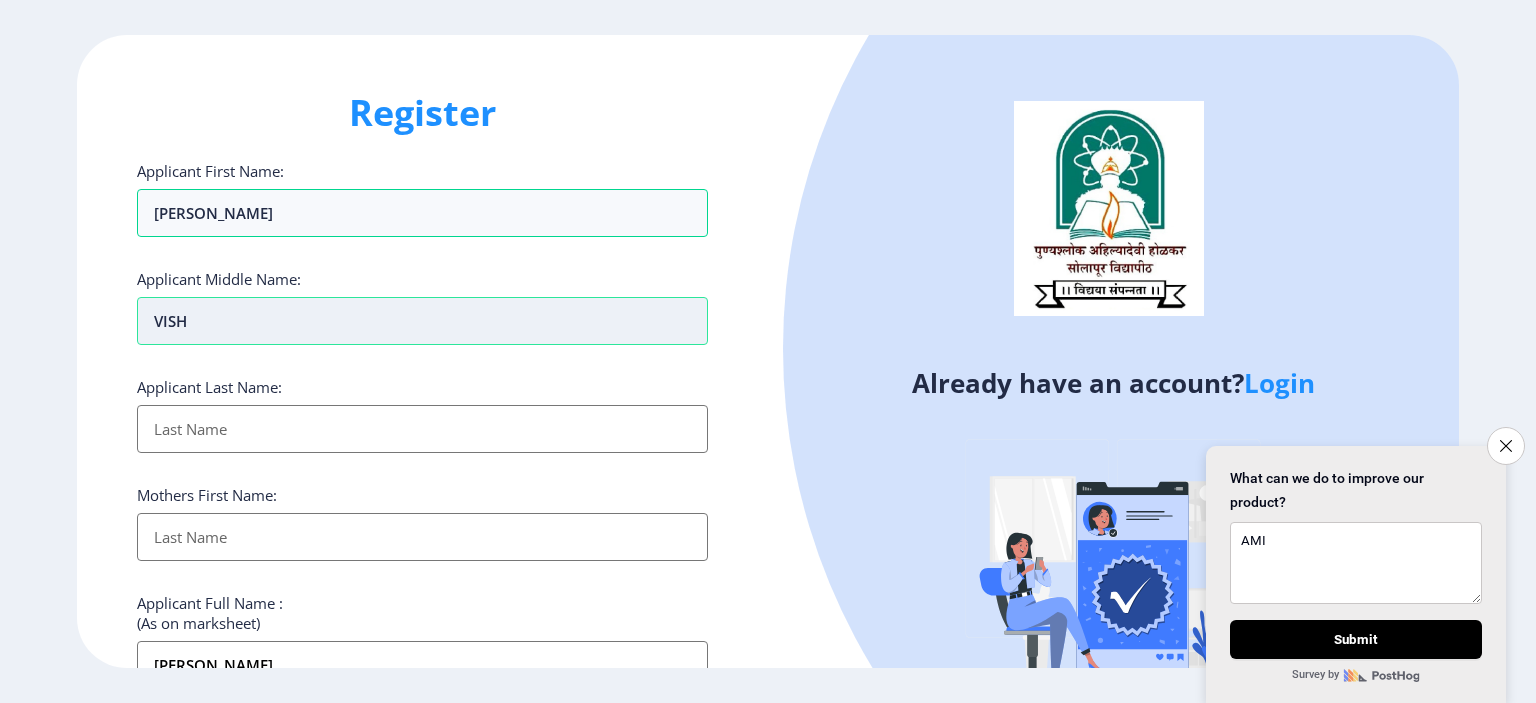 type on "[PERSON_NAME]" 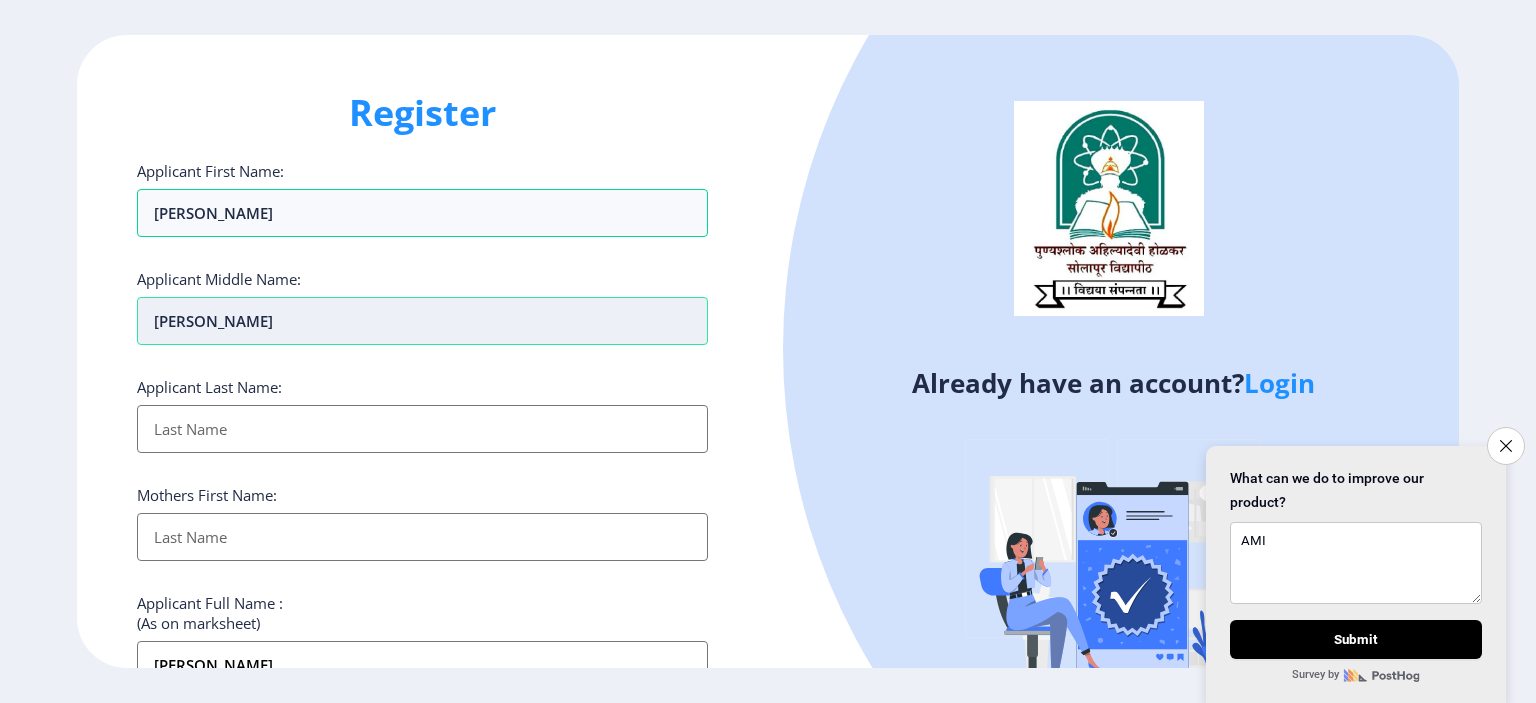 type on "VISHWA" 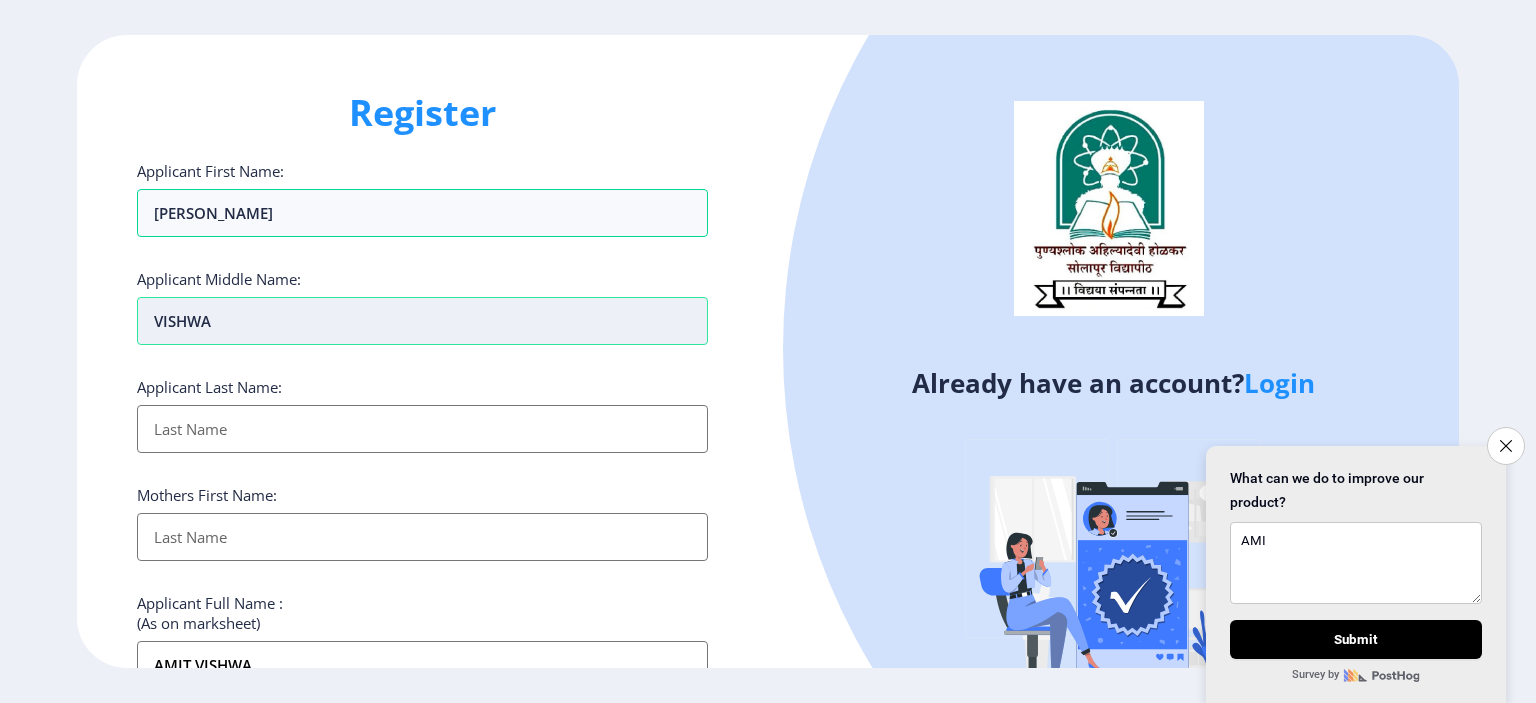 type on "[PERSON_NAME]" 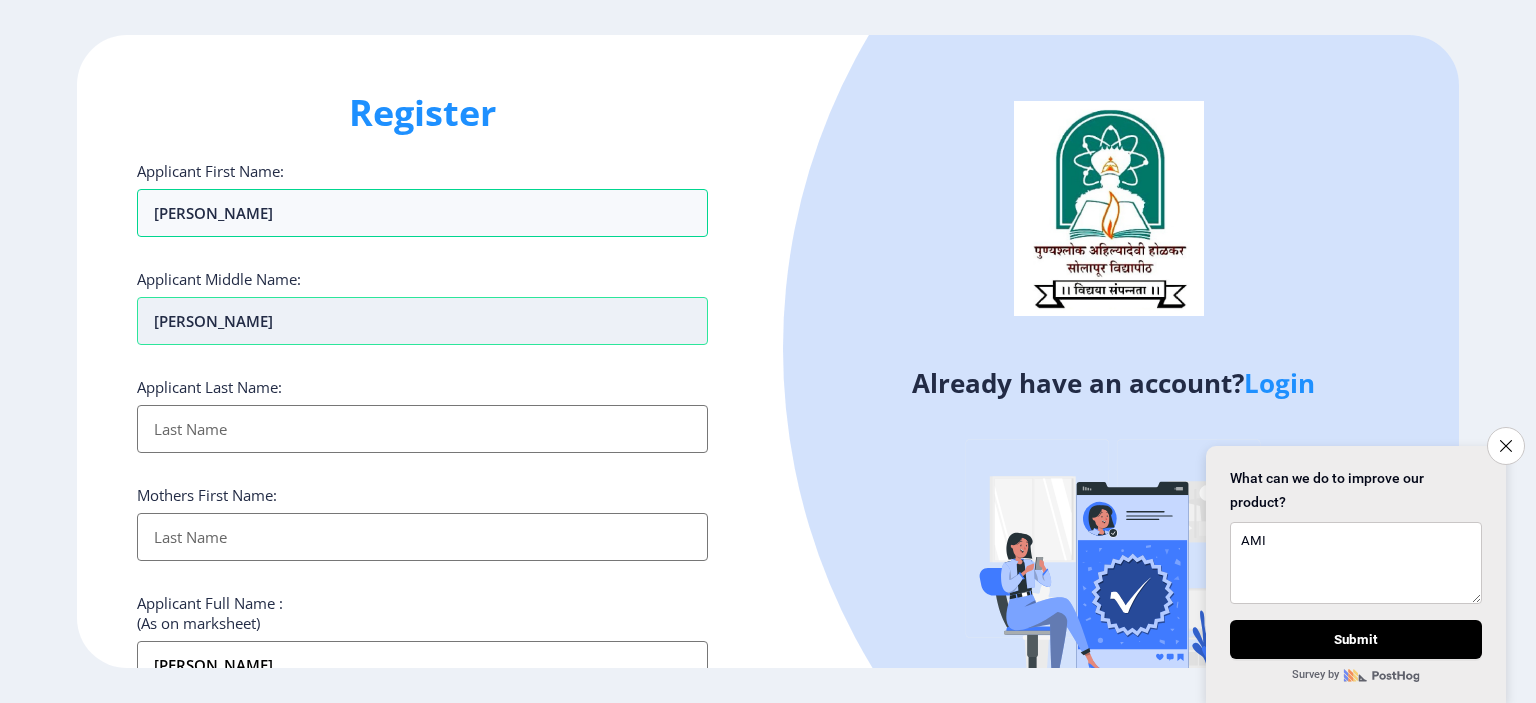 type on "VISHWANA" 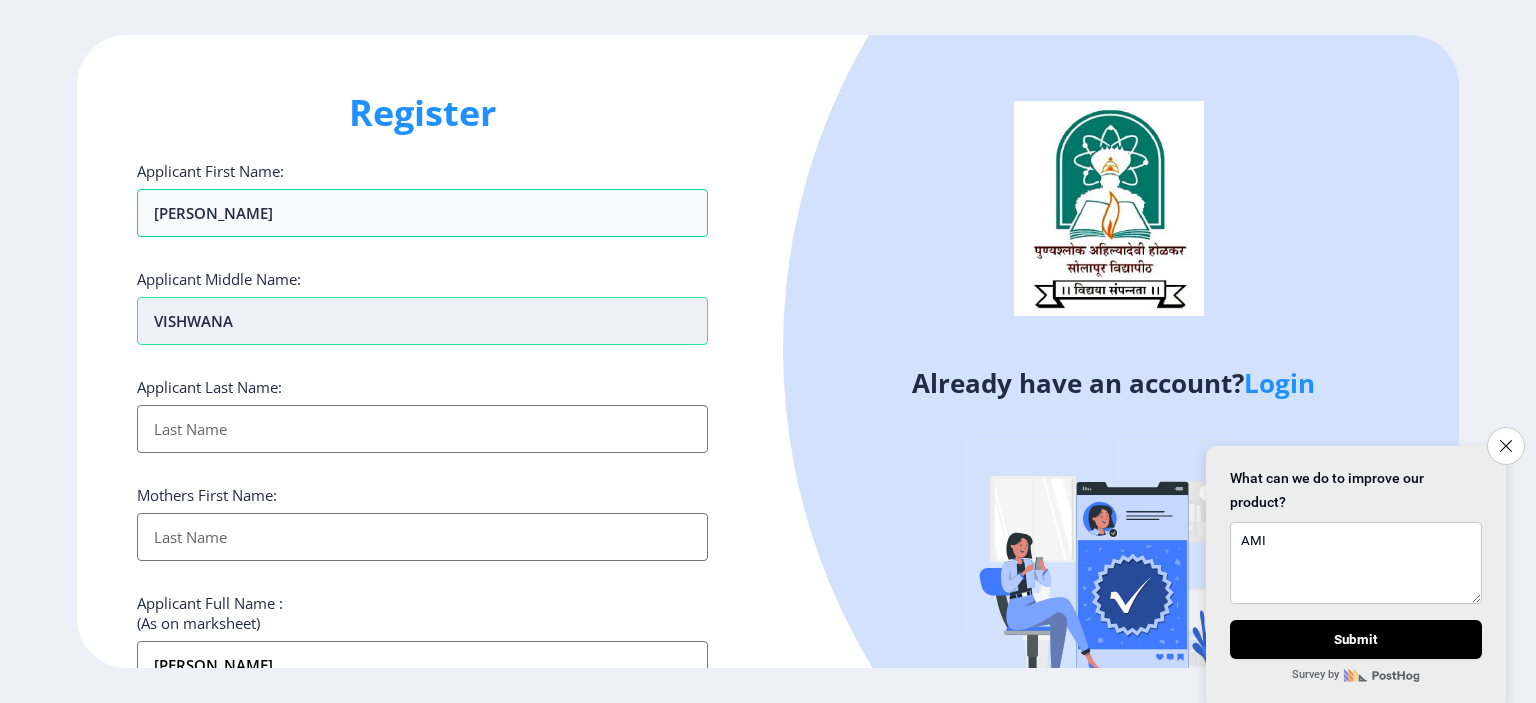 type on "VISHWANAT" 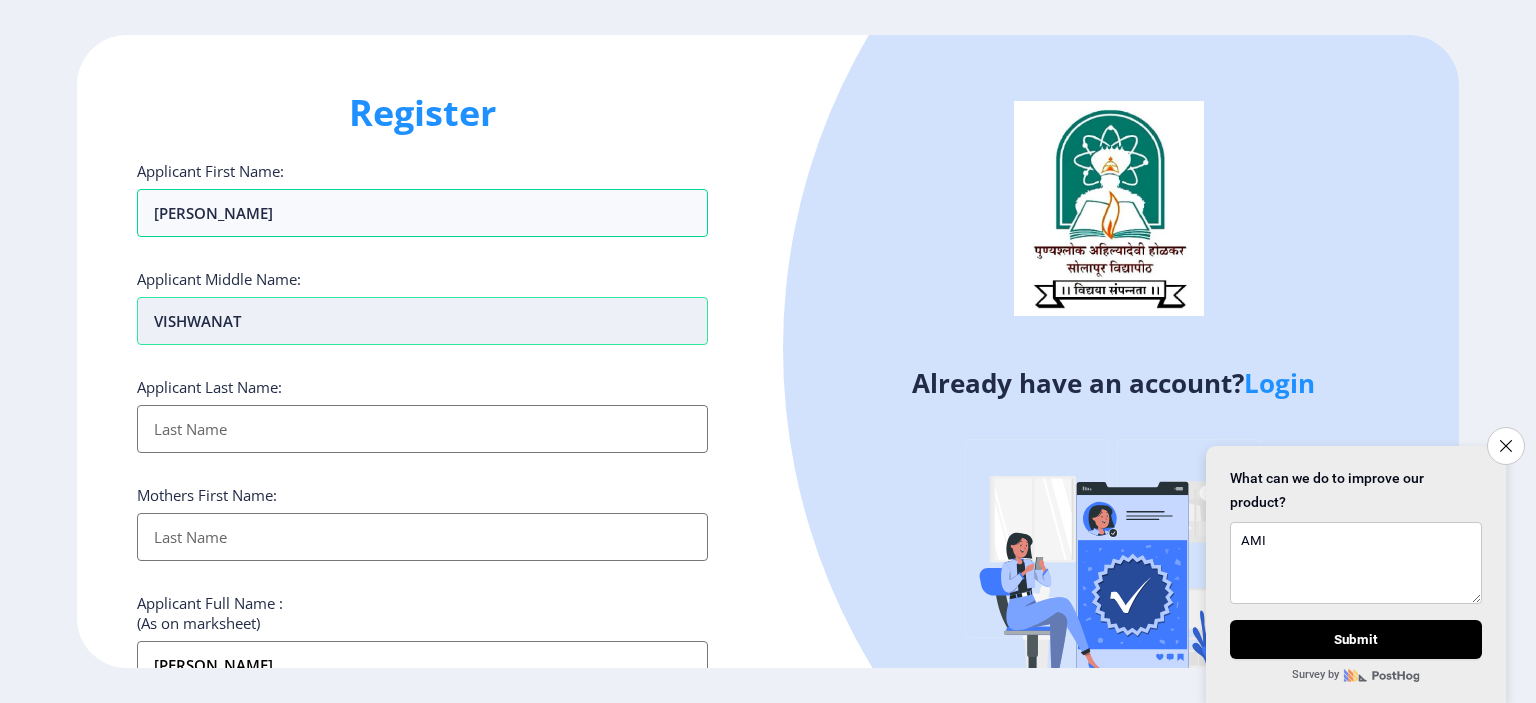 type on "[PERSON_NAME]" 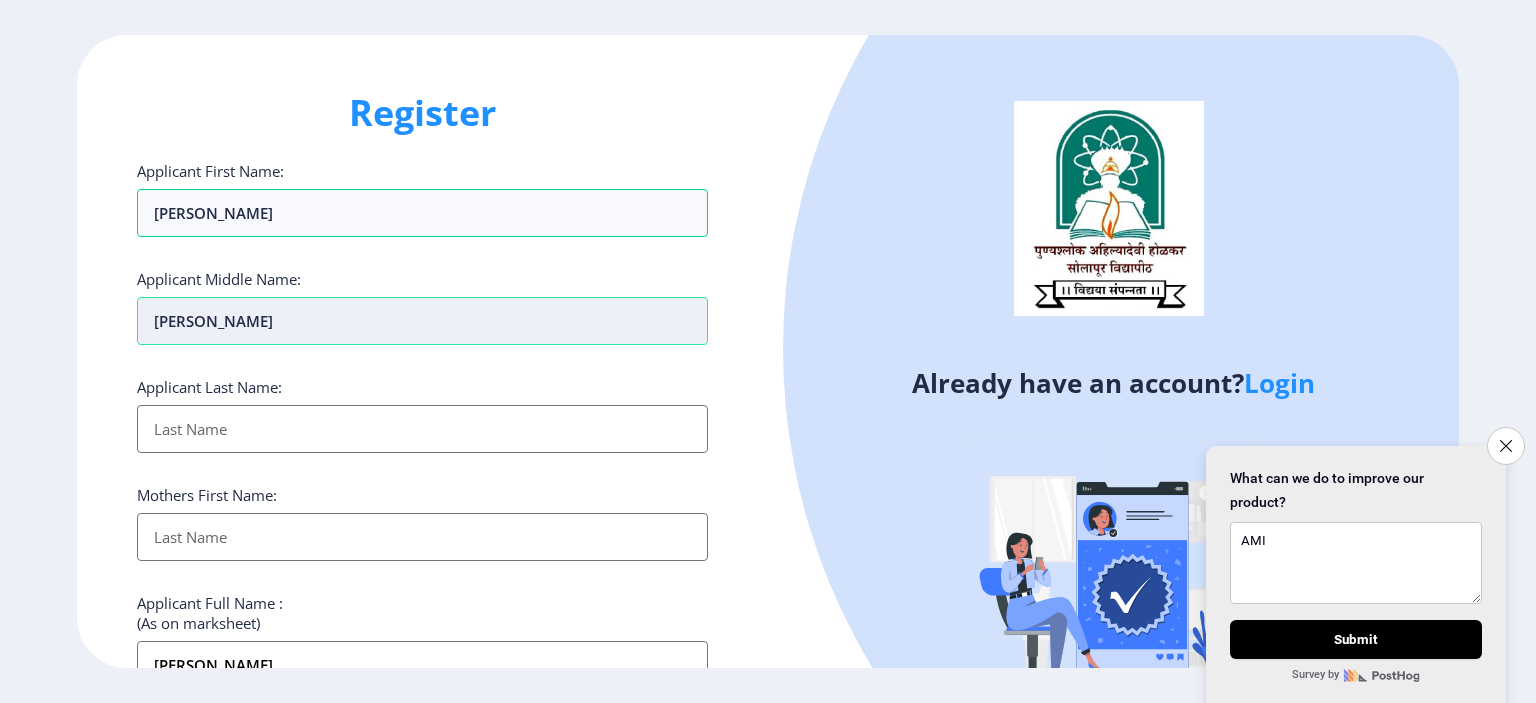 type on "[PERSON_NAME]" 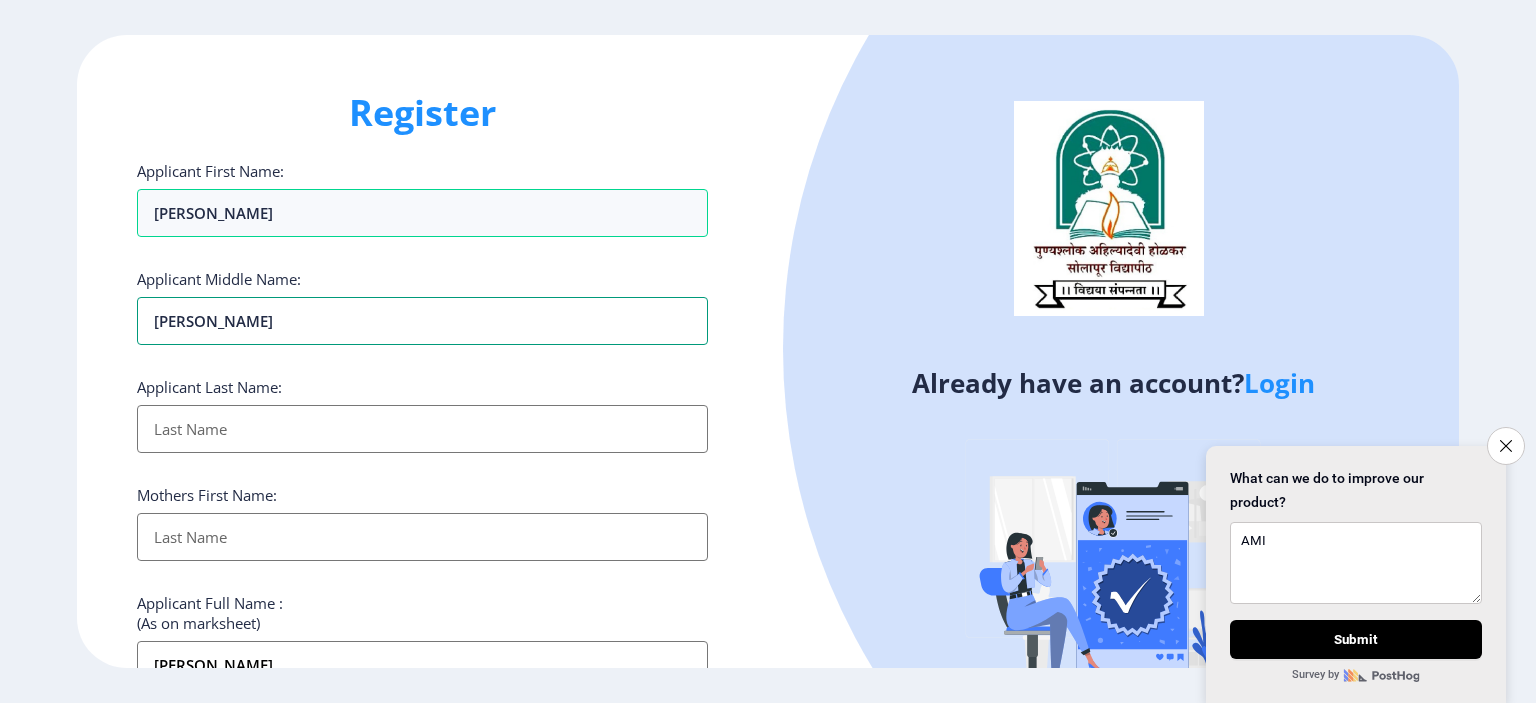 type on "[PERSON_NAME]" 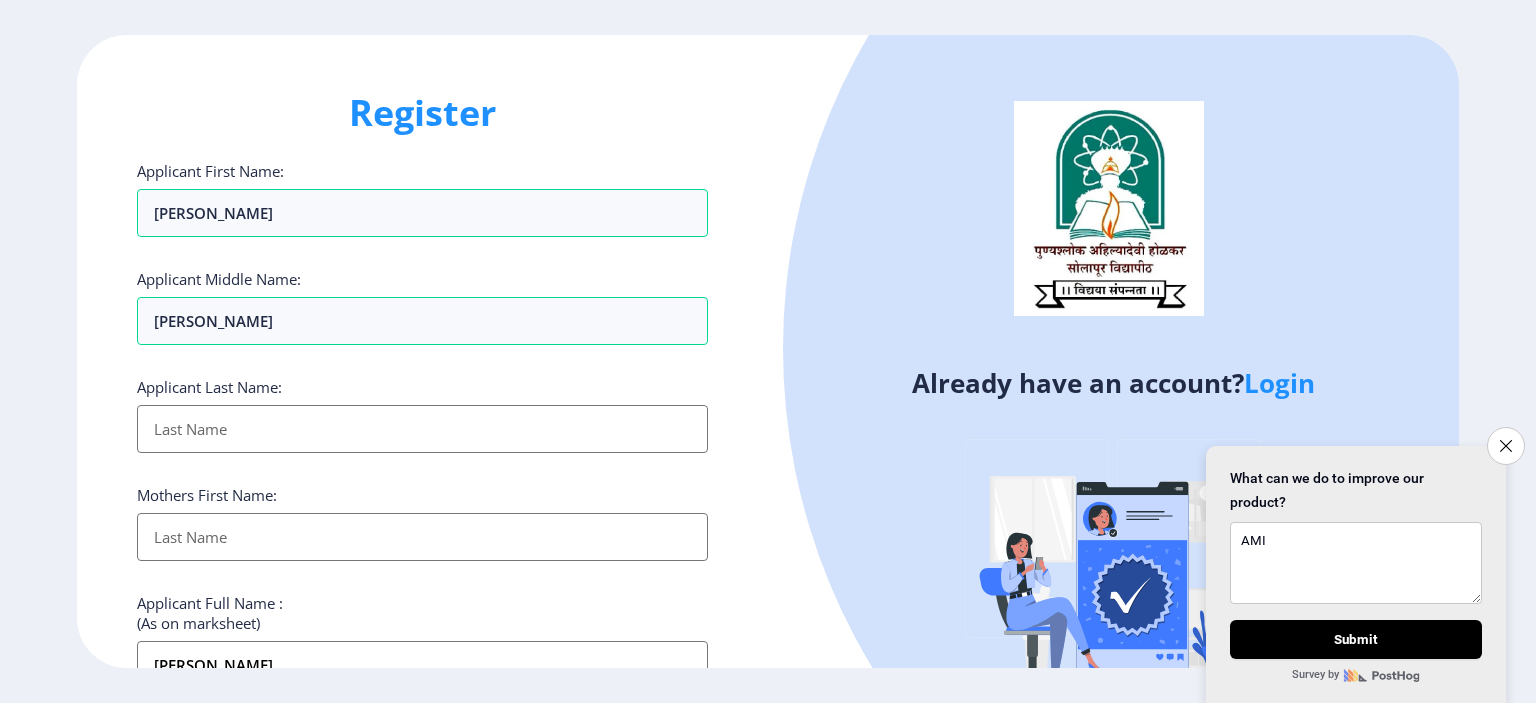 click on "Applicant First Name:" at bounding box center [422, 429] 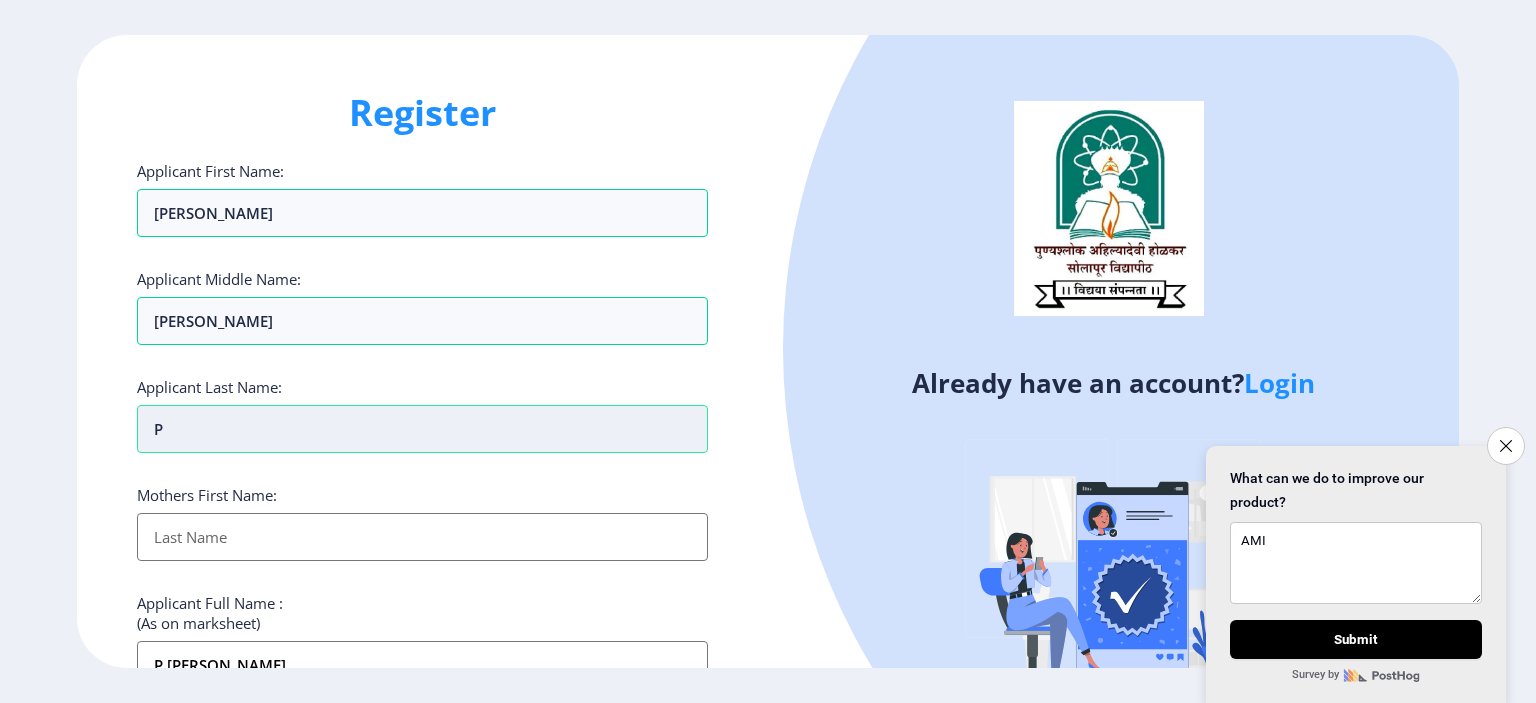type on "PH" 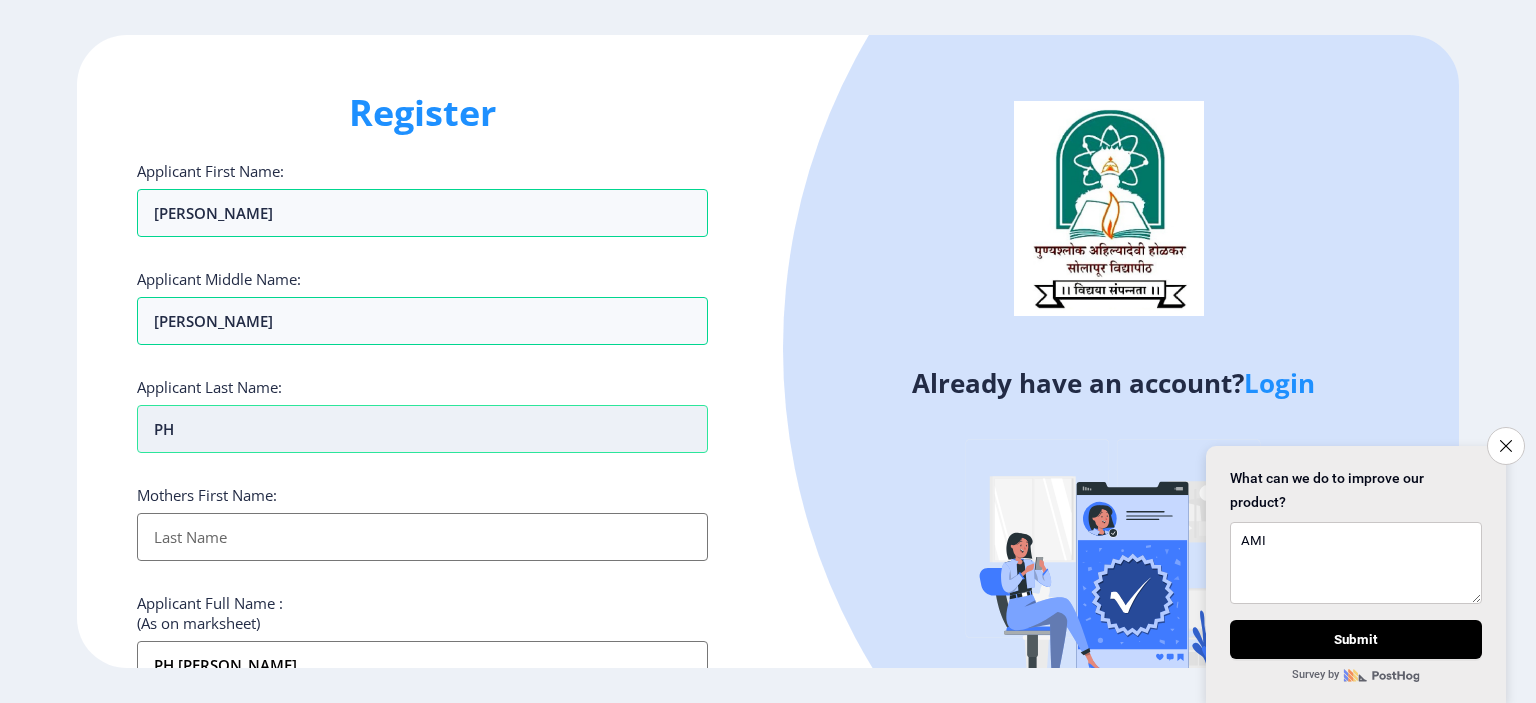 type on "PHU" 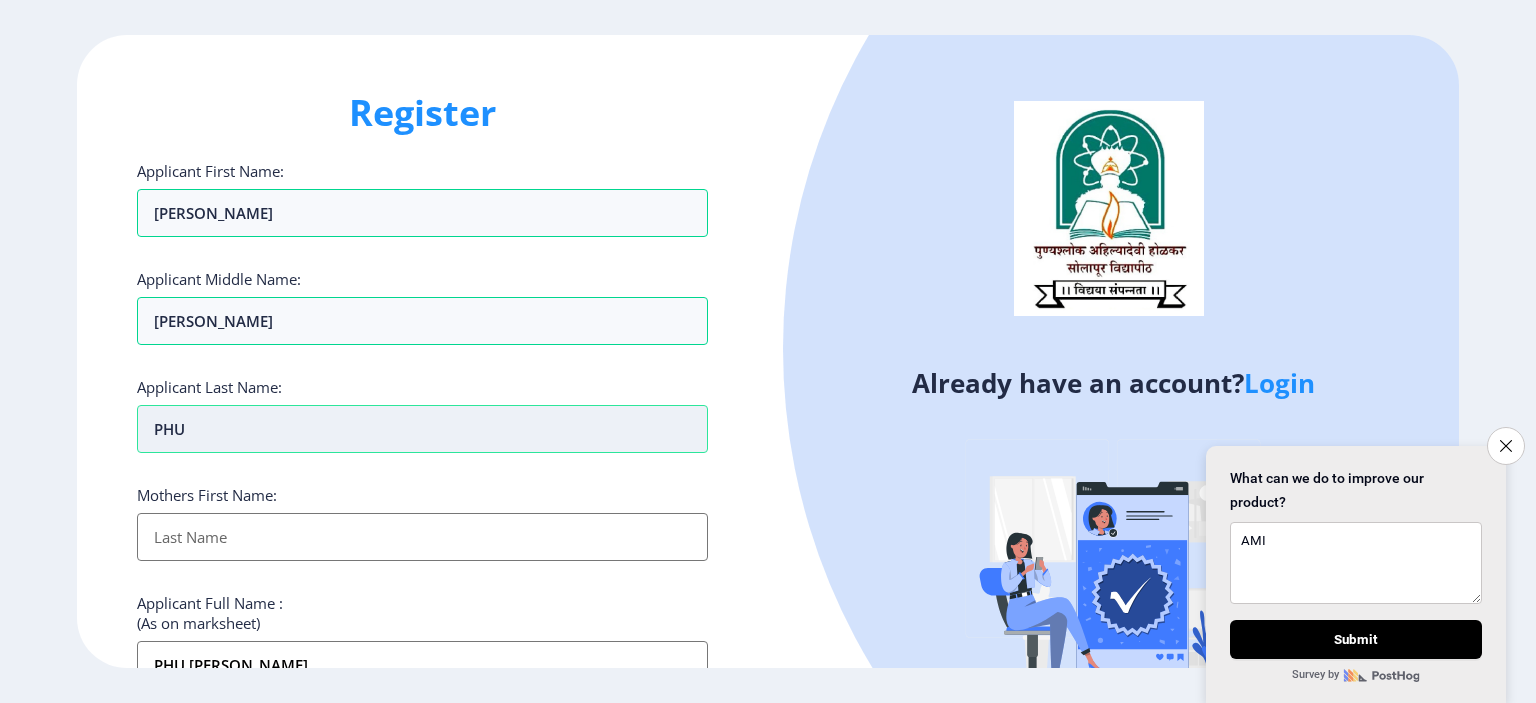 type on "PHUG" 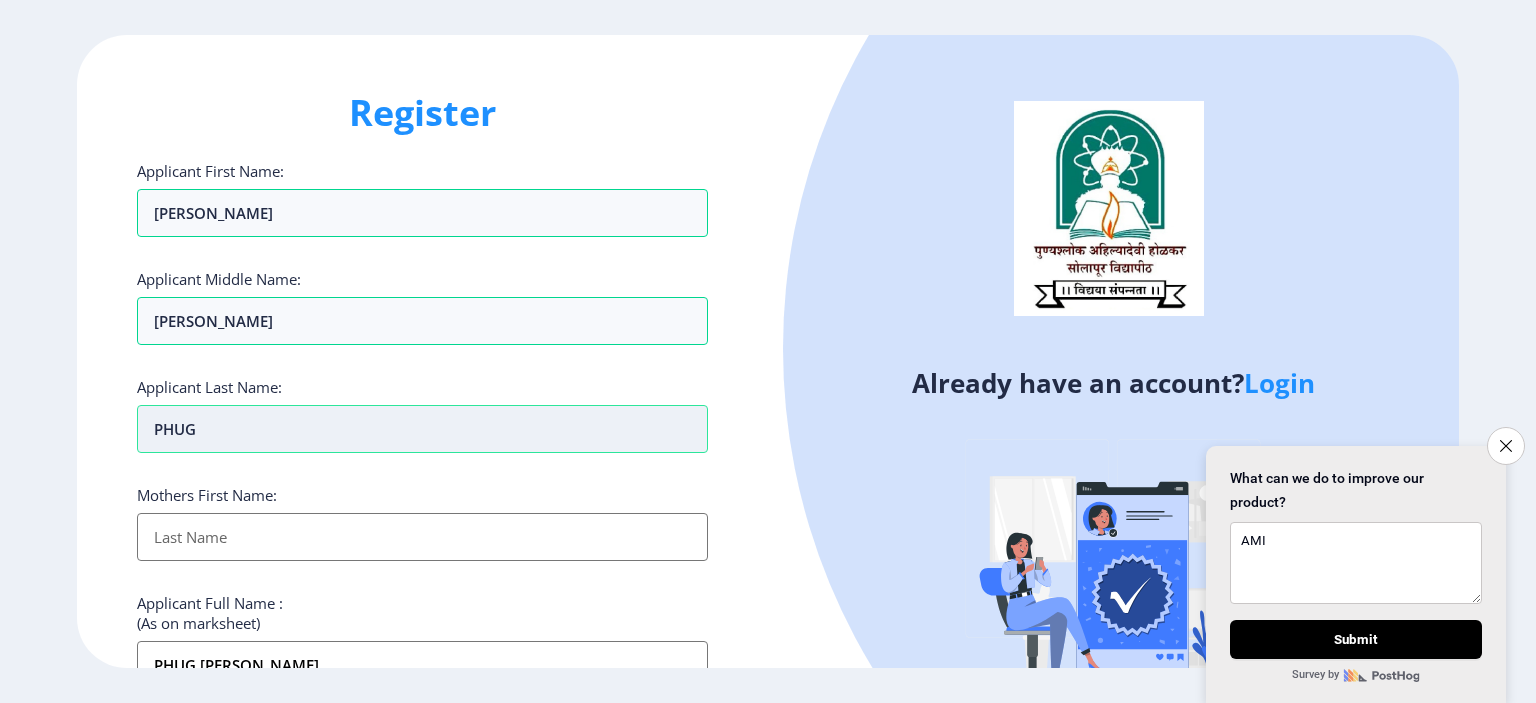 type on "[PERSON_NAME]" 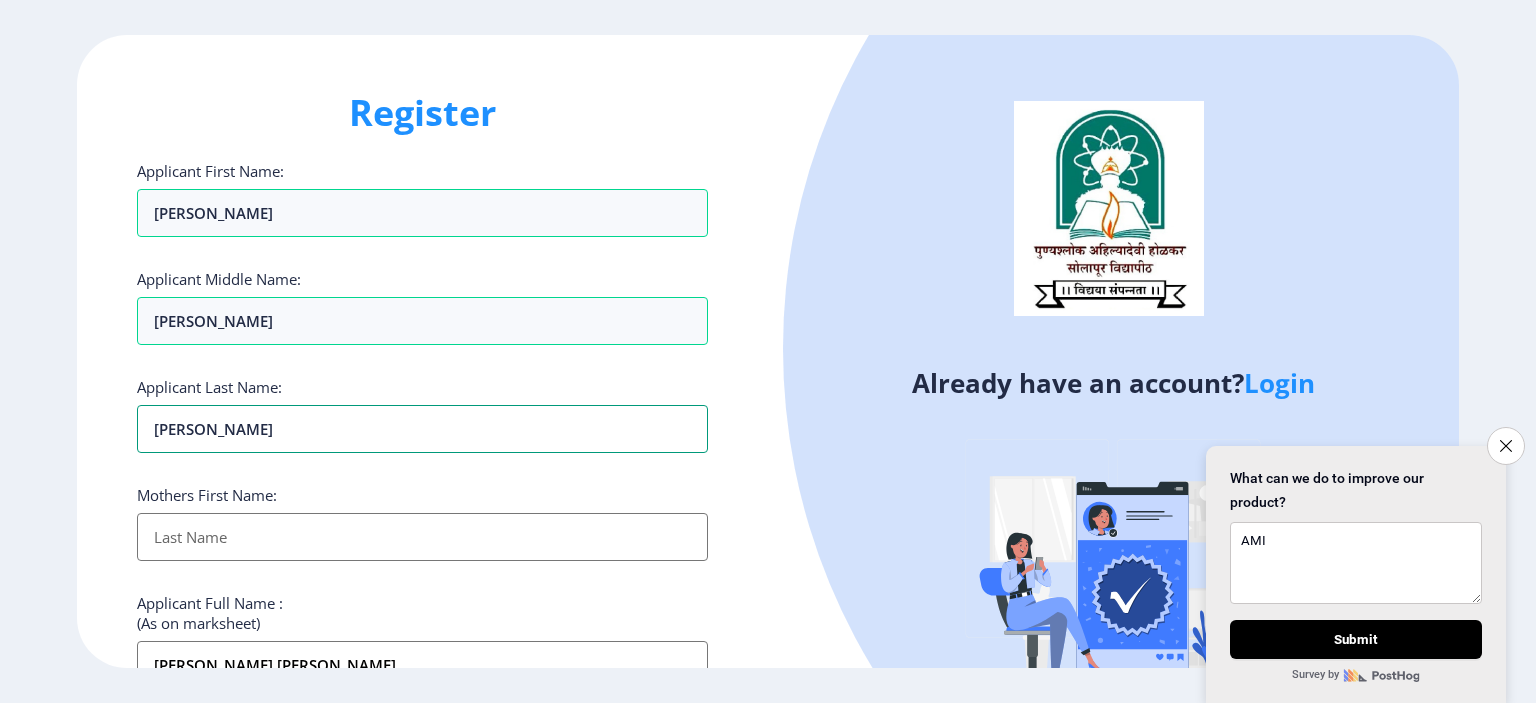 type on "[PERSON_NAME]" 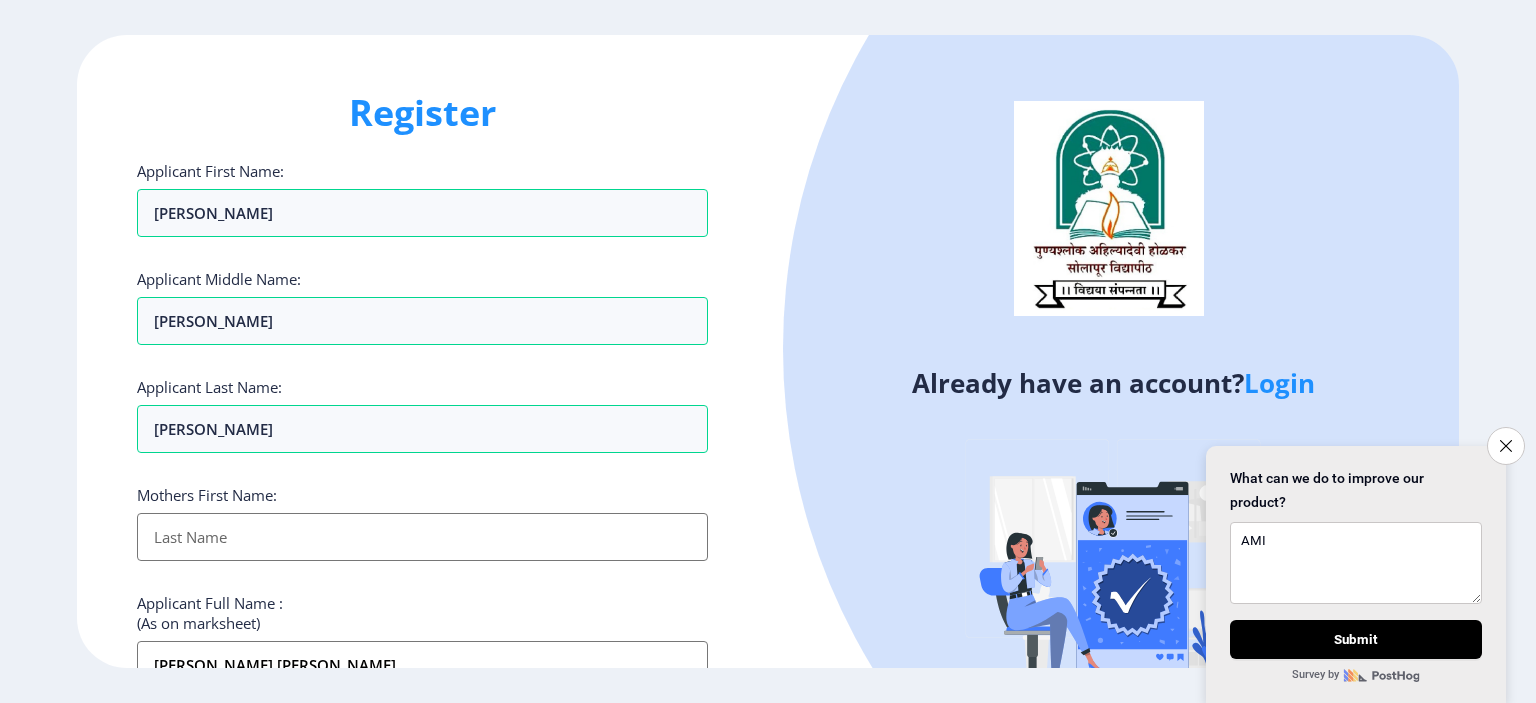click on "Applicant First Name:" at bounding box center (422, 537) 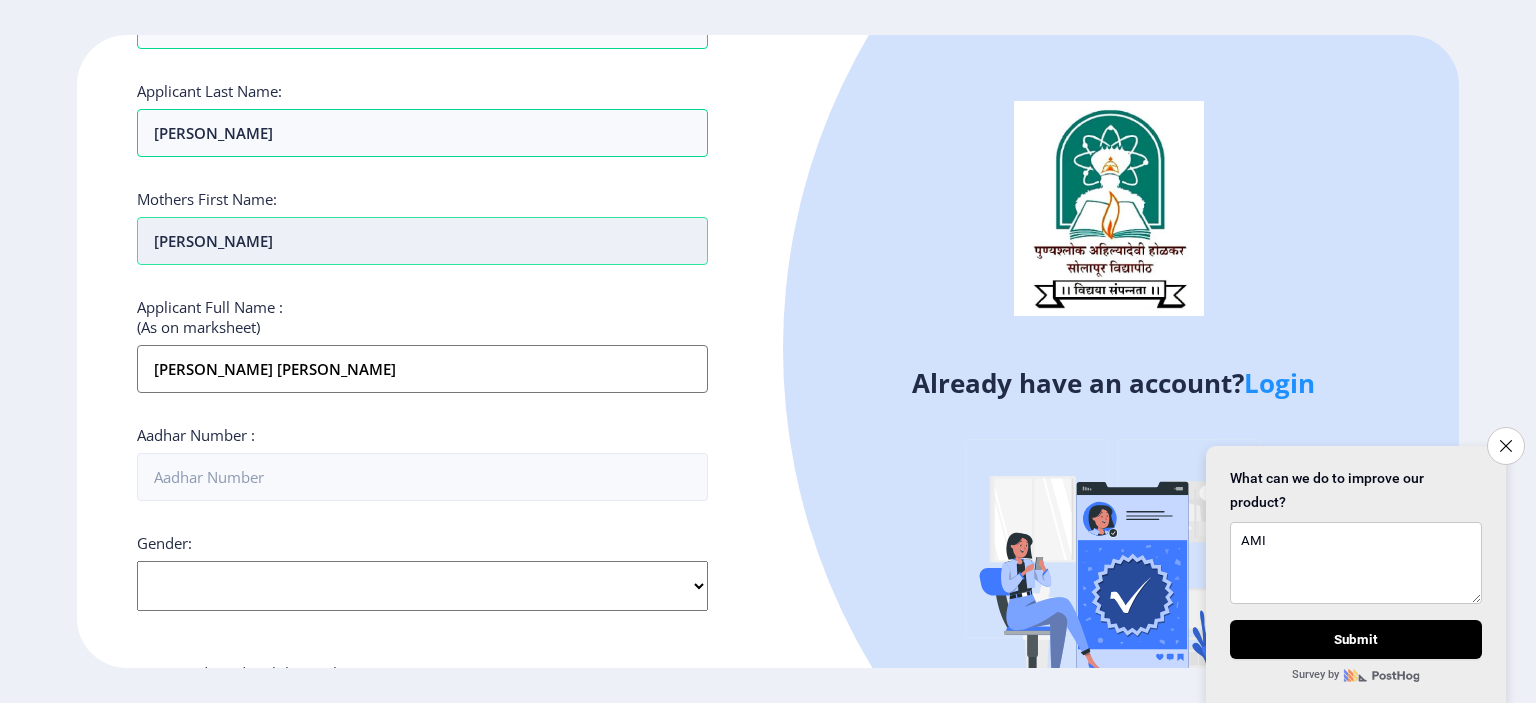 scroll, scrollTop: 466, scrollLeft: 0, axis: vertical 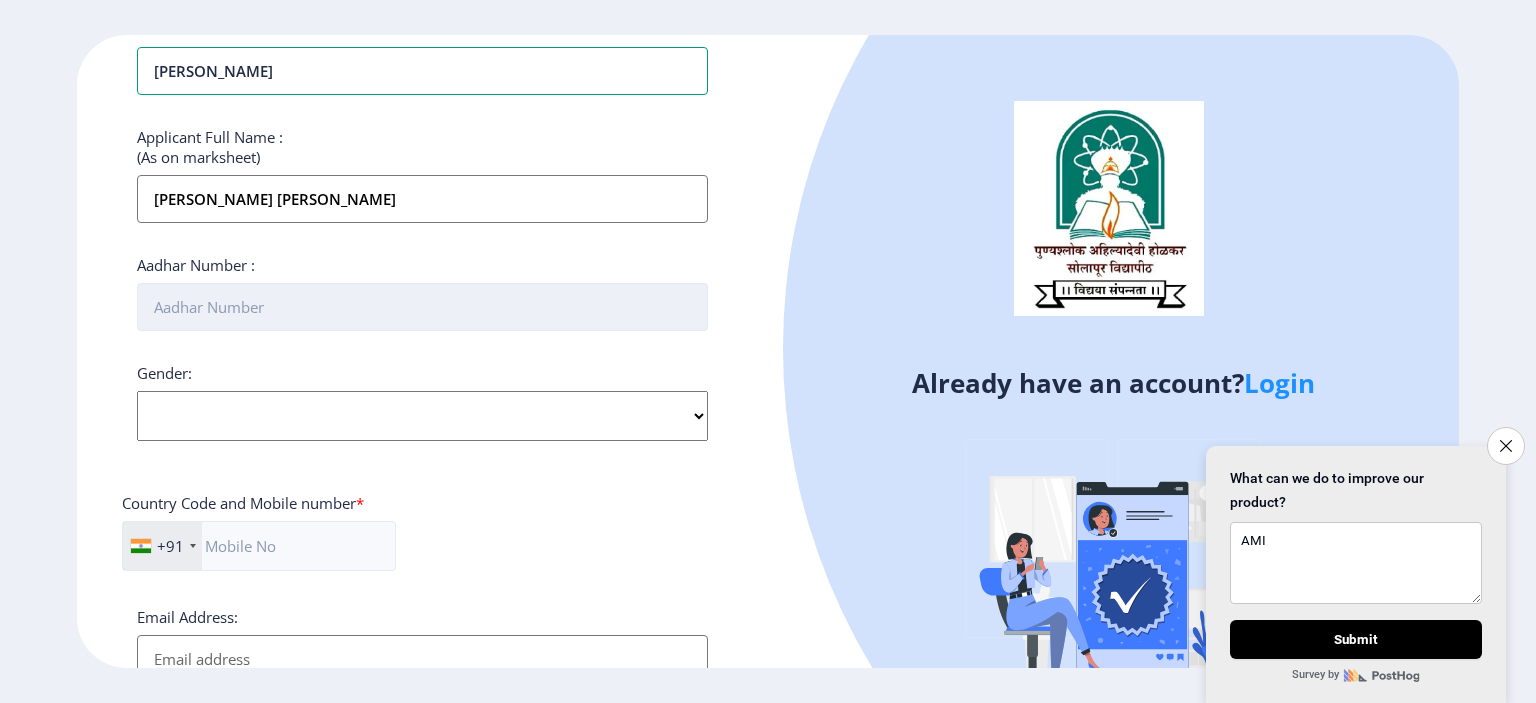 type on "[PERSON_NAME]" 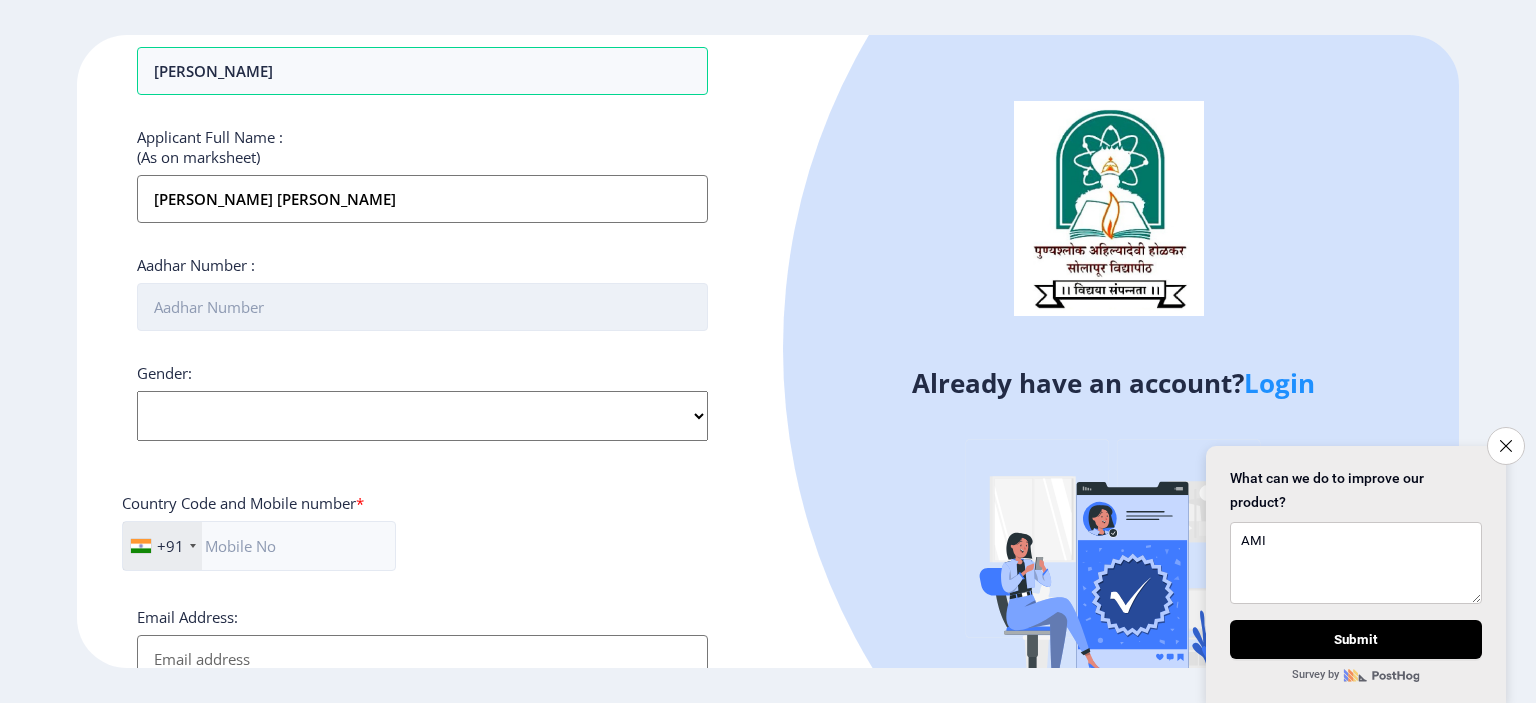 click on "Aadhar Number :" at bounding box center [422, 307] 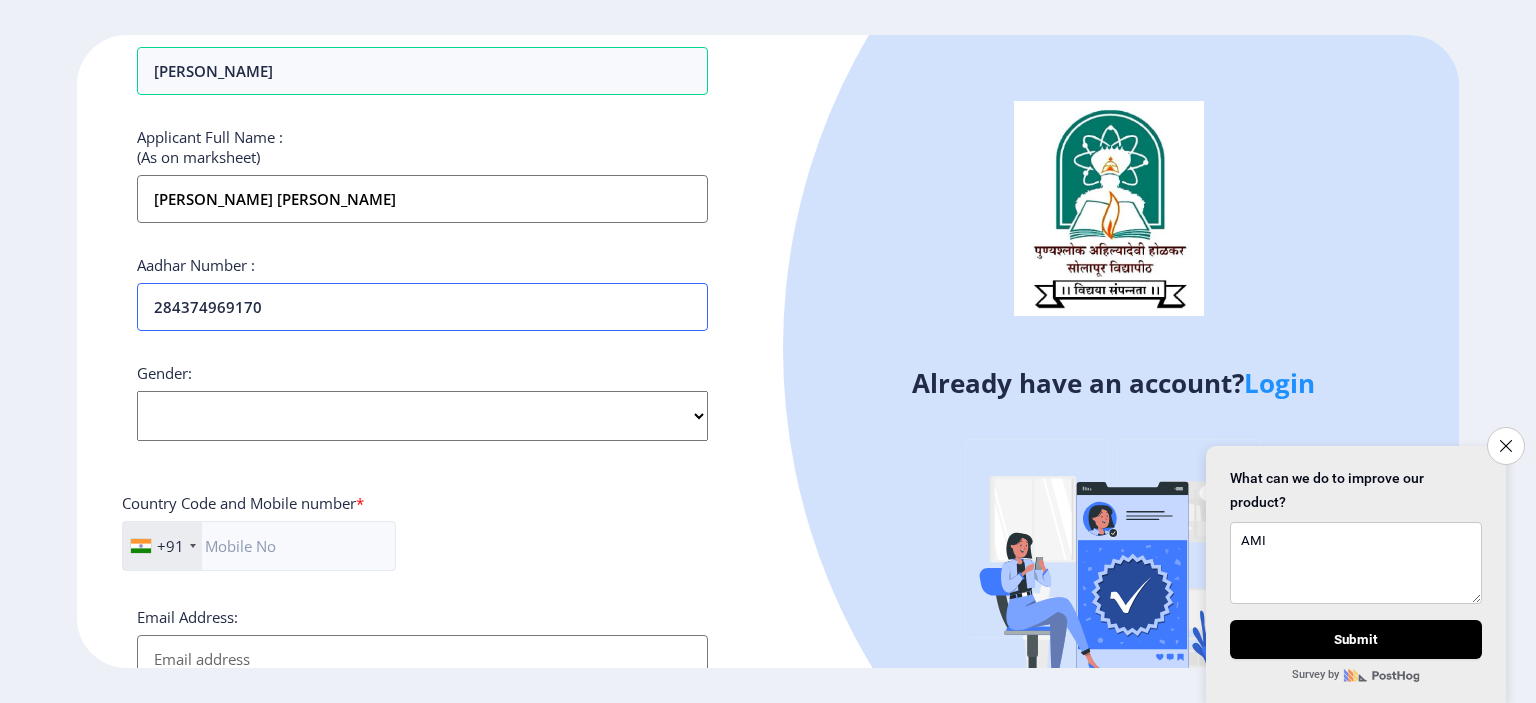 type on "284374969170" 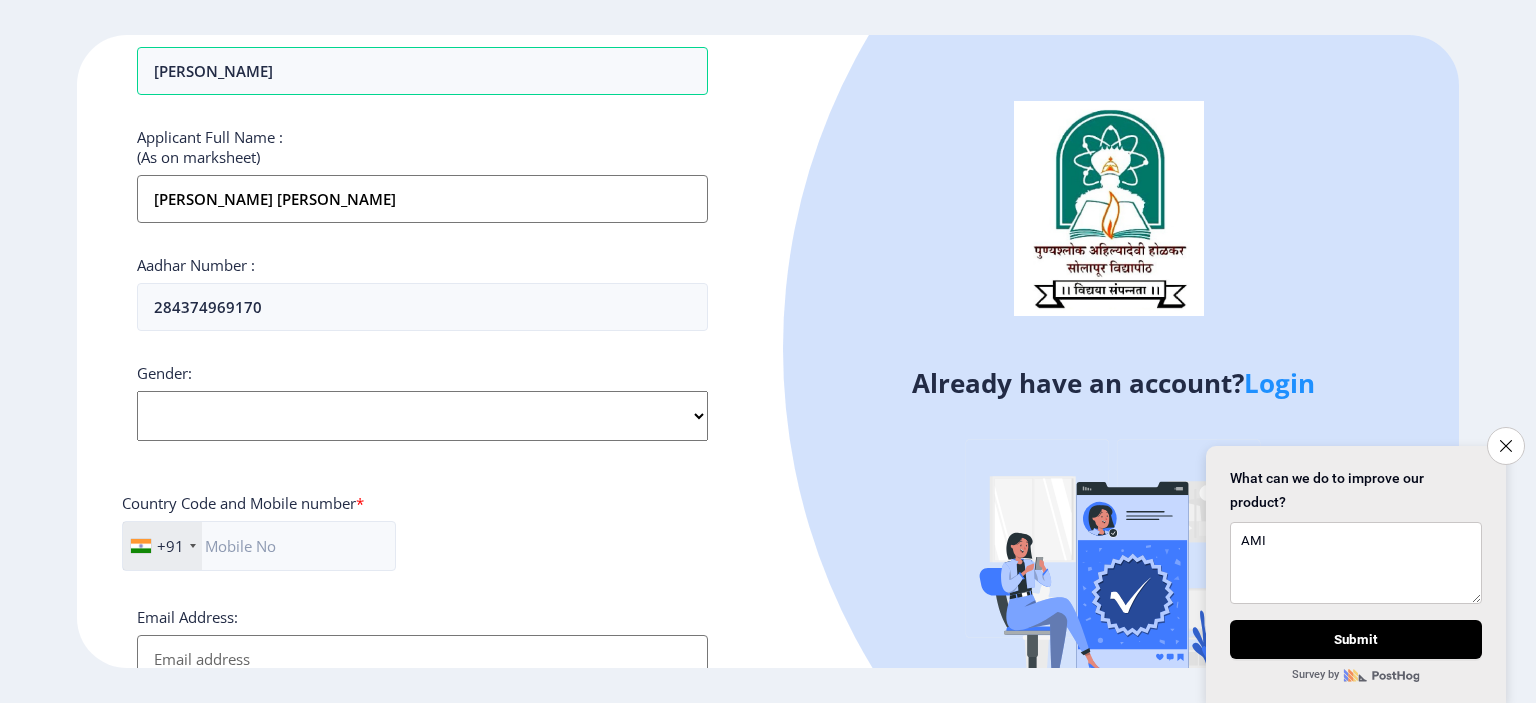 click on "Select Gender [DEMOGRAPHIC_DATA] [DEMOGRAPHIC_DATA] Other" 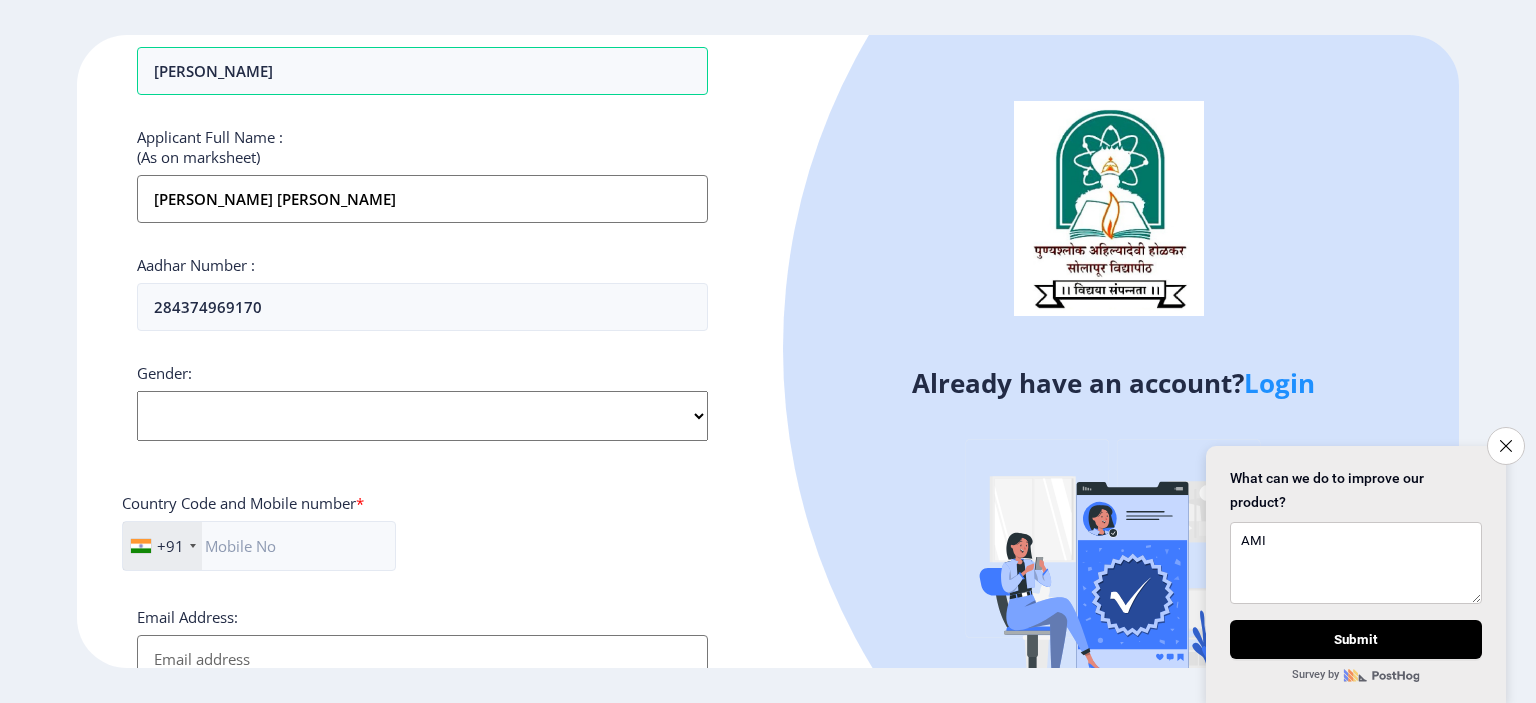 select on "[DEMOGRAPHIC_DATA]" 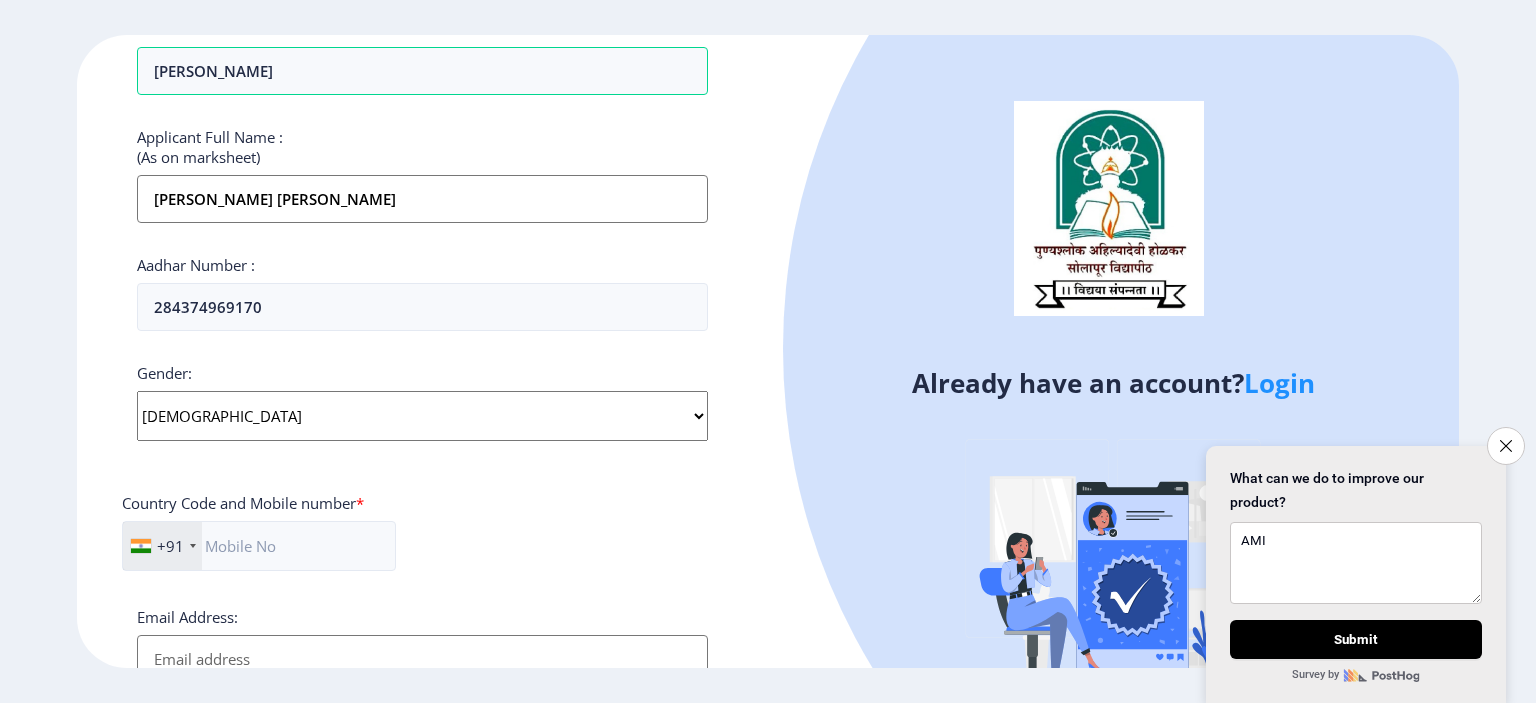 click on "Select Gender [DEMOGRAPHIC_DATA] [DEMOGRAPHIC_DATA] Other" 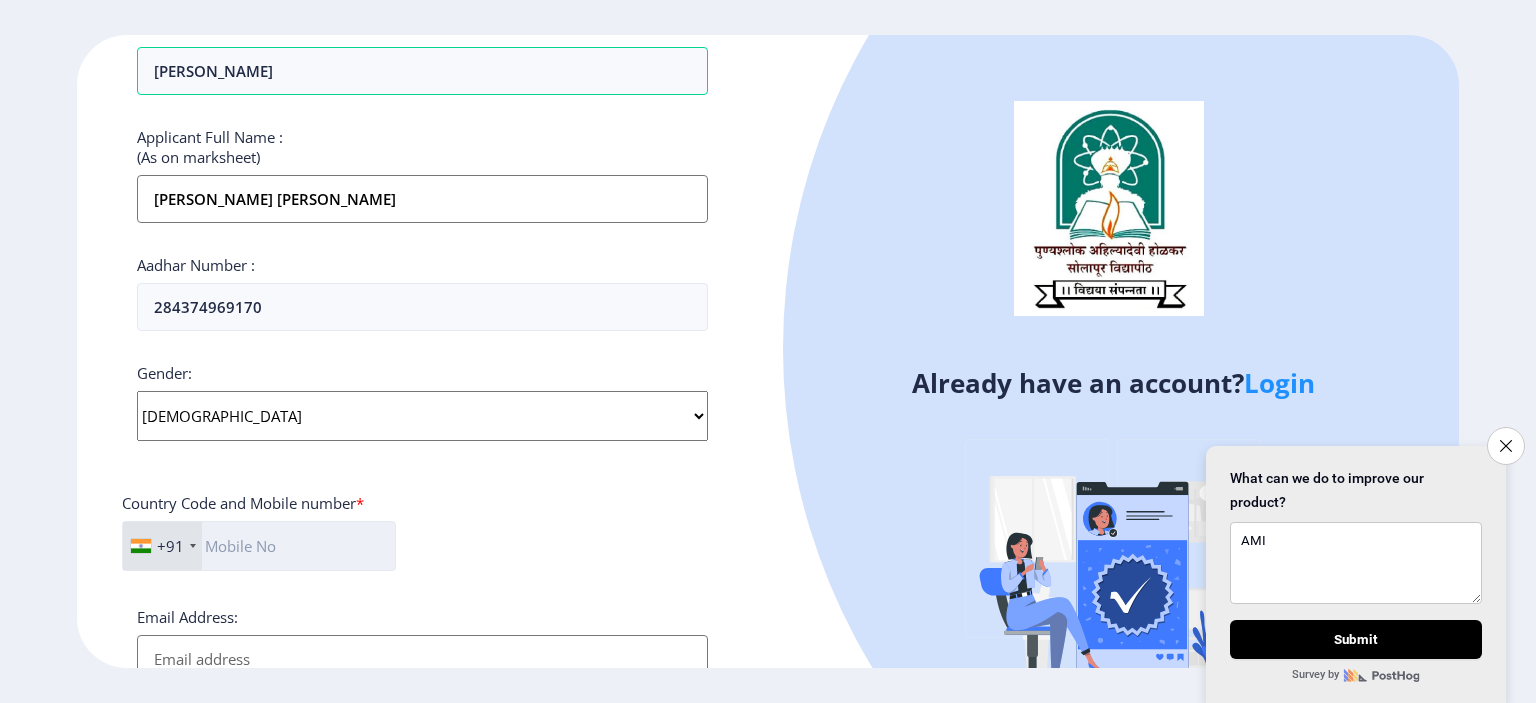 click 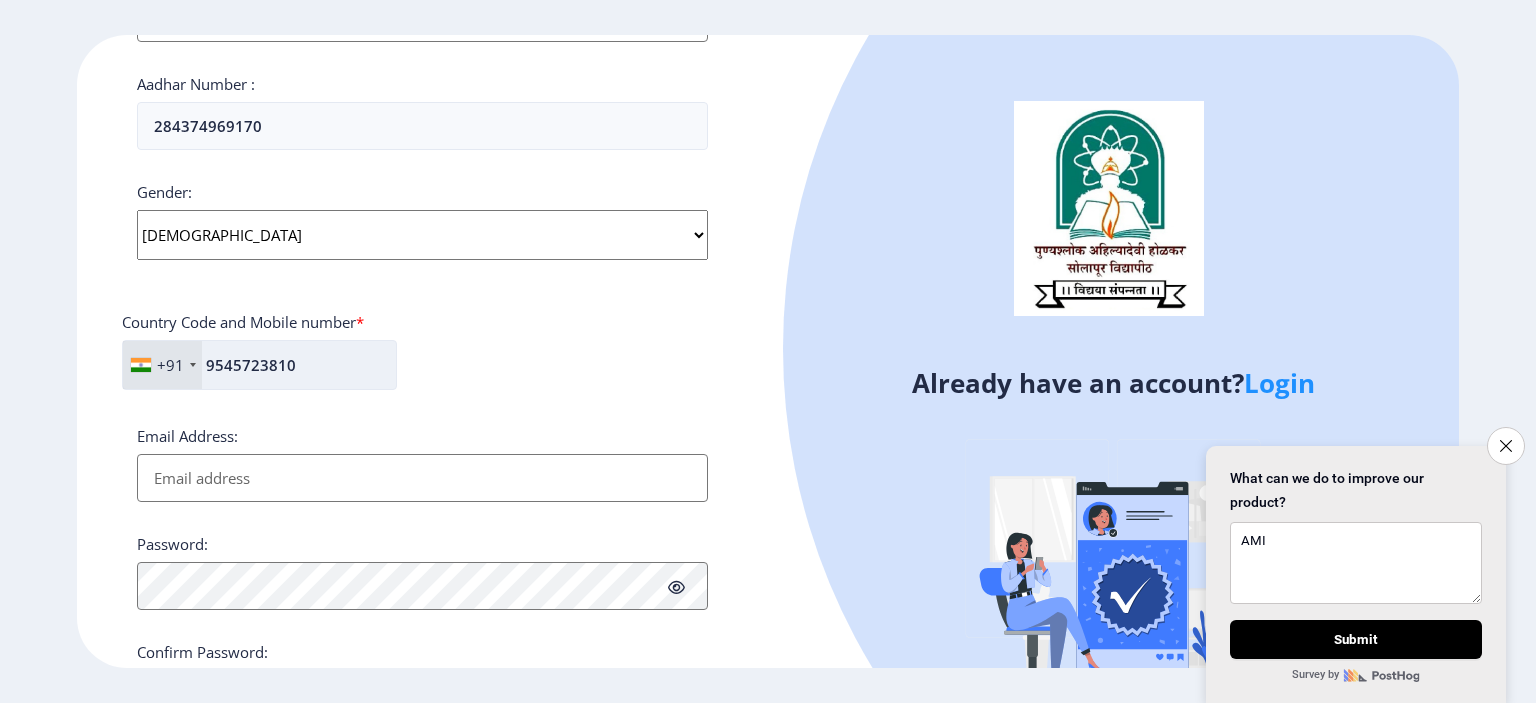 scroll, scrollTop: 756, scrollLeft: 0, axis: vertical 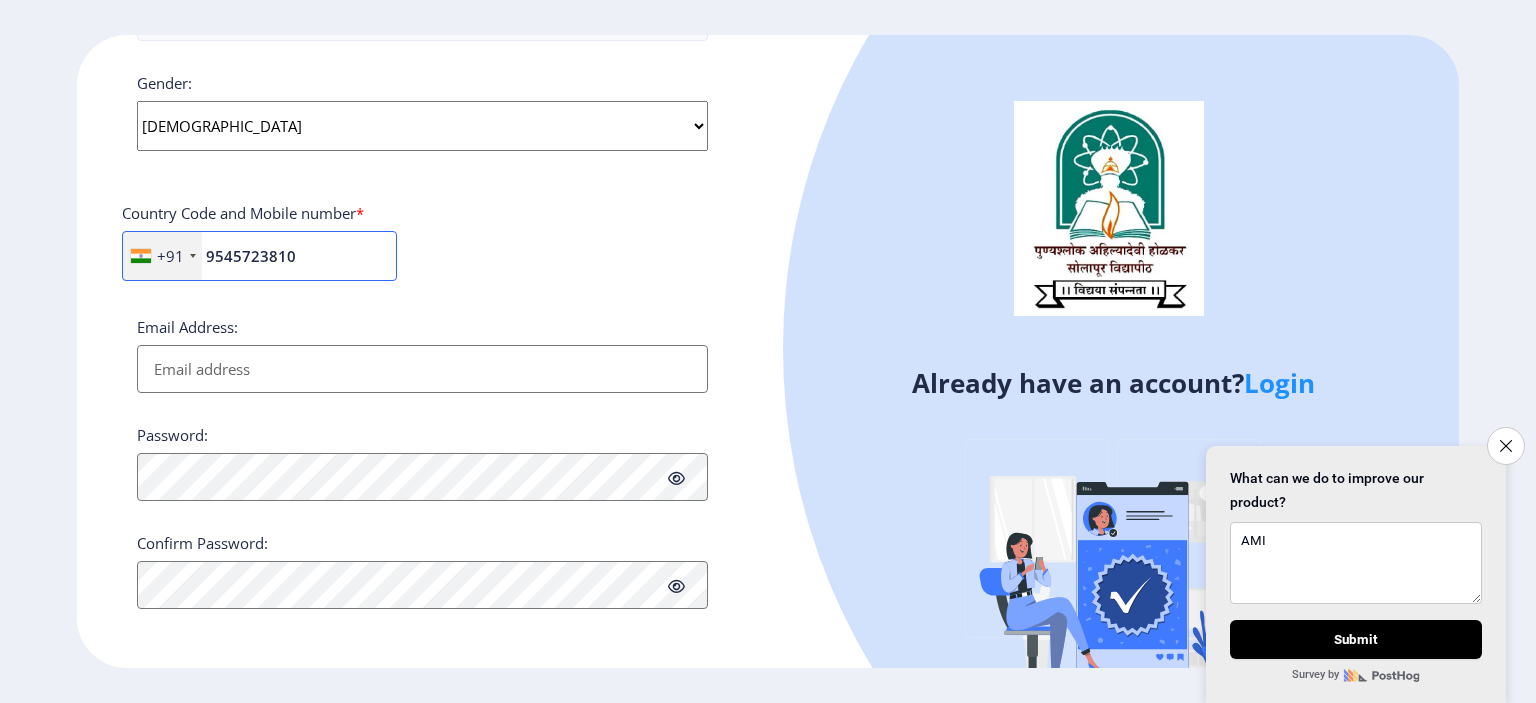 type on "9545723810" 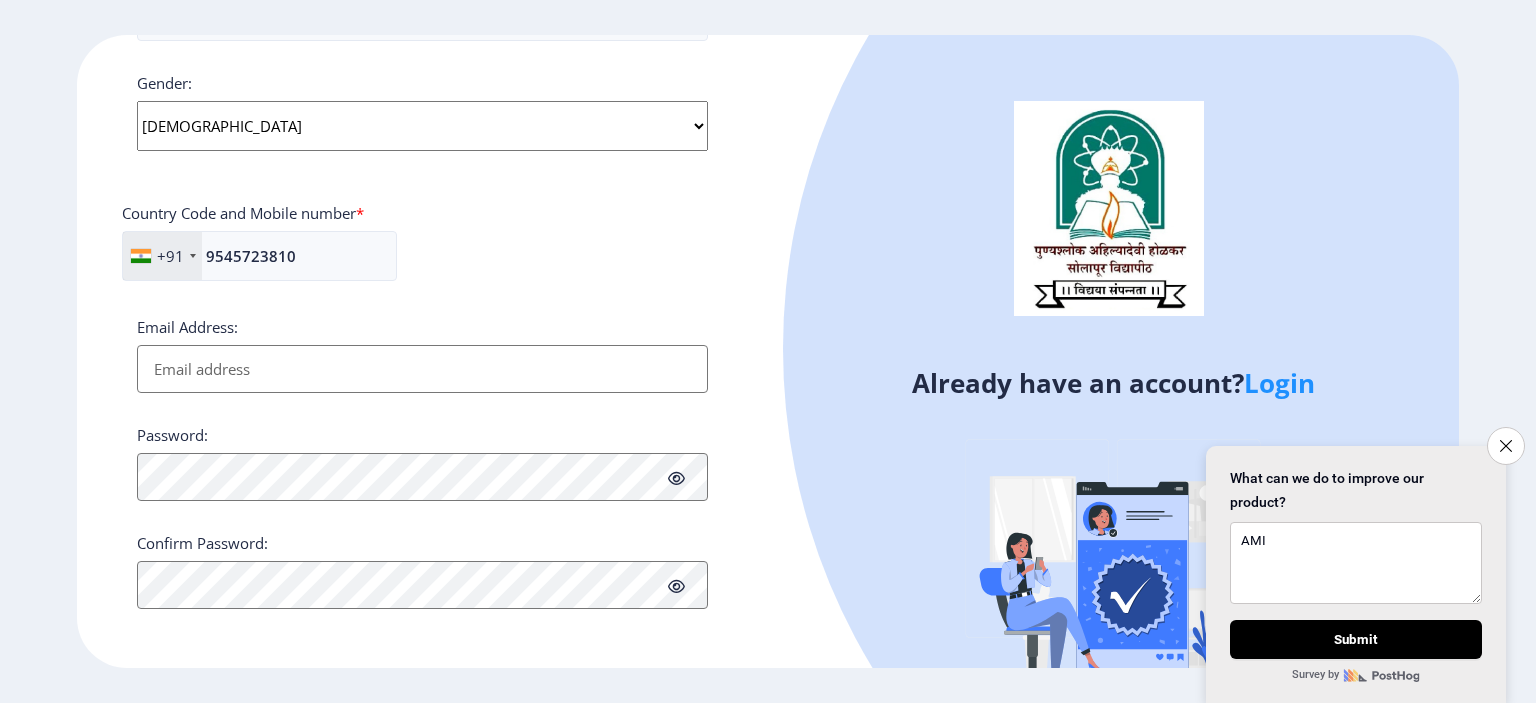 click on "Email Address:" at bounding box center (422, 369) 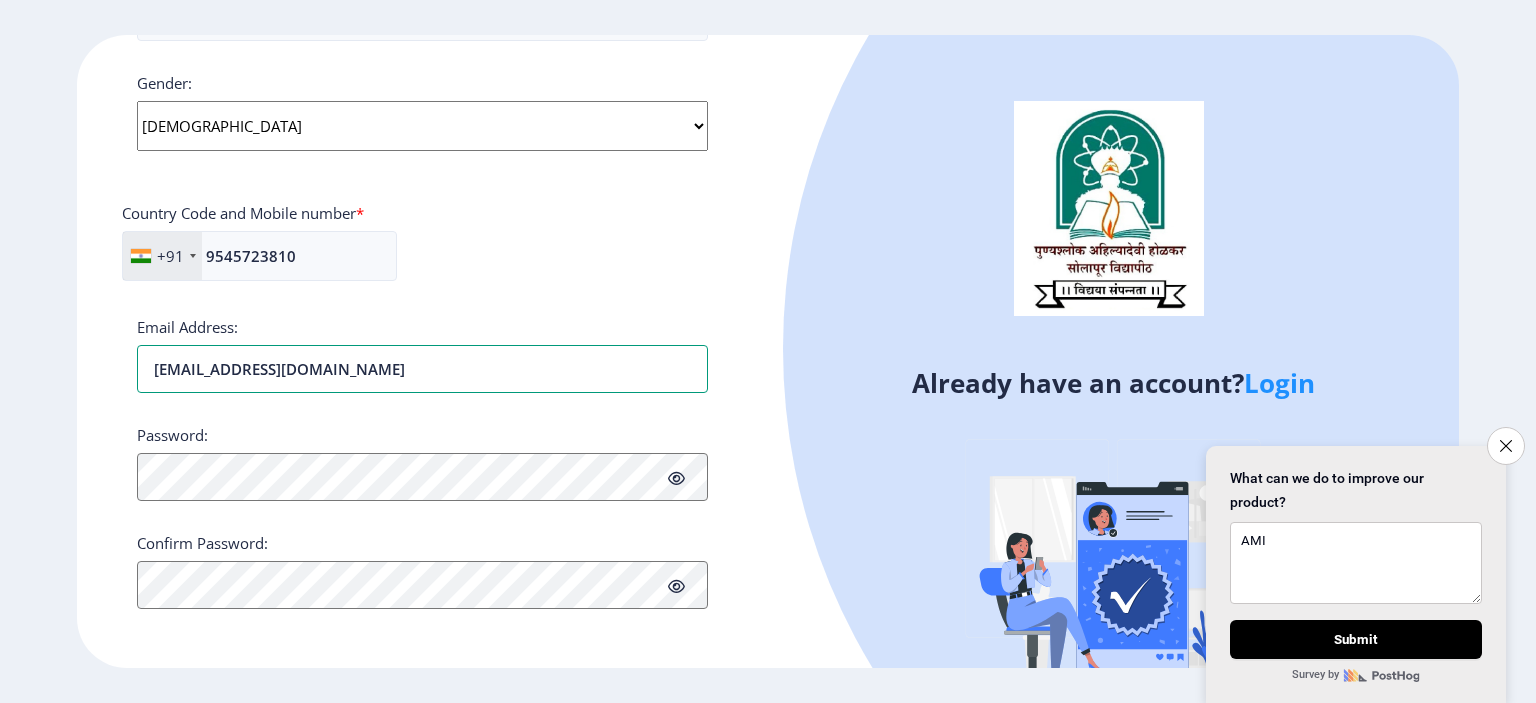 type on "[EMAIL_ADDRESS][DOMAIN_NAME]" 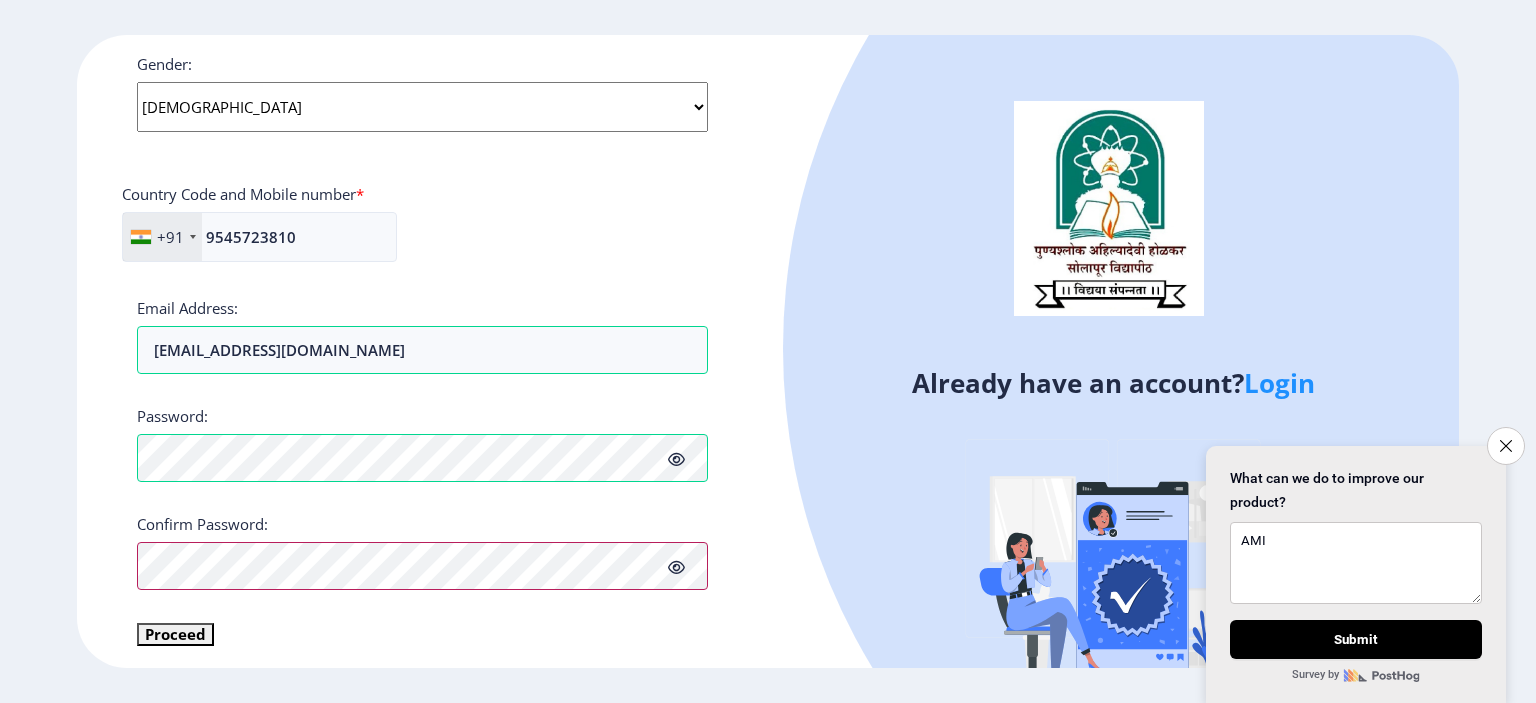 scroll, scrollTop: 780, scrollLeft: 0, axis: vertical 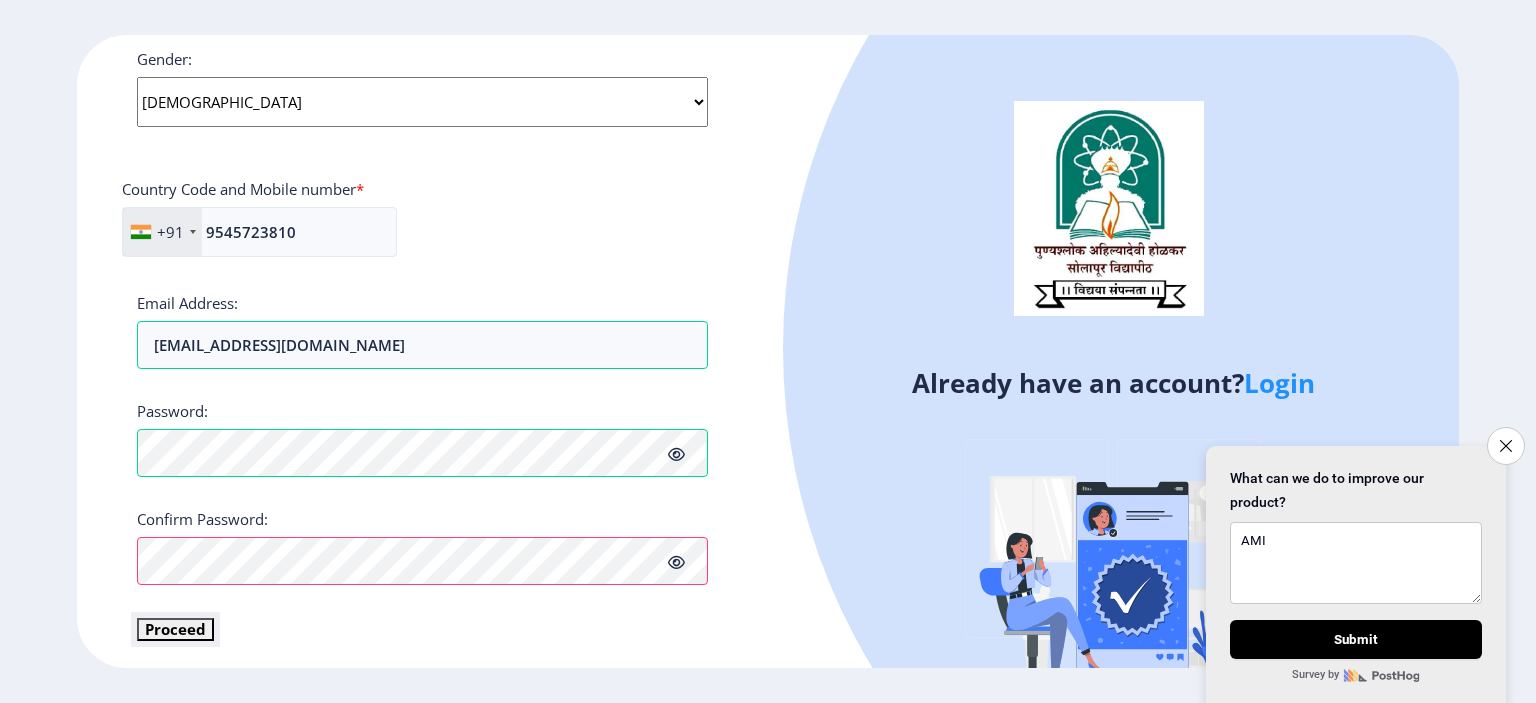click on "Proceed" 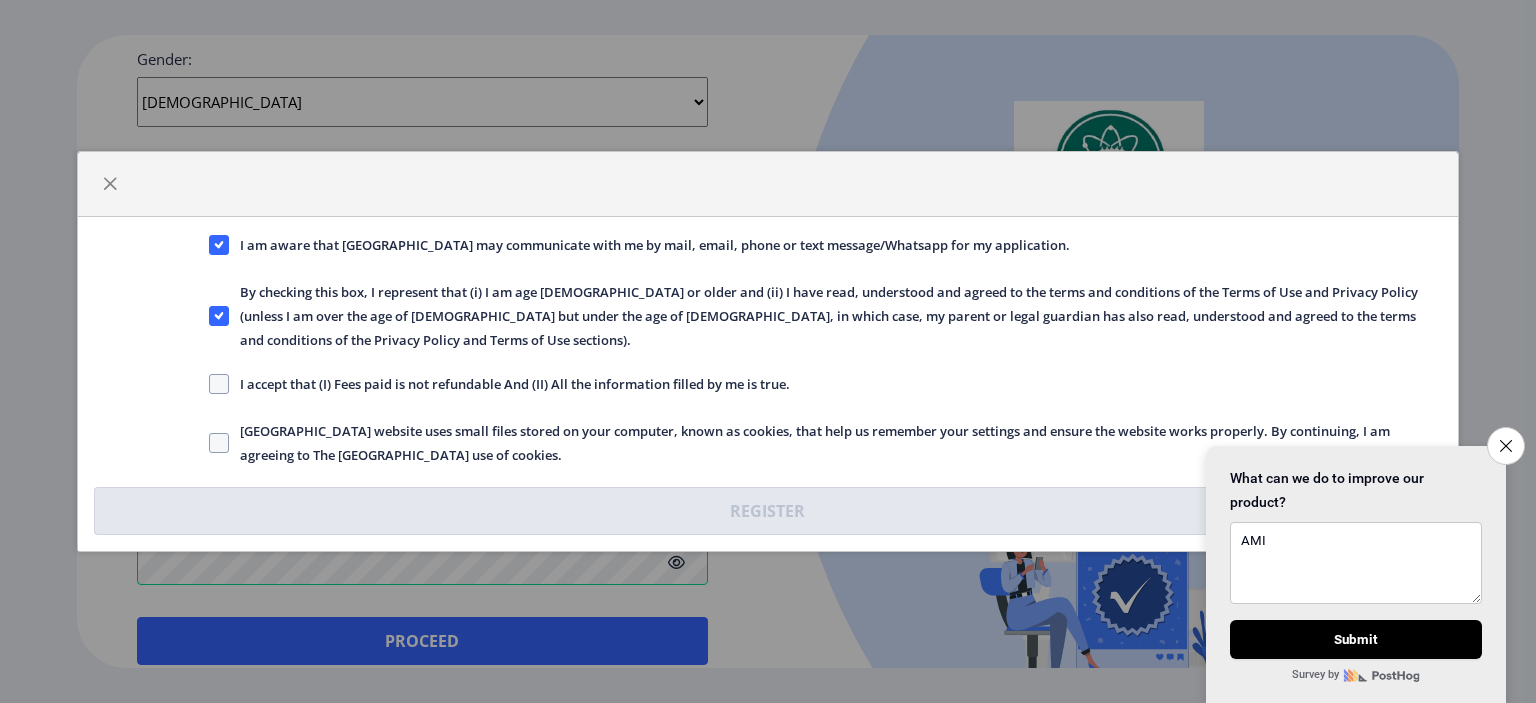 click on "I accept that (I) Fees paid is not refundable And (II) All the information filled by me is true." 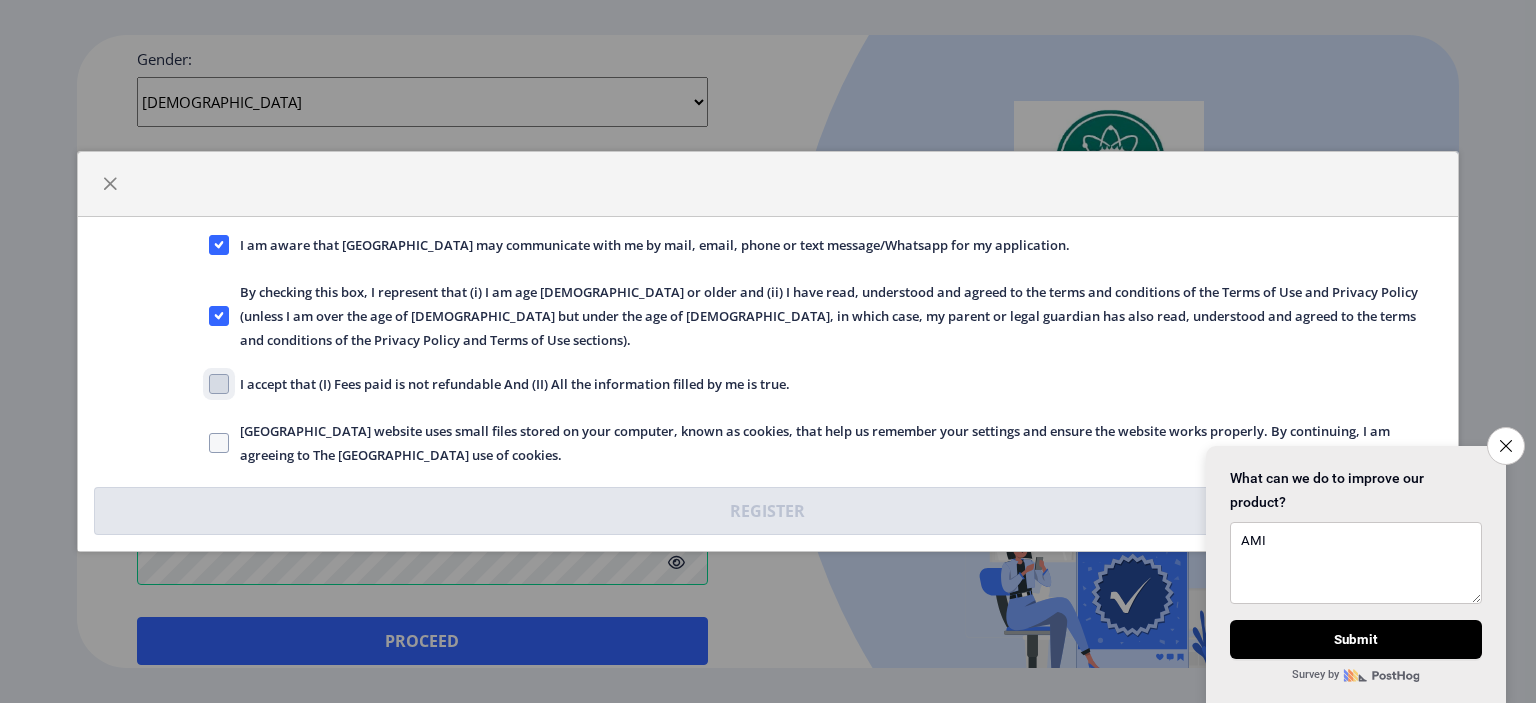 checkbox on "true" 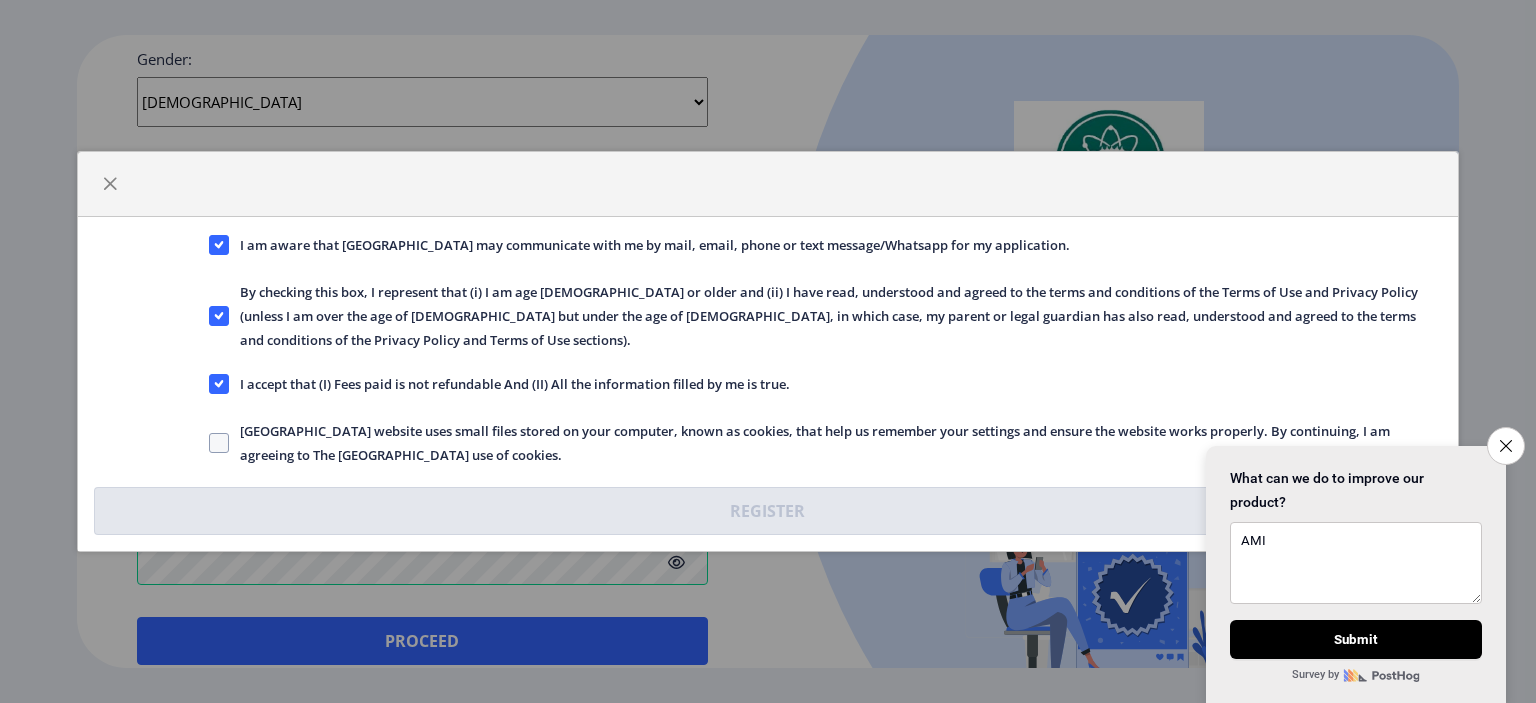 click on "[GEOGRAPHIC_DATA] website uses small files stored on your computer, known as cookies, that help us remember your settings and ensure the website works properly. By continuing, I am agreeing to The [GEOGRAPHIC_DATA] use of cookies." 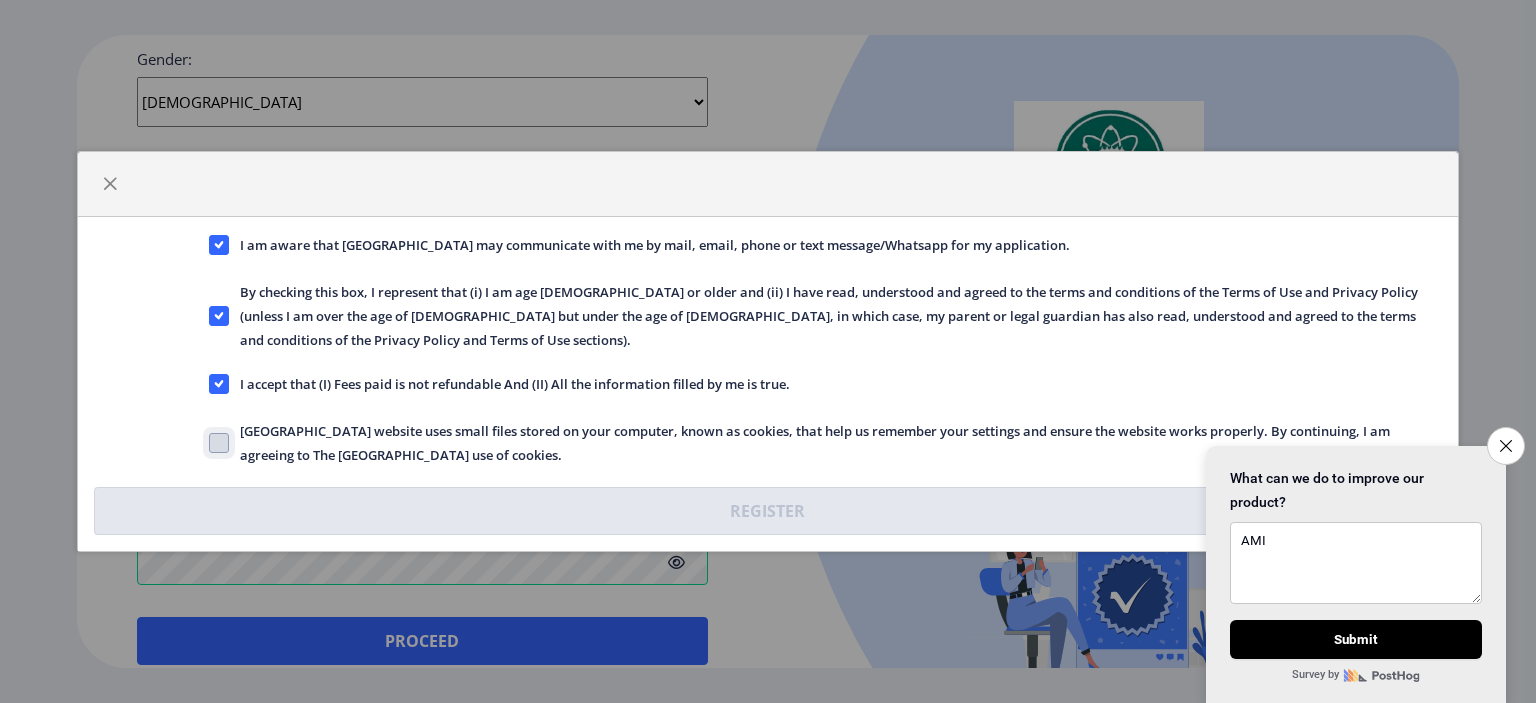 click on "[GEOGRAPHIC_DATA] website uses small files stored on your computer, known as cookies, that help us remember your settings and ensure the website works properly. By continuing, I am agreeing to The [GEOGRAPHIC_DATA] use of cookies." 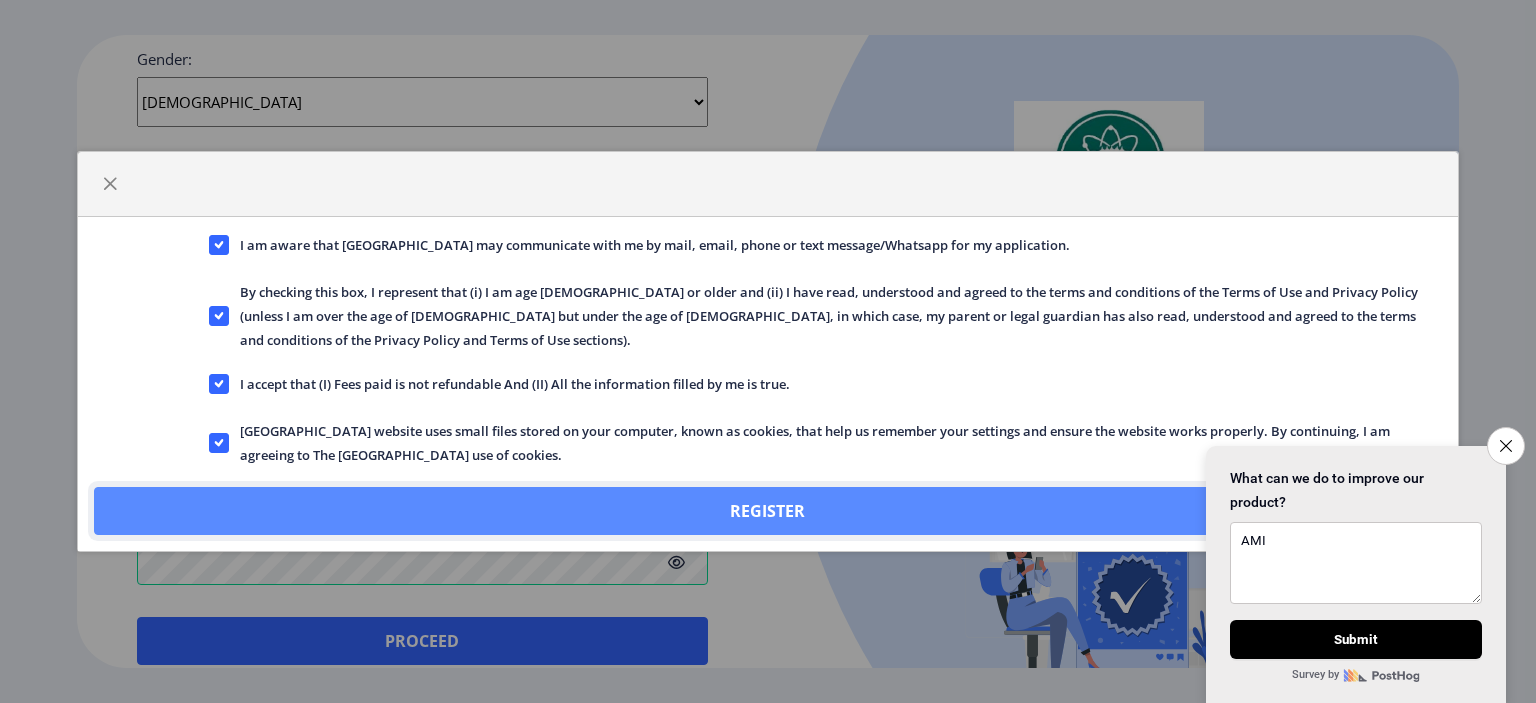 click on "Register" 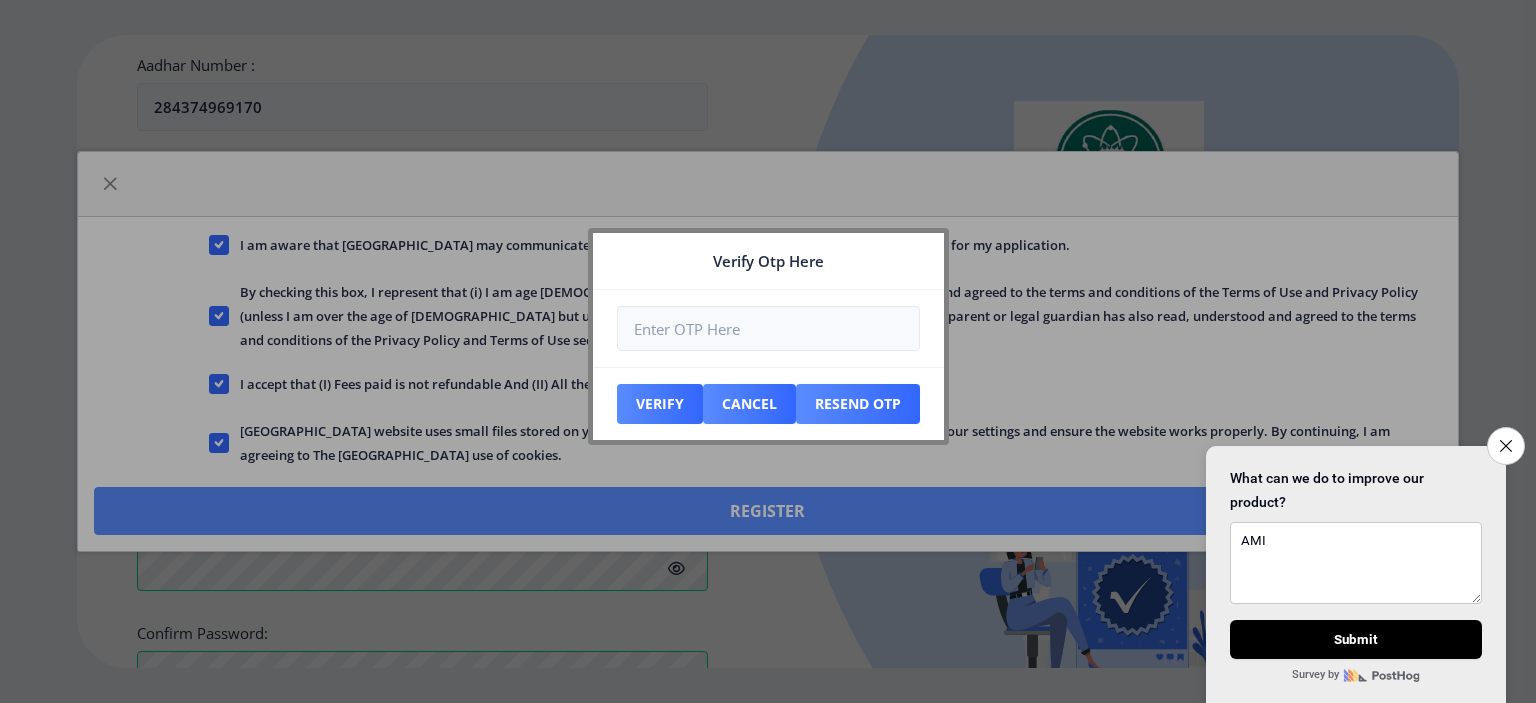 scroll, scrollTop: 893, scrollLeft: 0, axis: vertical 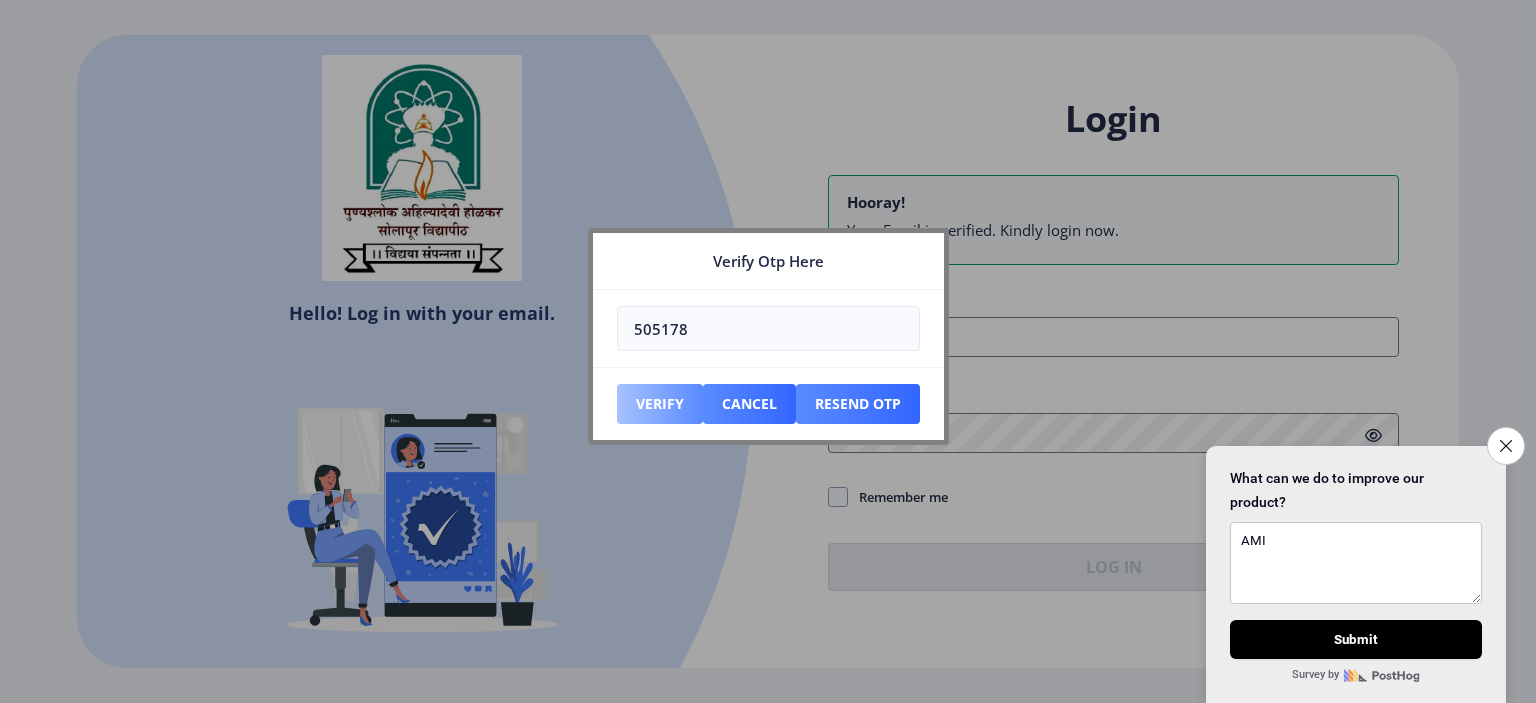 type on "505178" 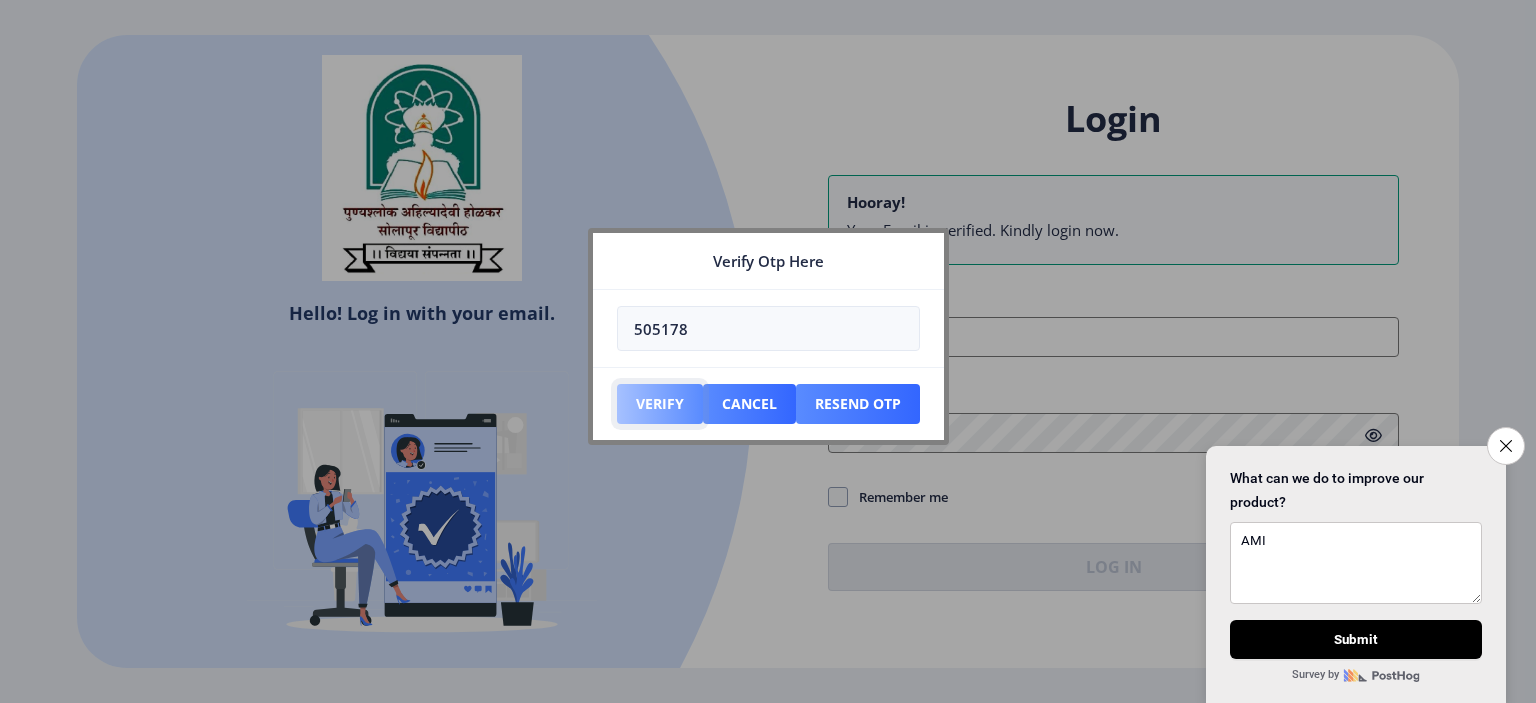 click on "Verify" at bounding box center (660, 404) 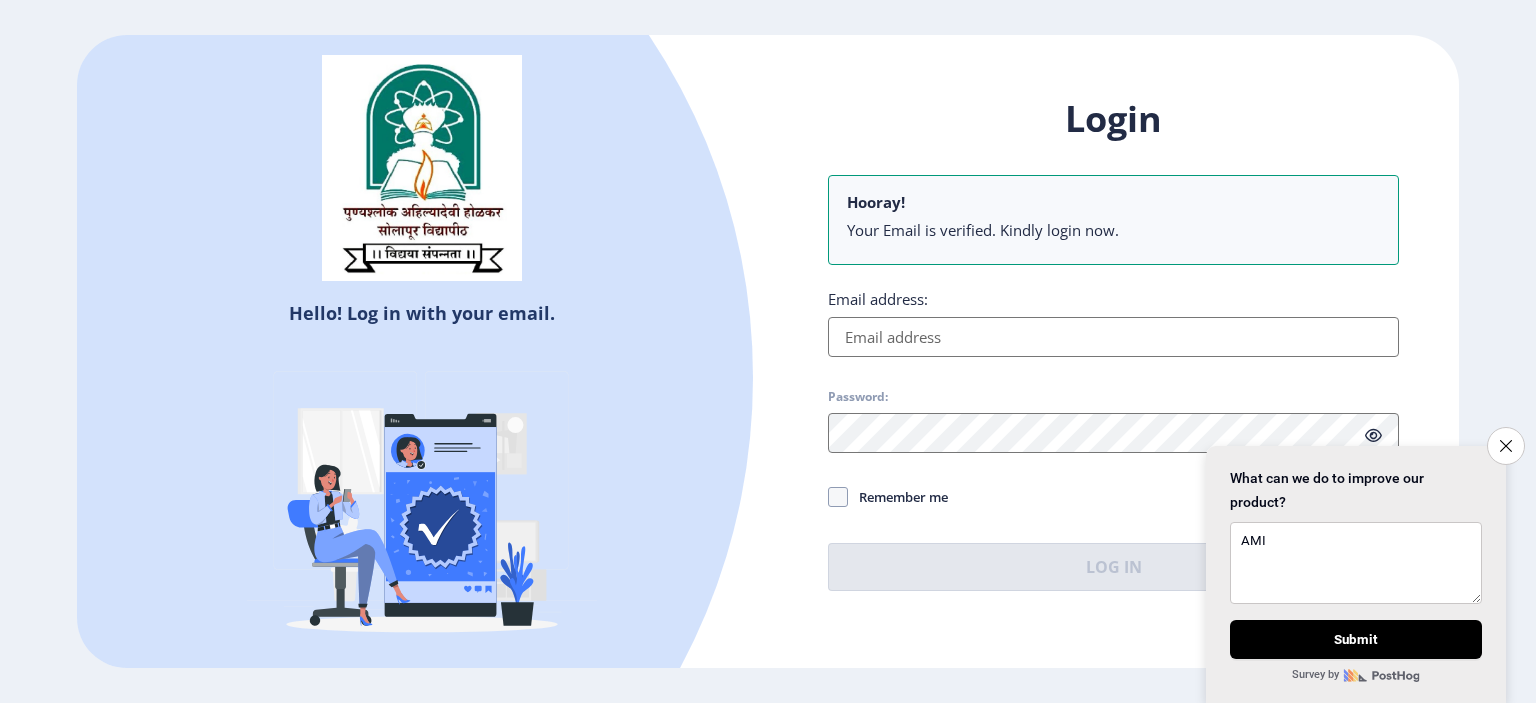 type on "[EMAIL_ADDRESS][DOMAIN_NAME]" 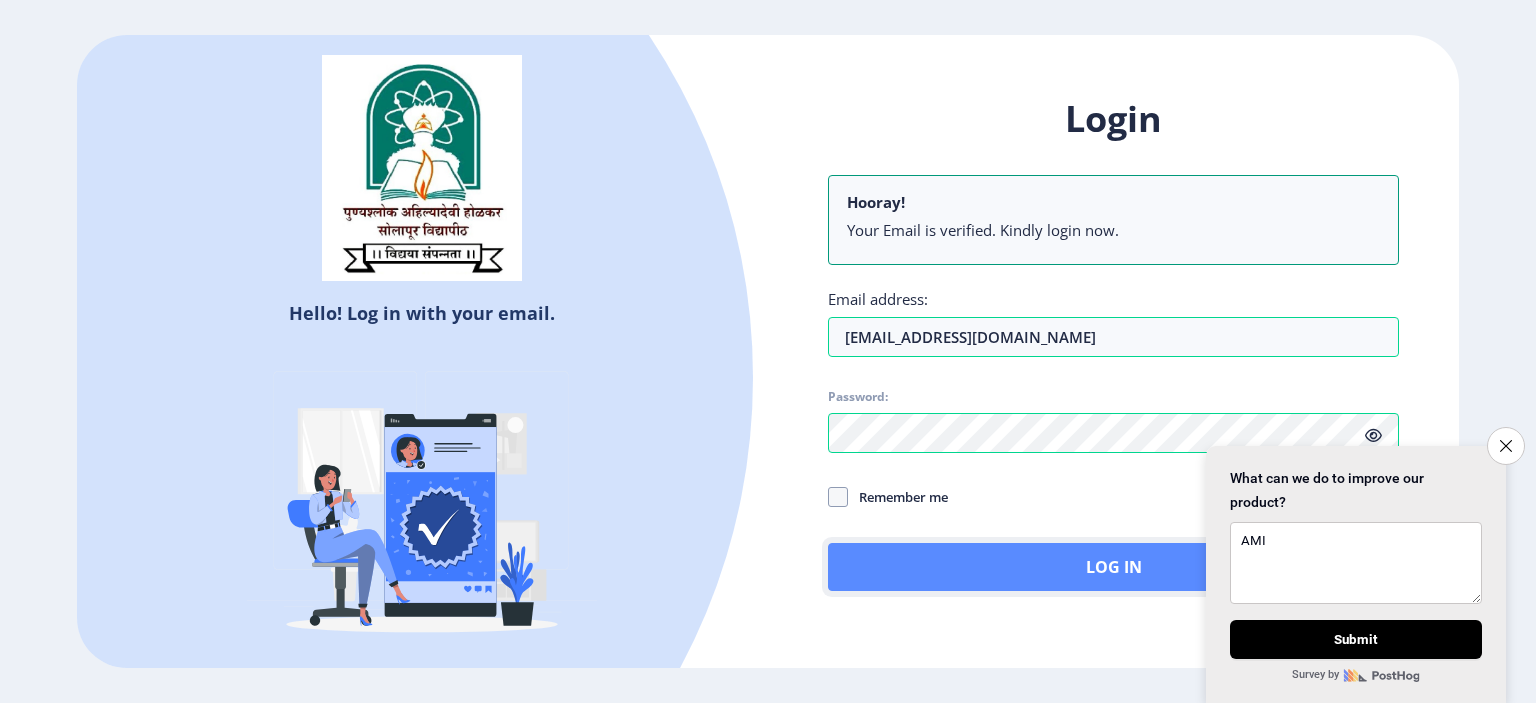 click on "Log In" 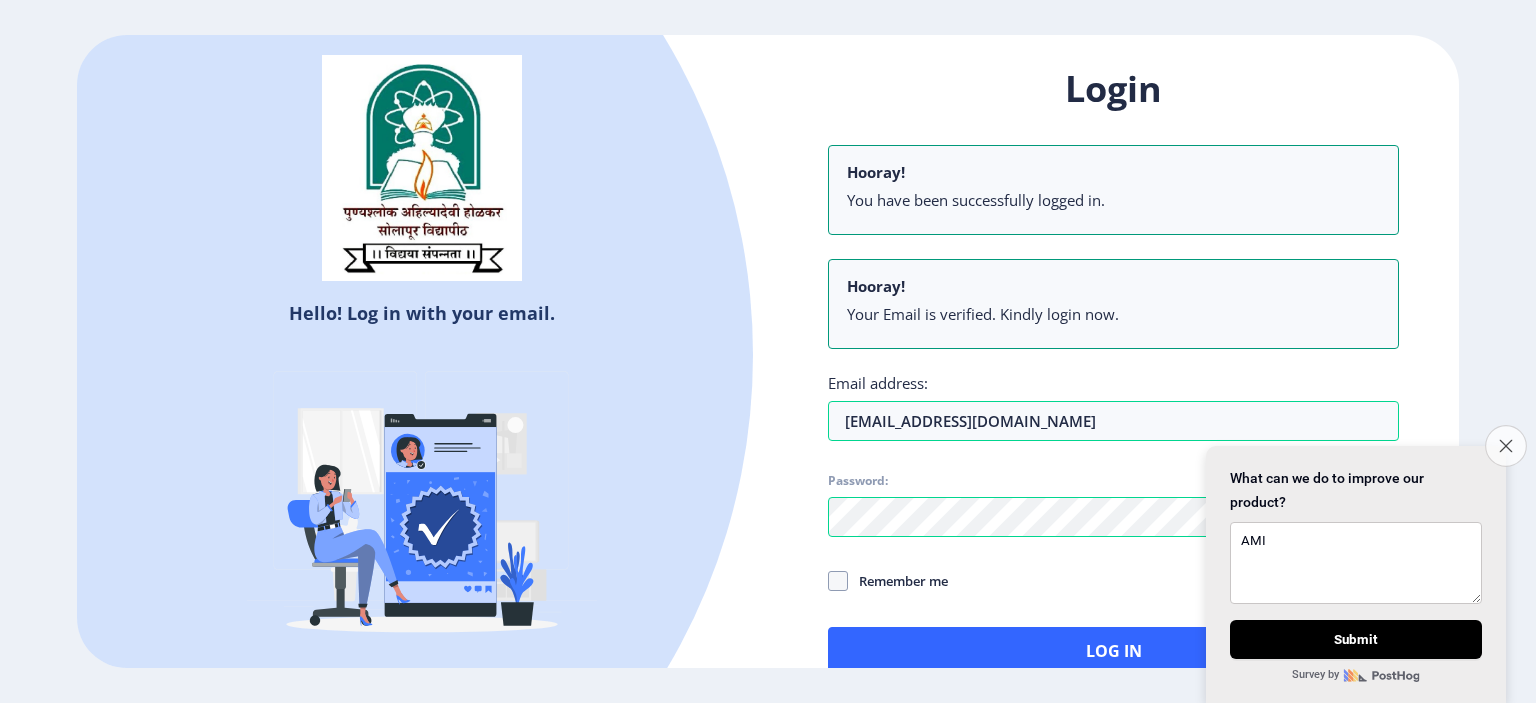 click on "Close survey" 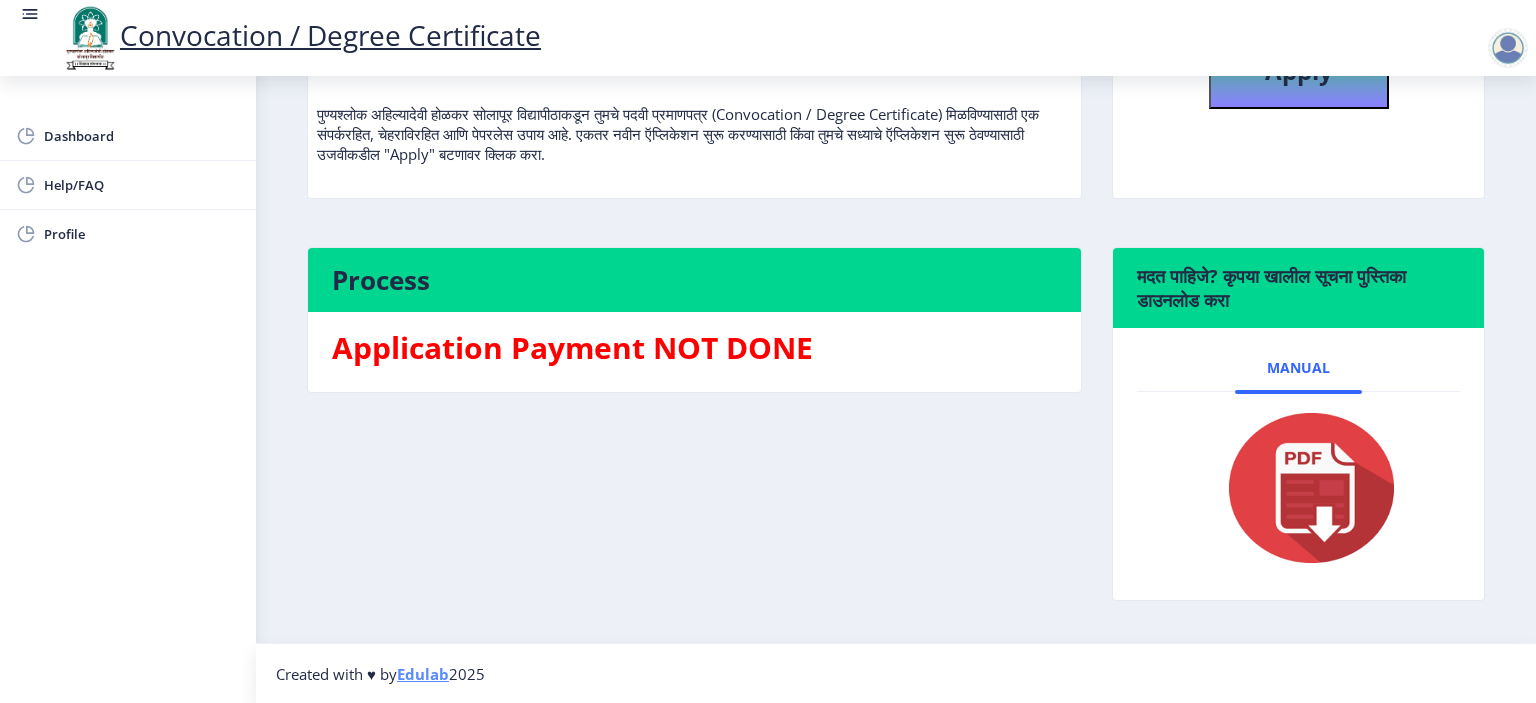 scroll, scrollTop: 0, scrollLeft: 0, axis: both 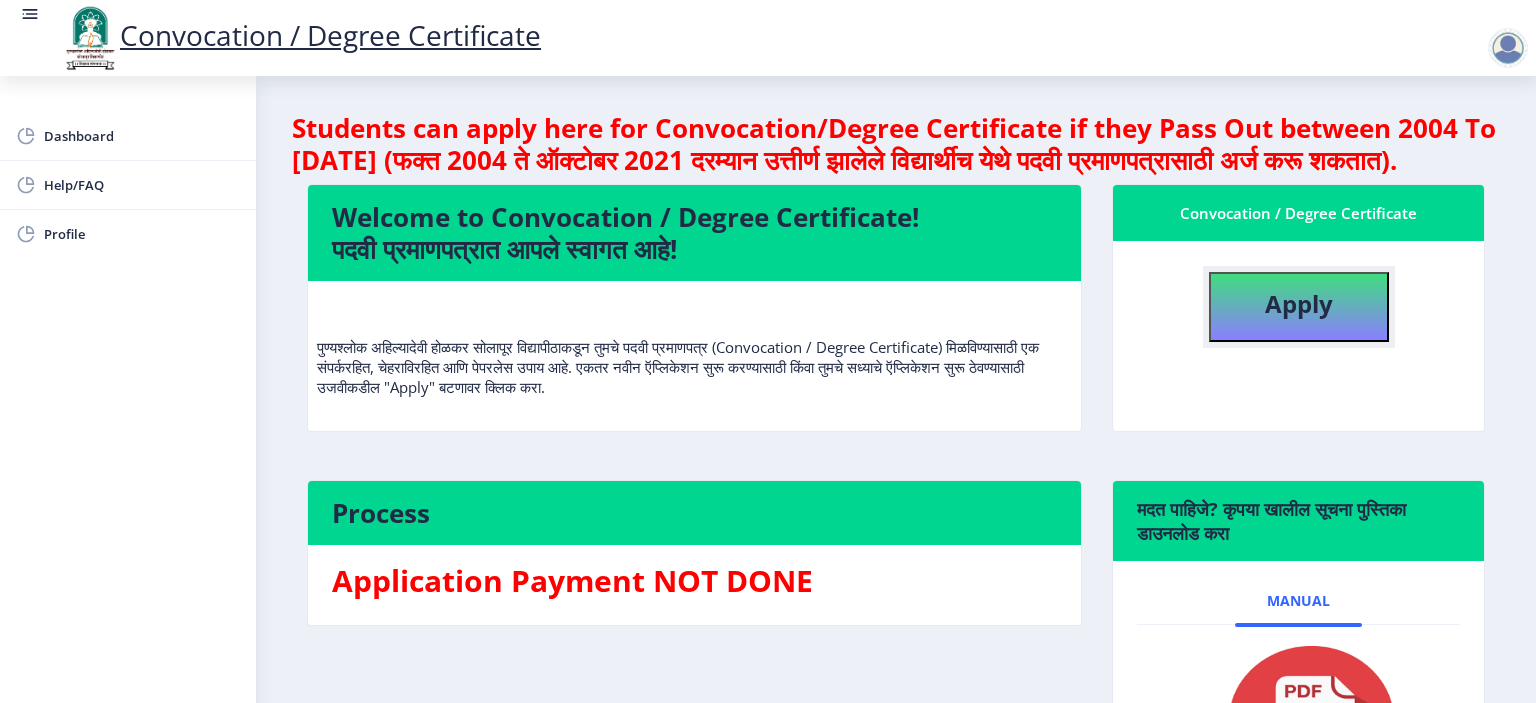 click on "Apply" 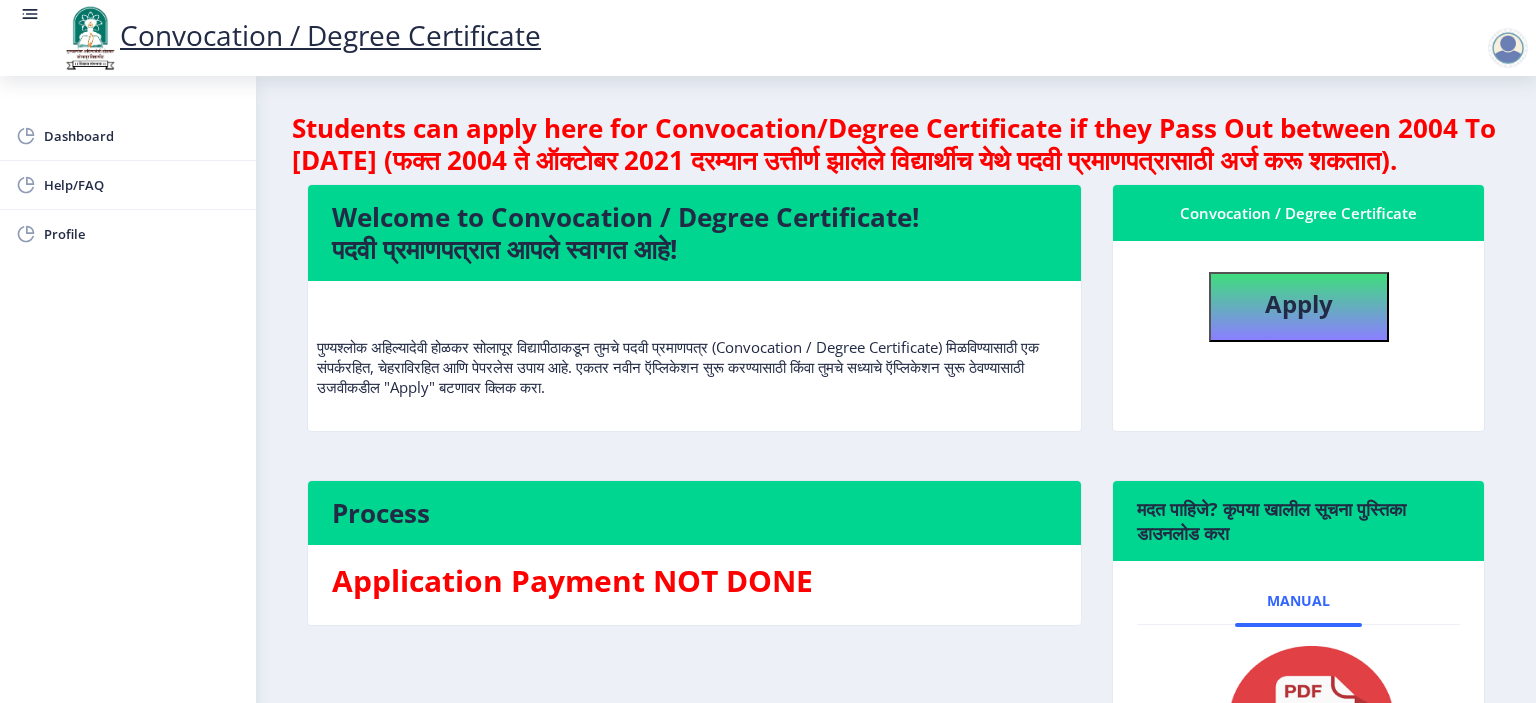 select 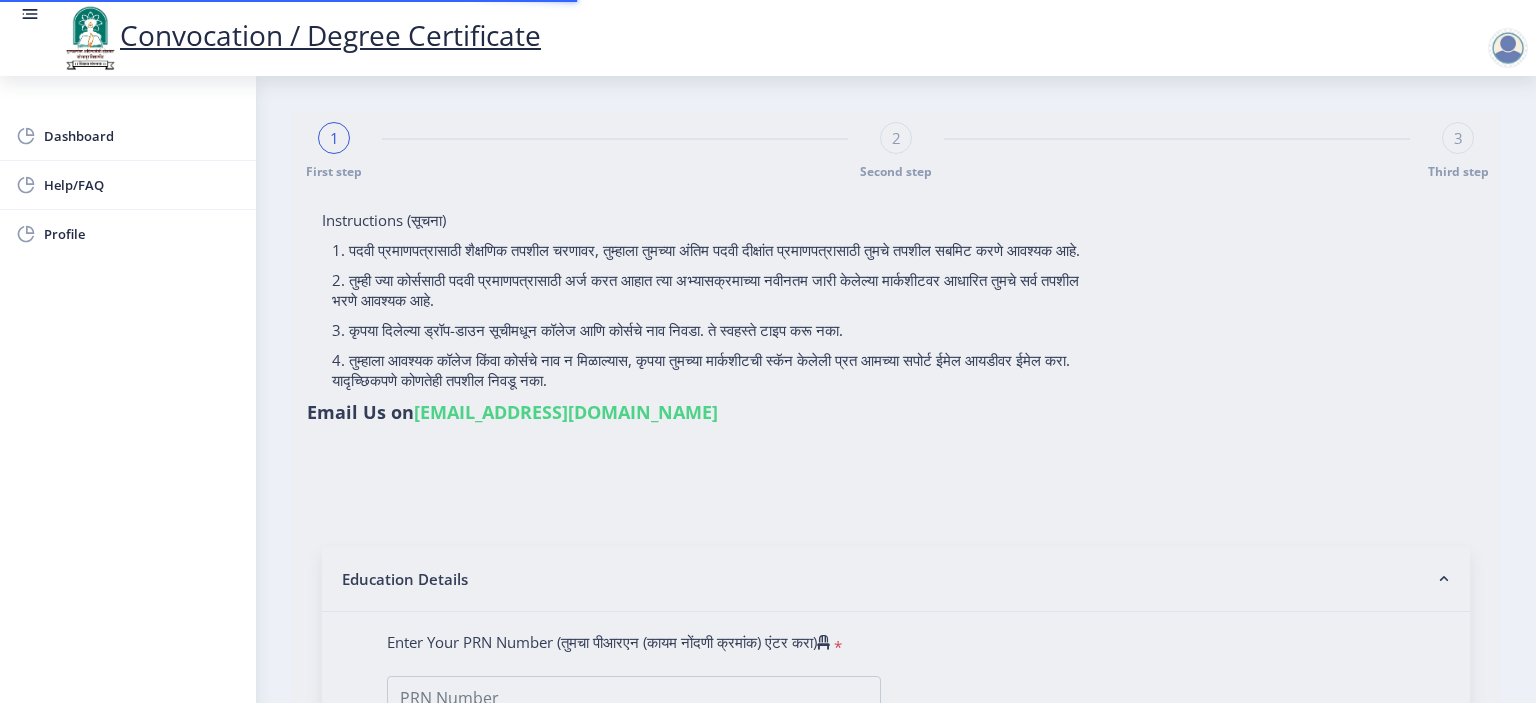 type on "[PERSON_NAME] [PERSON_NAME]" 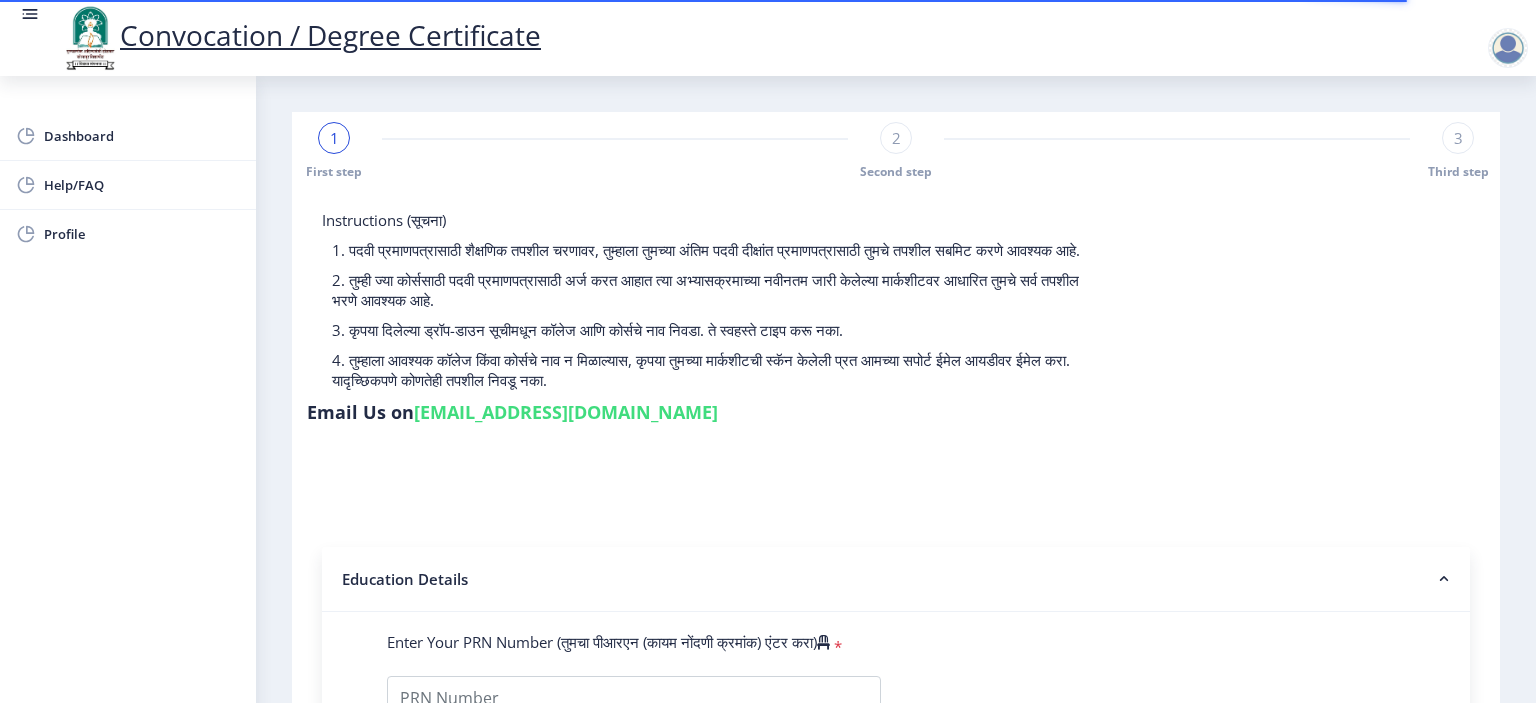 scroll, scrollTop: 233, scrollLeft: 0, axis: vertical 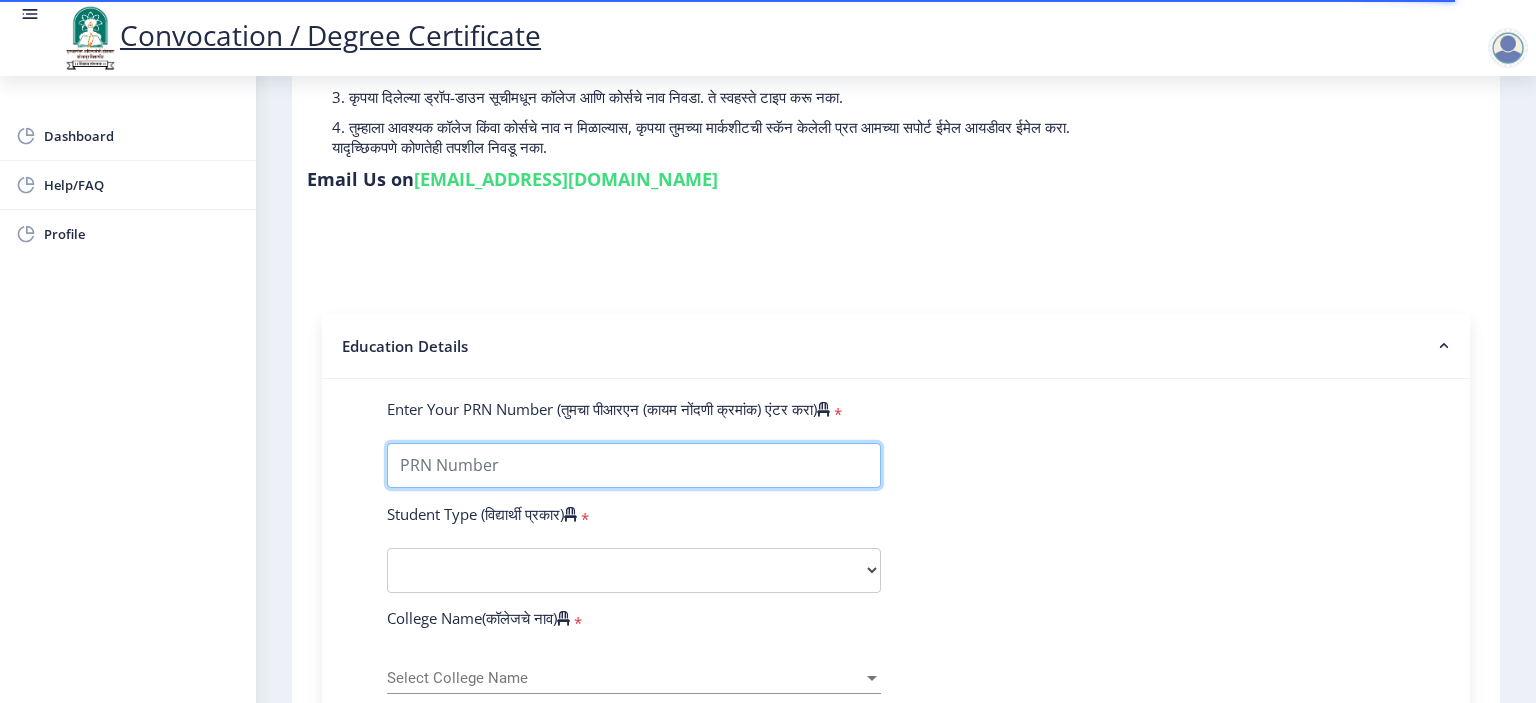 click on "Enter Your PRN Number (तुमचा पीआरएन (कायम नोंदणी क्रमांक) एंटर करा)" at bounding box center [634, 465] 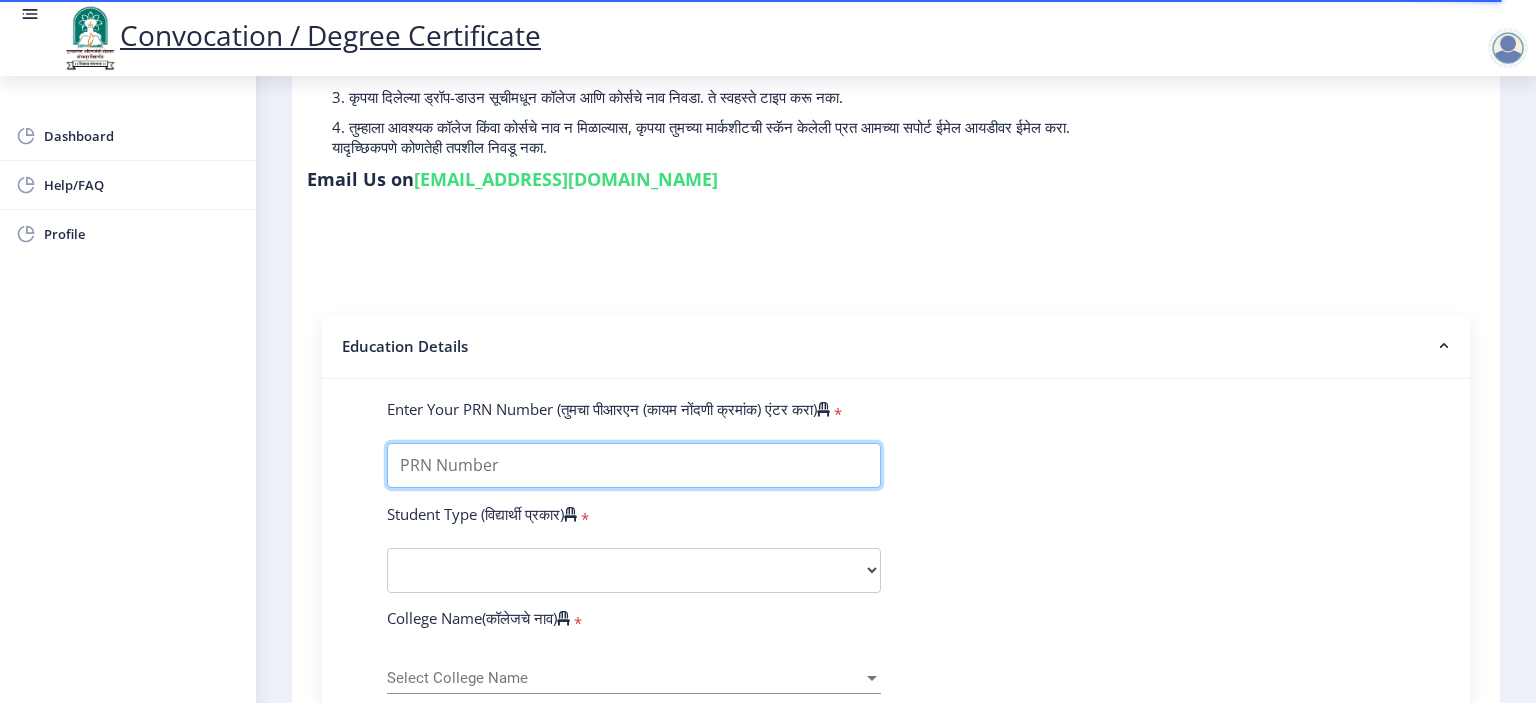scroll, scrollTop: 466, scrollLeft: 0, axis: vertical 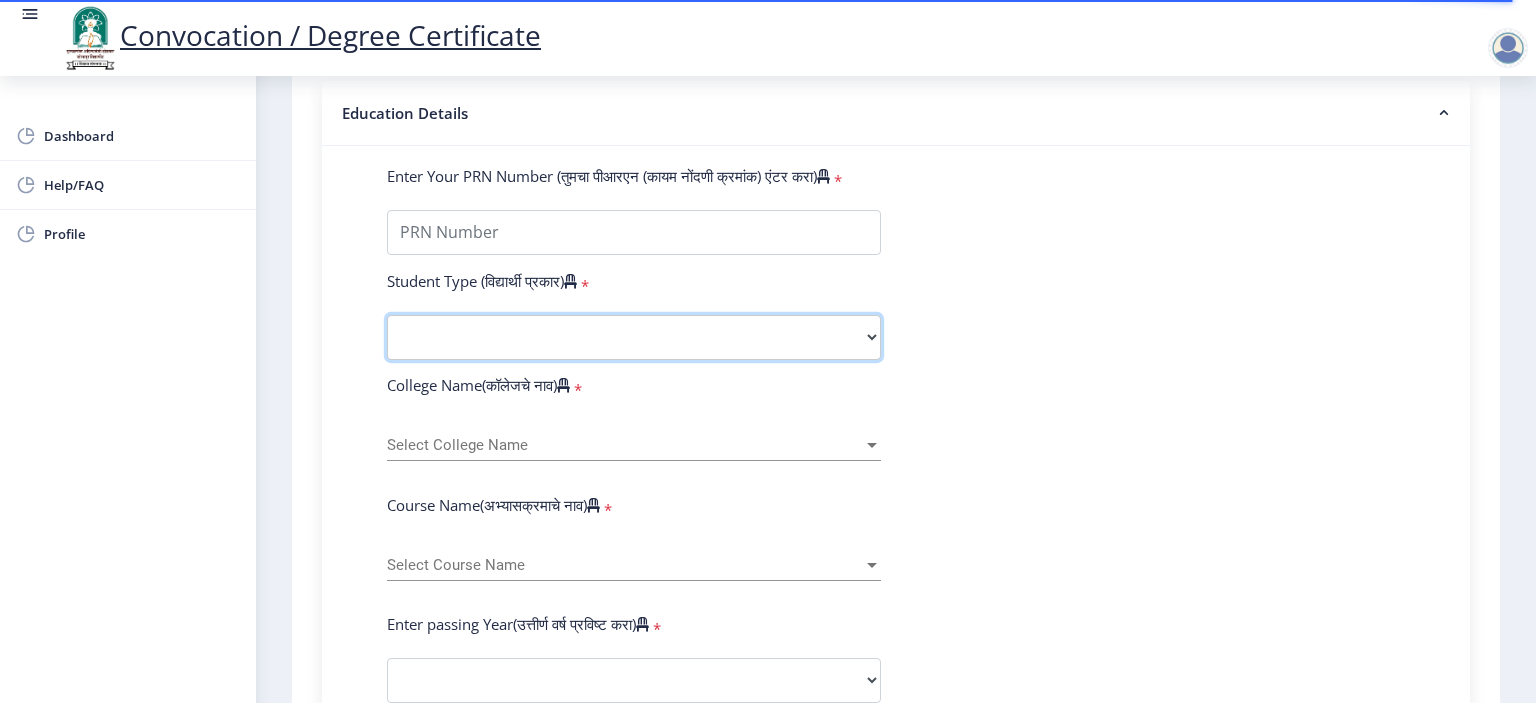click on "Select Student Type Regular External" at bounding box center [634, 337] 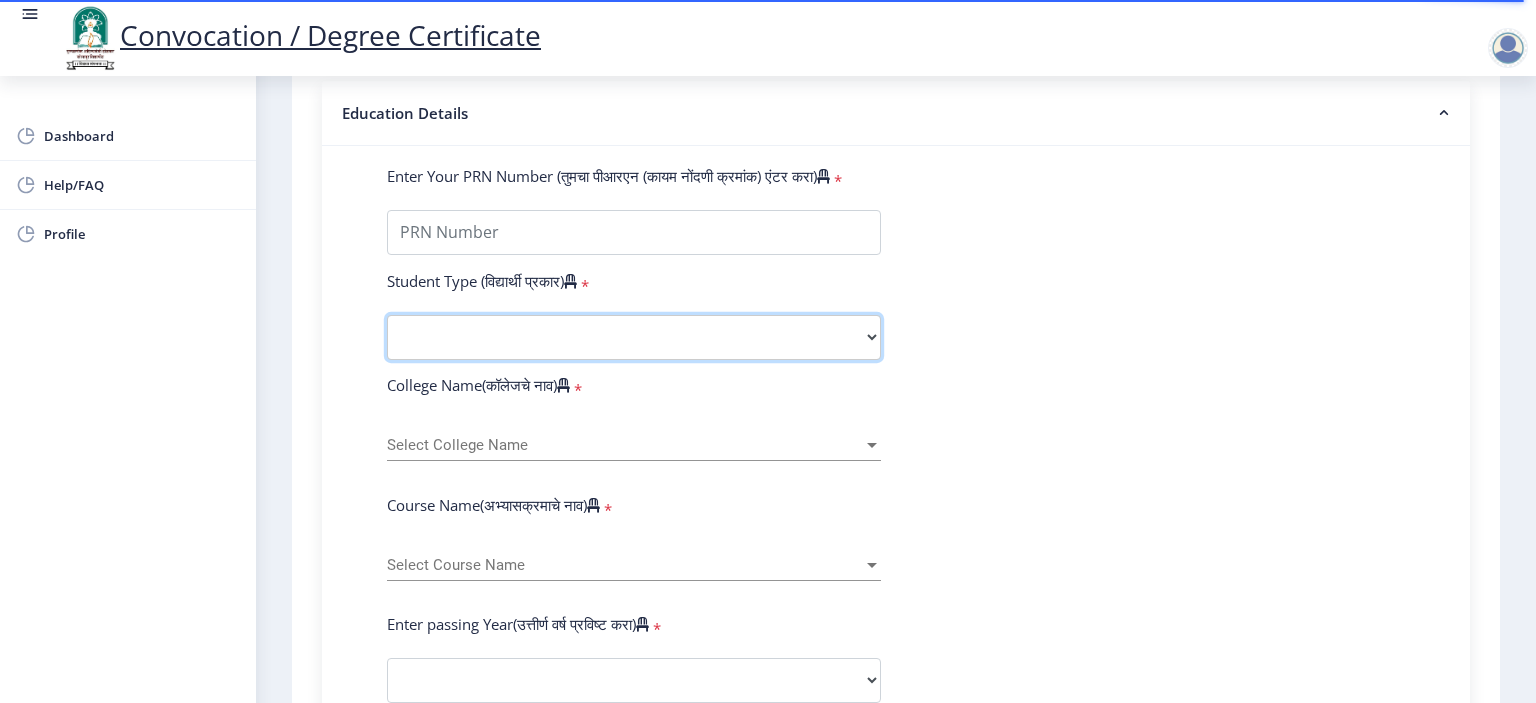select on "Regular" 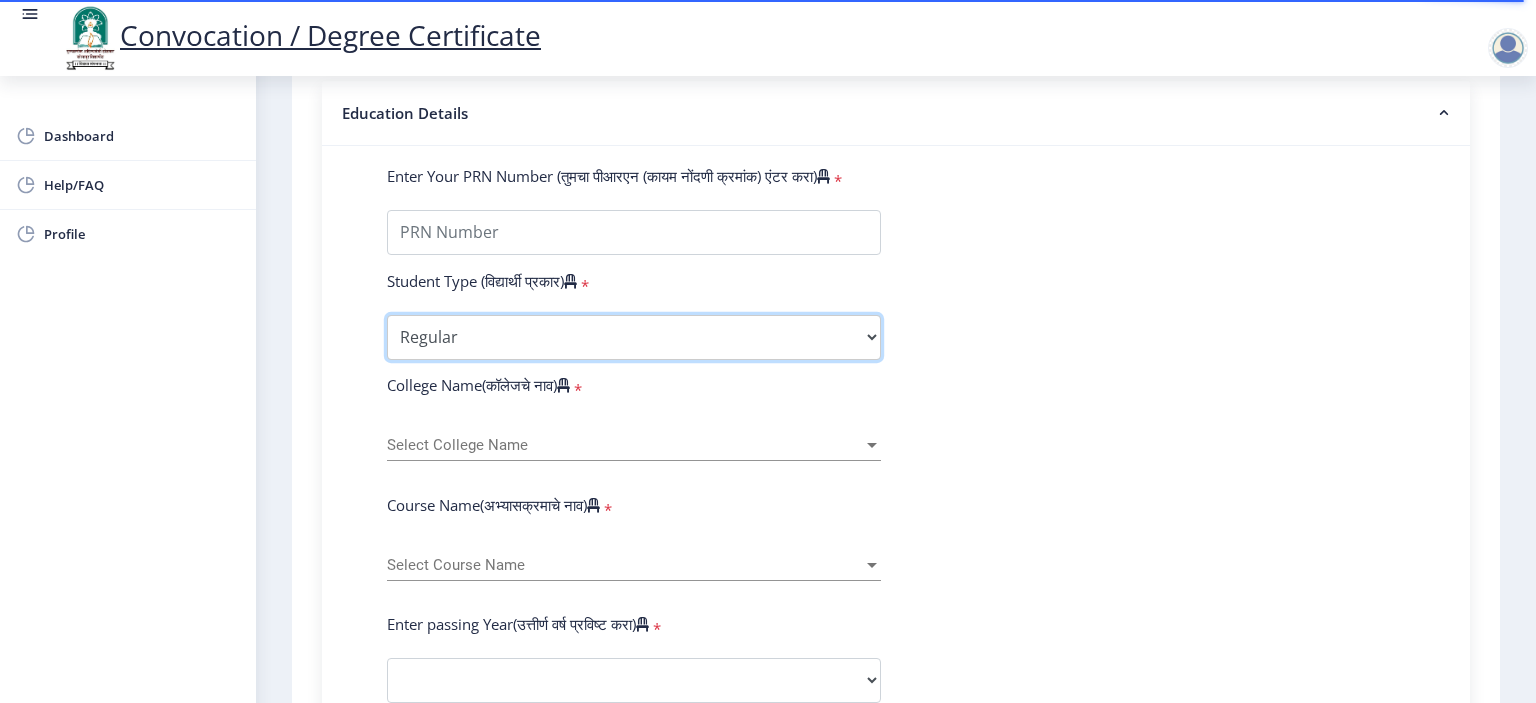 click on "Select Student Type Regular External" at bounding box center [634, 337] 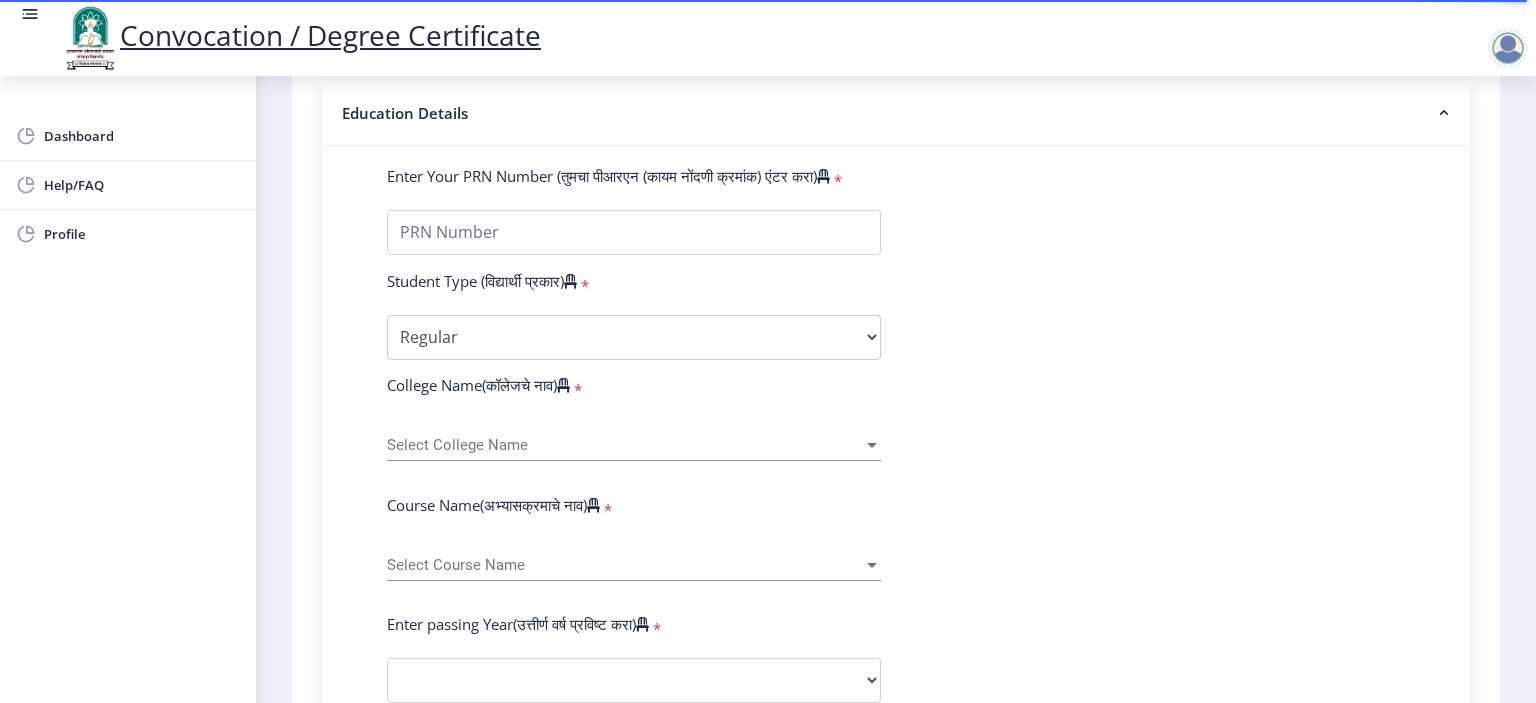 click on "Select College Name" at bounding box center [625, 445] 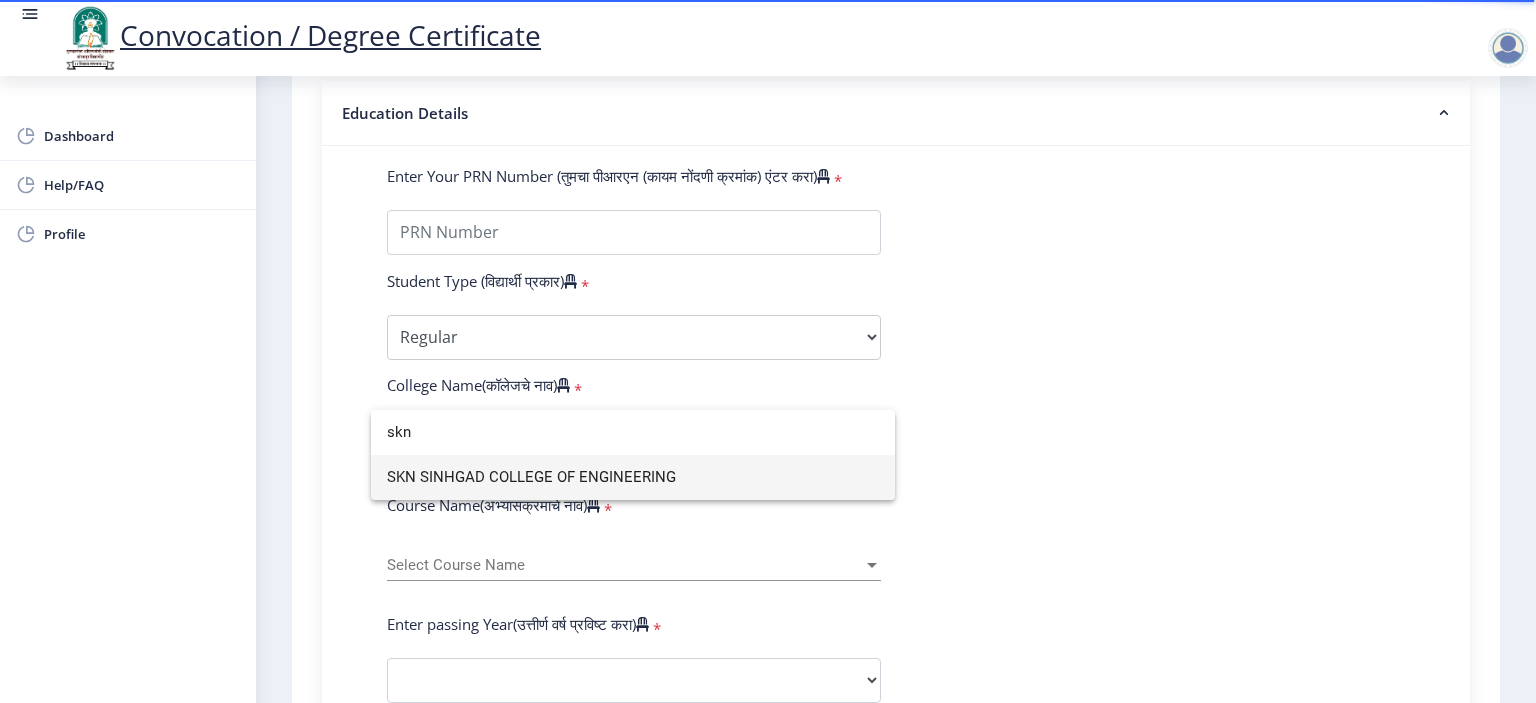 type on "skn" 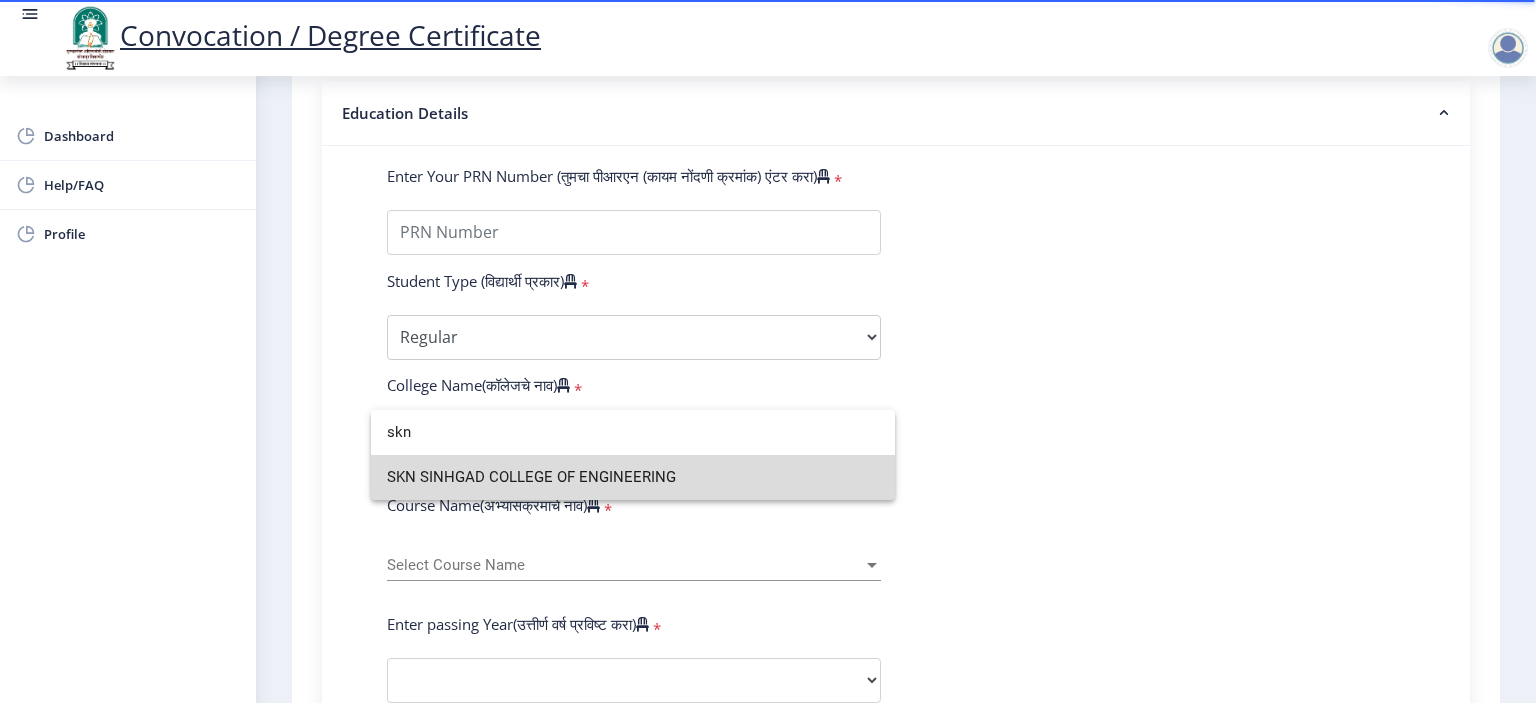 click on "SKN SINHGAD COLLEGE OF ENGINEERING" at bounding box center (633, 477) 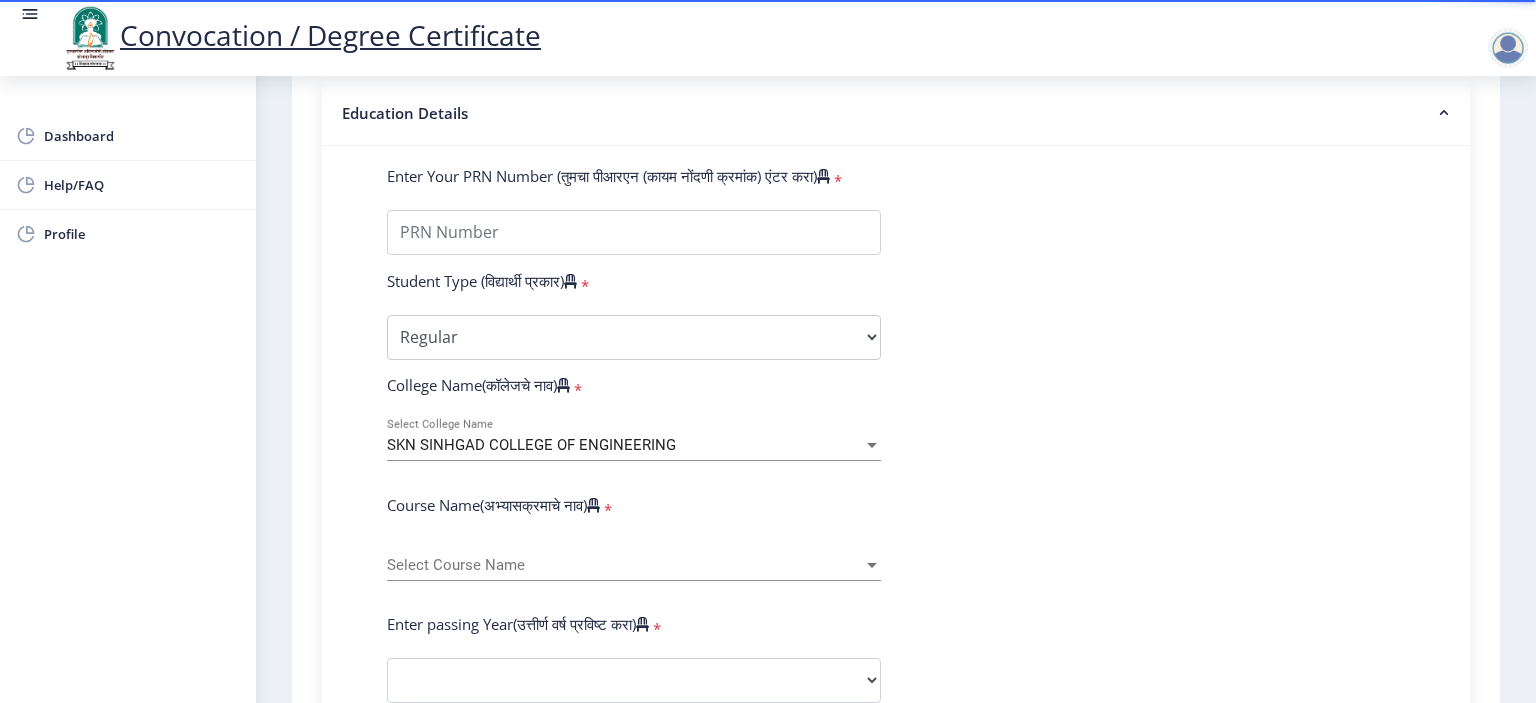 click on "Select Course Name Select Course Name" 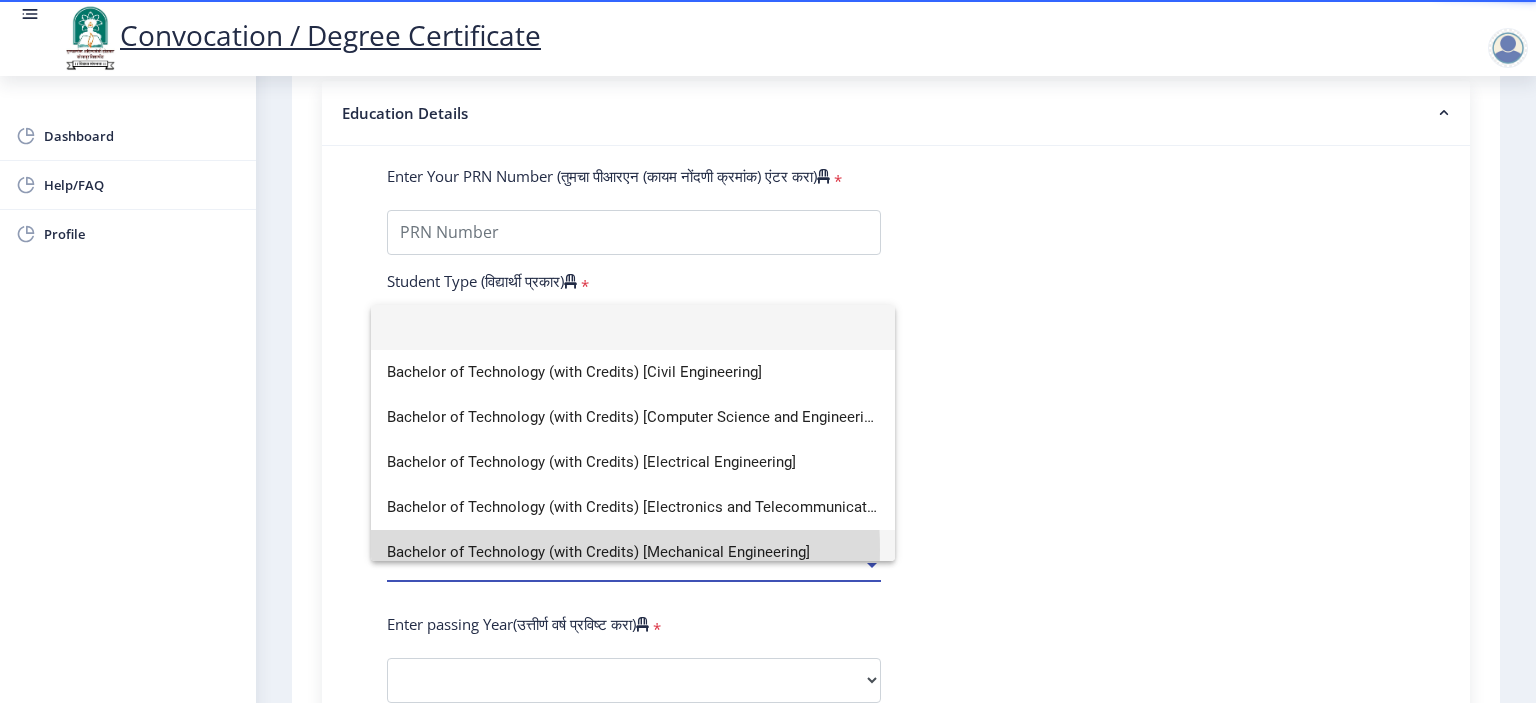 click on "Bachelor of Technology (with Credits) [Mechanical Engineering]" at bounding box center (633, 552) 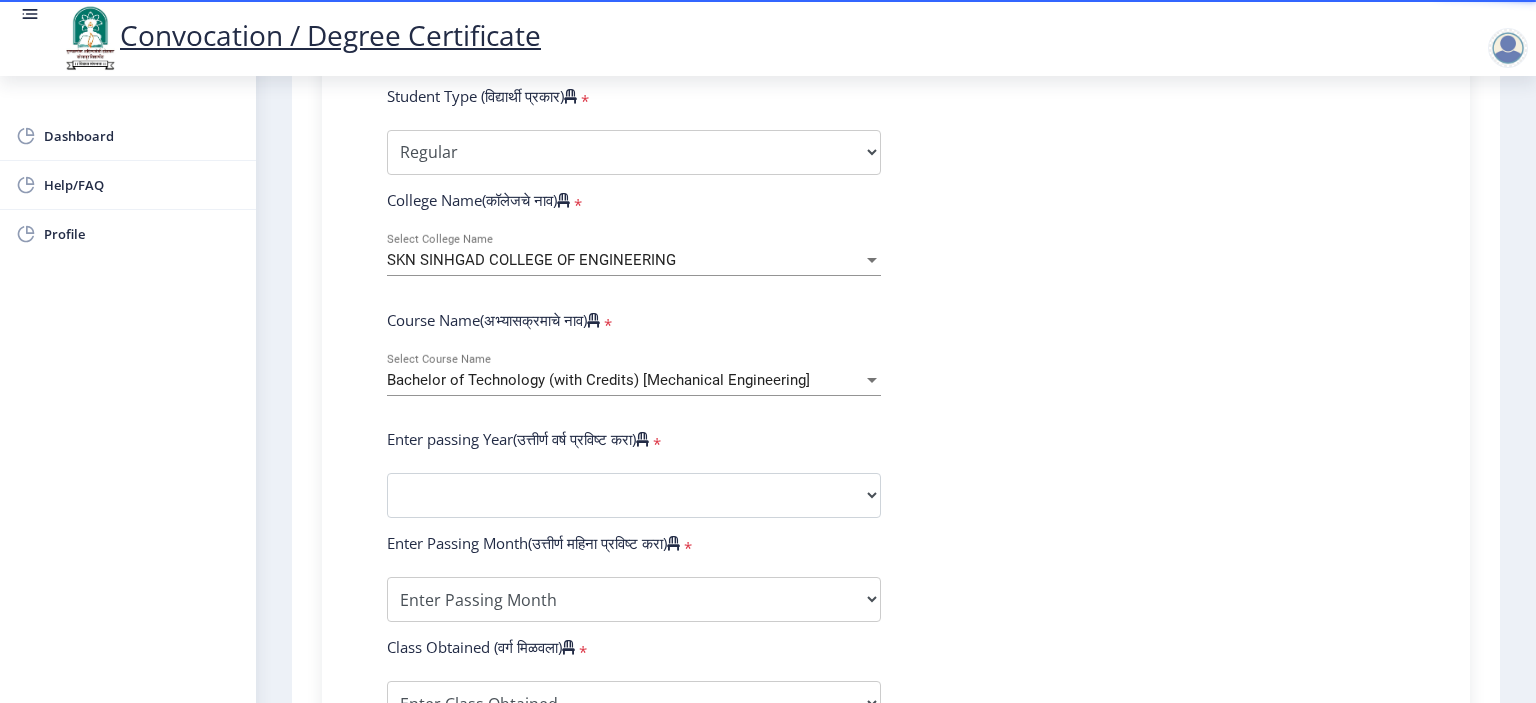 scroll, scrollTop: 700, scrollLeft: 0, axis: vertical 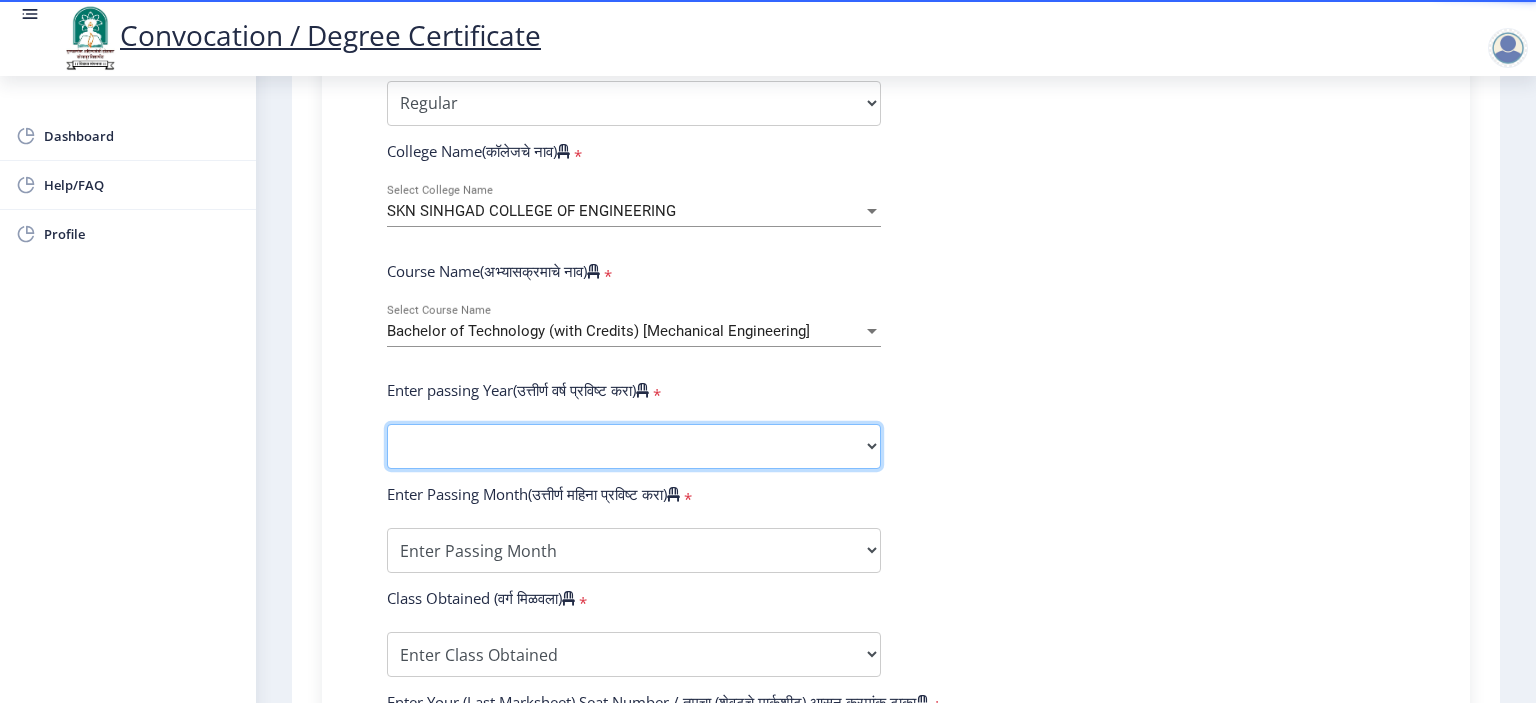 click on "2025   2024   2023   2022   2021   2020   2019   2018   2017   2016   2015   2014   2013   2012   2011   2010   2009   2008   2007   2006   2005   2004   2003   2002   2001   2000   1999   1998   1997   1996   1995   1994   1993   1992   1991   1990   1989   1988   1987   1986   1985   1984   1983   1982   1981   1980   1979   1978   1977   1976" 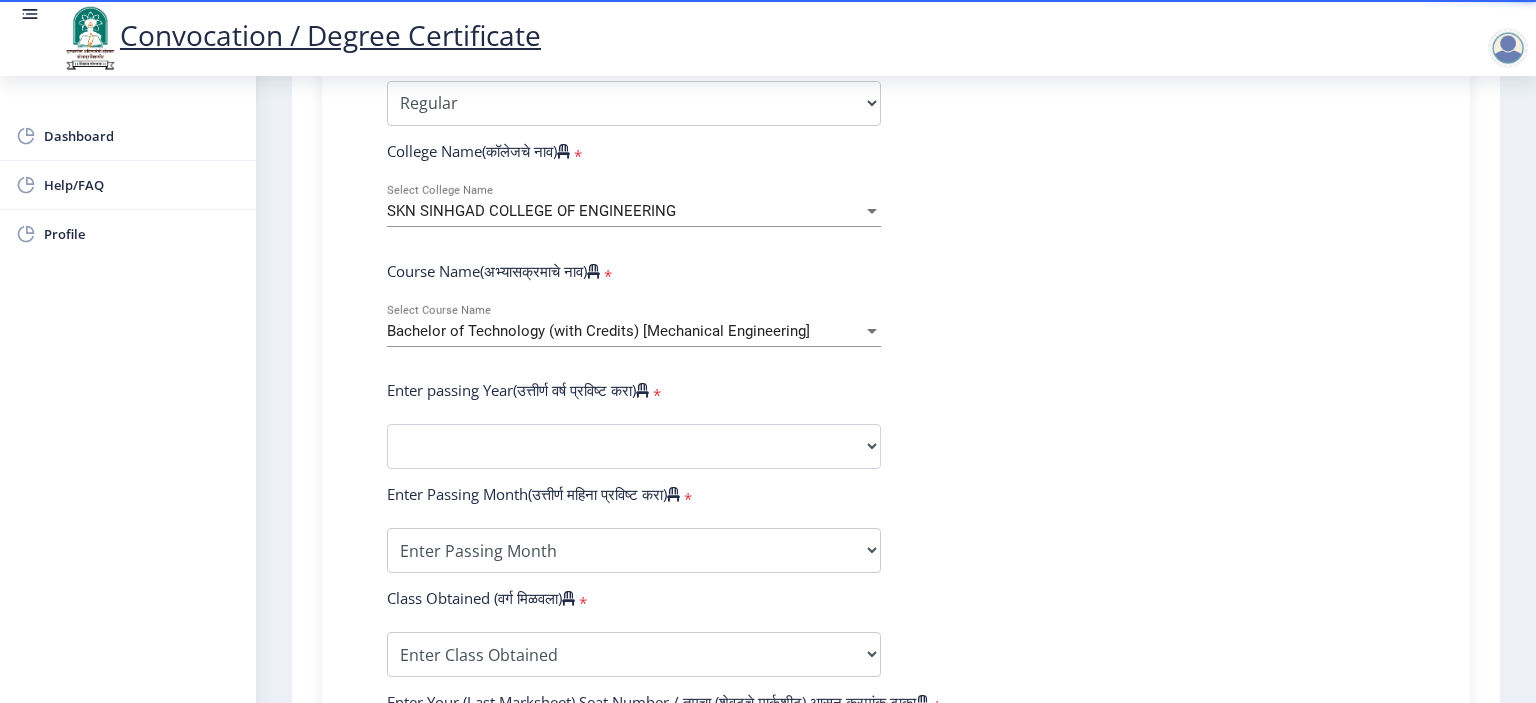 click on "Enter Your PRN Number (तुमचा पीआरएन (कायम नोंदणी क्रमांक) एंटर करा)   * Student Type (विद्यार्थी प्रकार)    * Select Student Type Regular External College Name(कॉलेजचे नाव)   * SKN SINHGAD COLLEGE OF ENGINEERING Select College Name Course Name(अभ्यासक्रमाचे नाव)   * Bachelor of Technology (with Credits) [Mechanical Engineering] Select Course Name Enter passing Year(उत्तीर्ण वर्ष प्रविष्ट करा)   *  2025   2024   2023   2022   2021   2020   2019   2018   2017   2016   2015   2014   2013   2012   2011   2010   2009   2008   2007   2006   2005   2004   2003   2002   2001   2000   1999   1998   1997   1996   1995   1994   1993   1992   1991   1990   1989   1988   1987   1986   1985   1984   1983   1982   1981   1980   1979   1978   1977   1976  * Enter Passing Month March April May October November December" 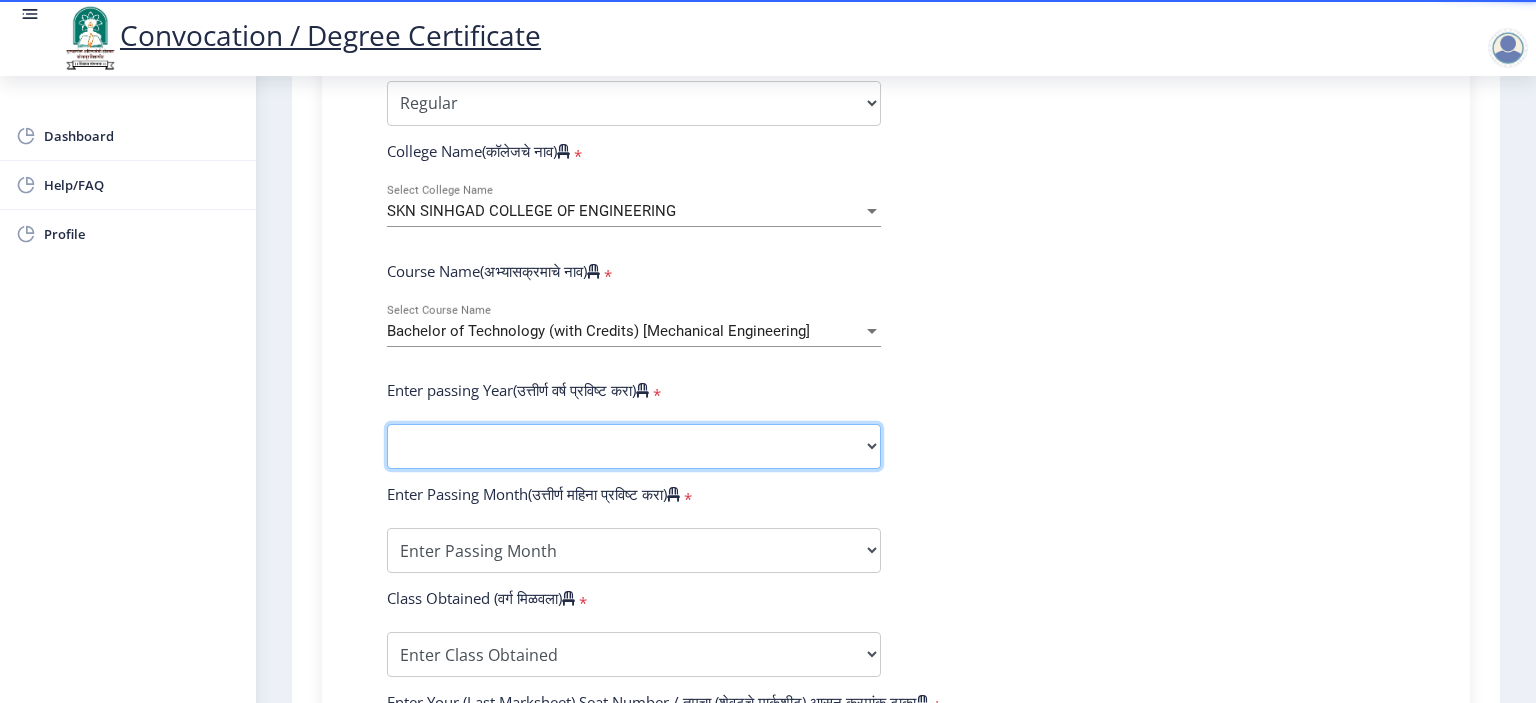 click on "2025   2024   2023   2022   2021   2020   2019   2018   2017   2016   2015   2014   2013   2012   2011   2010   2009   2008   2007   2006   2005   2004   2003   2002   2001   2000   1999   1998   1997   1996   1995   1994   1993   1992   1991   1990   1989   1988   1987   1986   1985   1984   1983   1982   1981   1980   1979   1978   1977   1976" 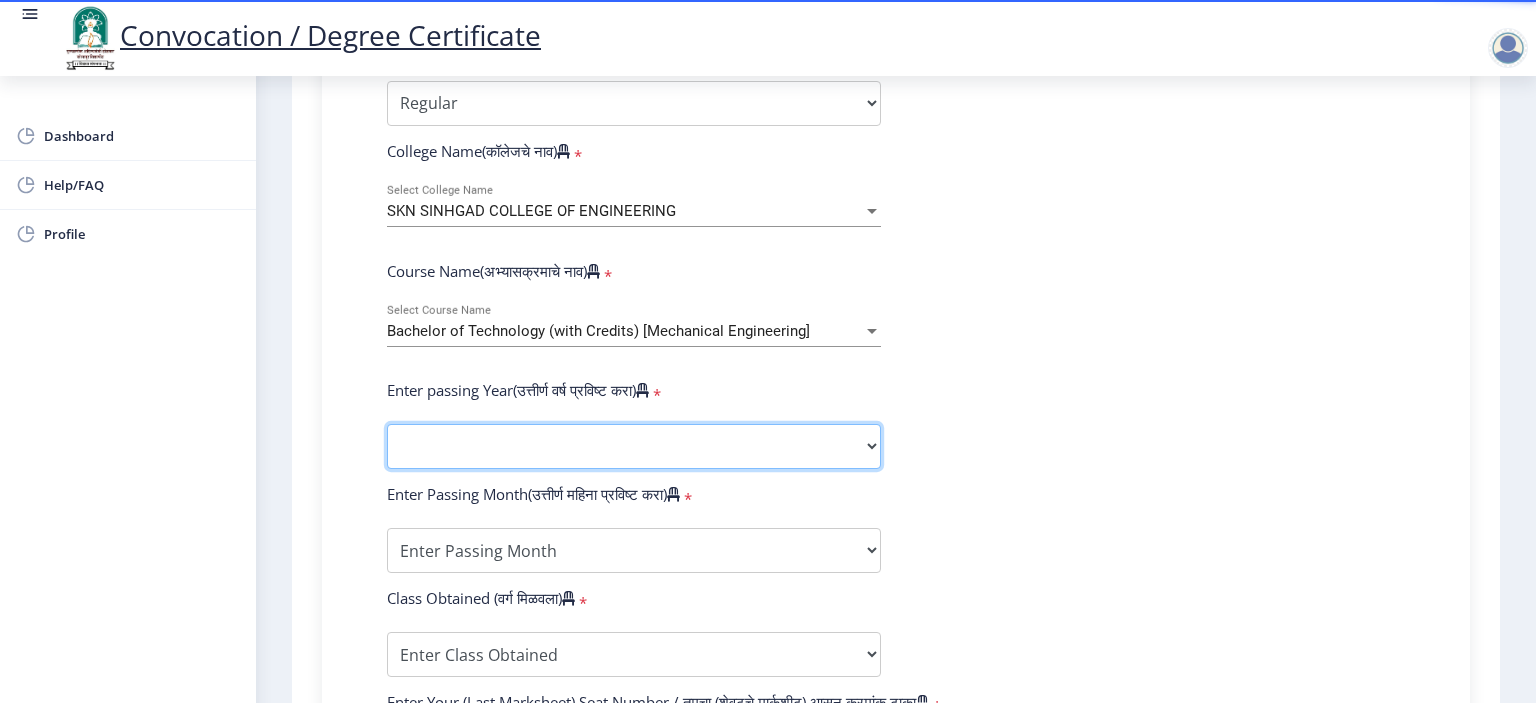 select on "2018" 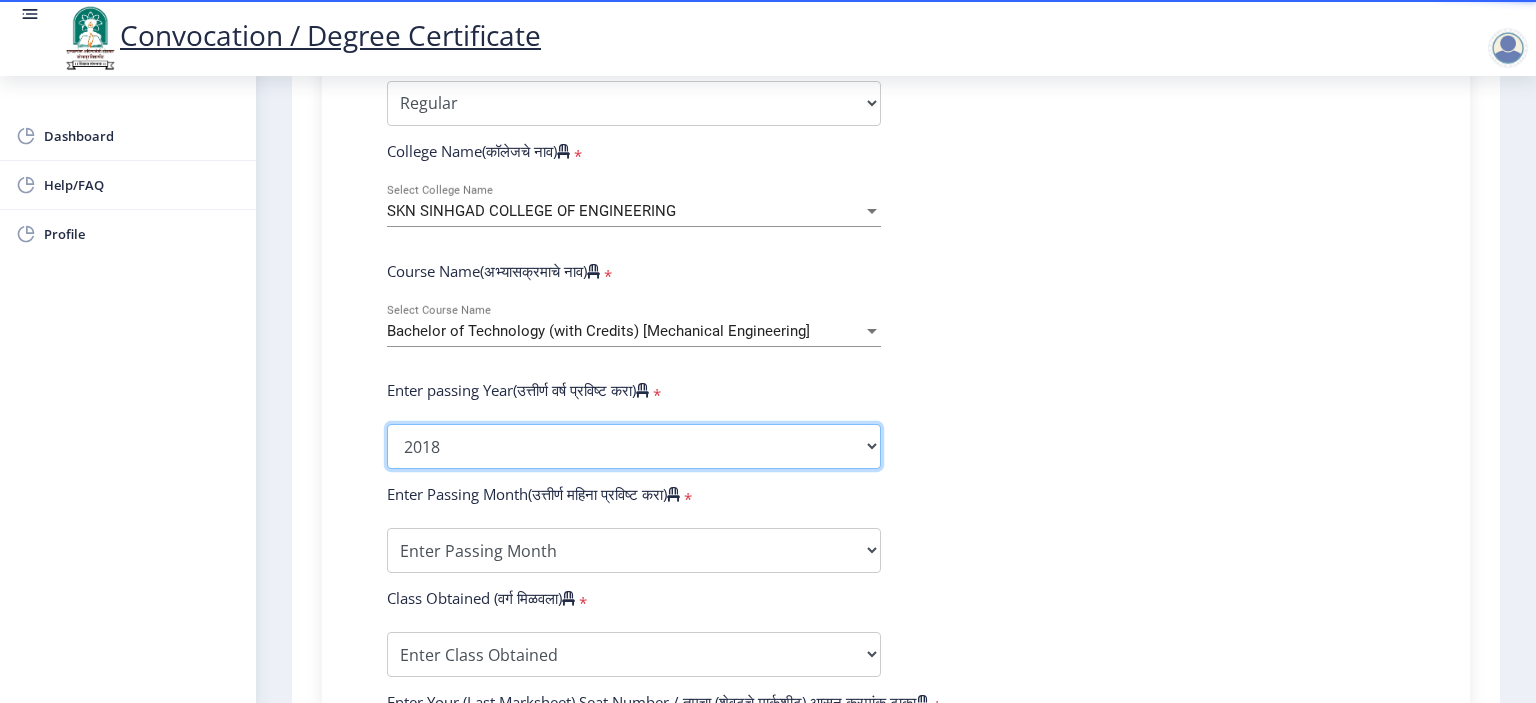 click on "2025   2024   2023   2022   2021   2020   2019   2018   2017   2016   2015   2014   2013   2012   2011   2010   2009   2008   2007   2006   2005   2004   2003   2002   2001   2000   1999   1998   1997   1996   1995   1994   1993   1992   1991   1990   1989   1988   1987   1986   1985   1984   1983   1982   1981   1980   1979   1978   1977   1976" 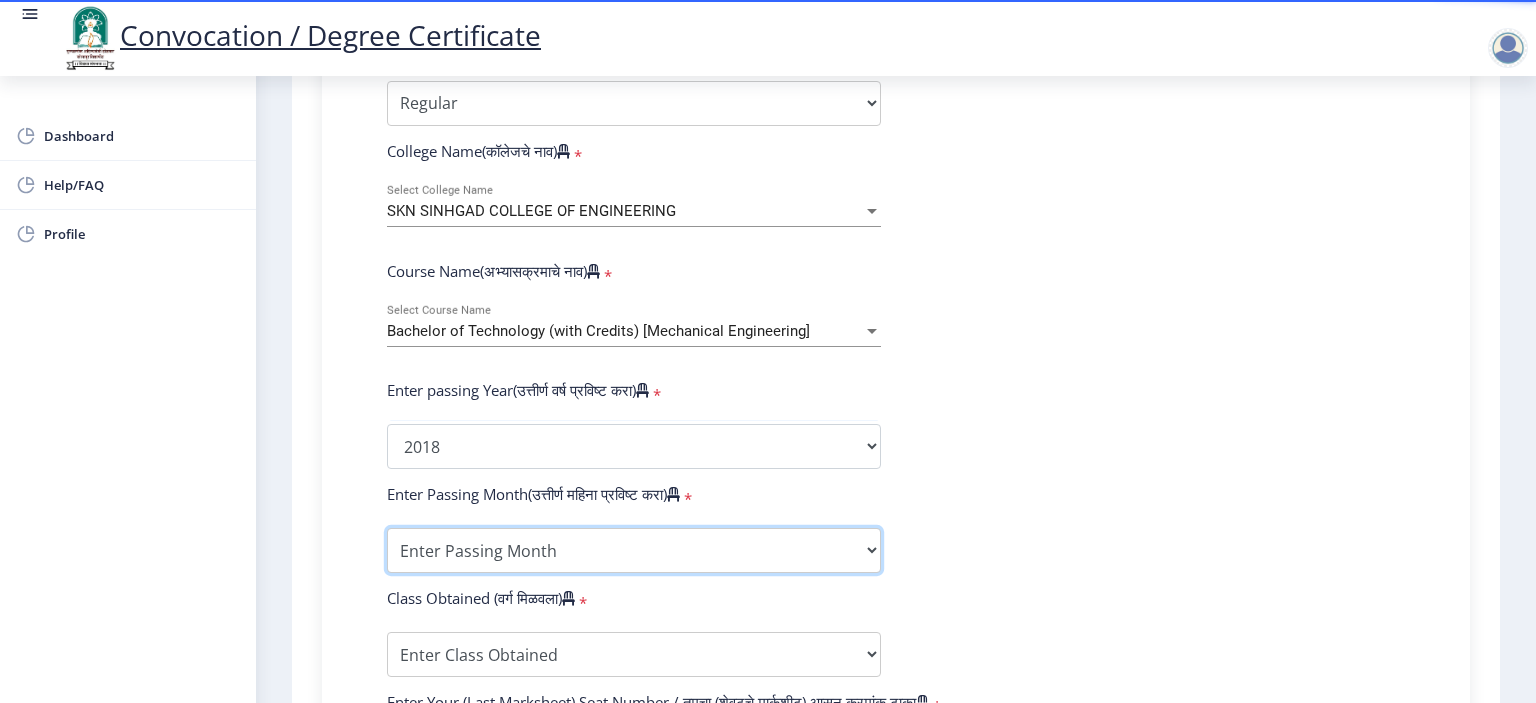 click on "Enter Passing Month March April May October November December" at bounding box center [634, 550] 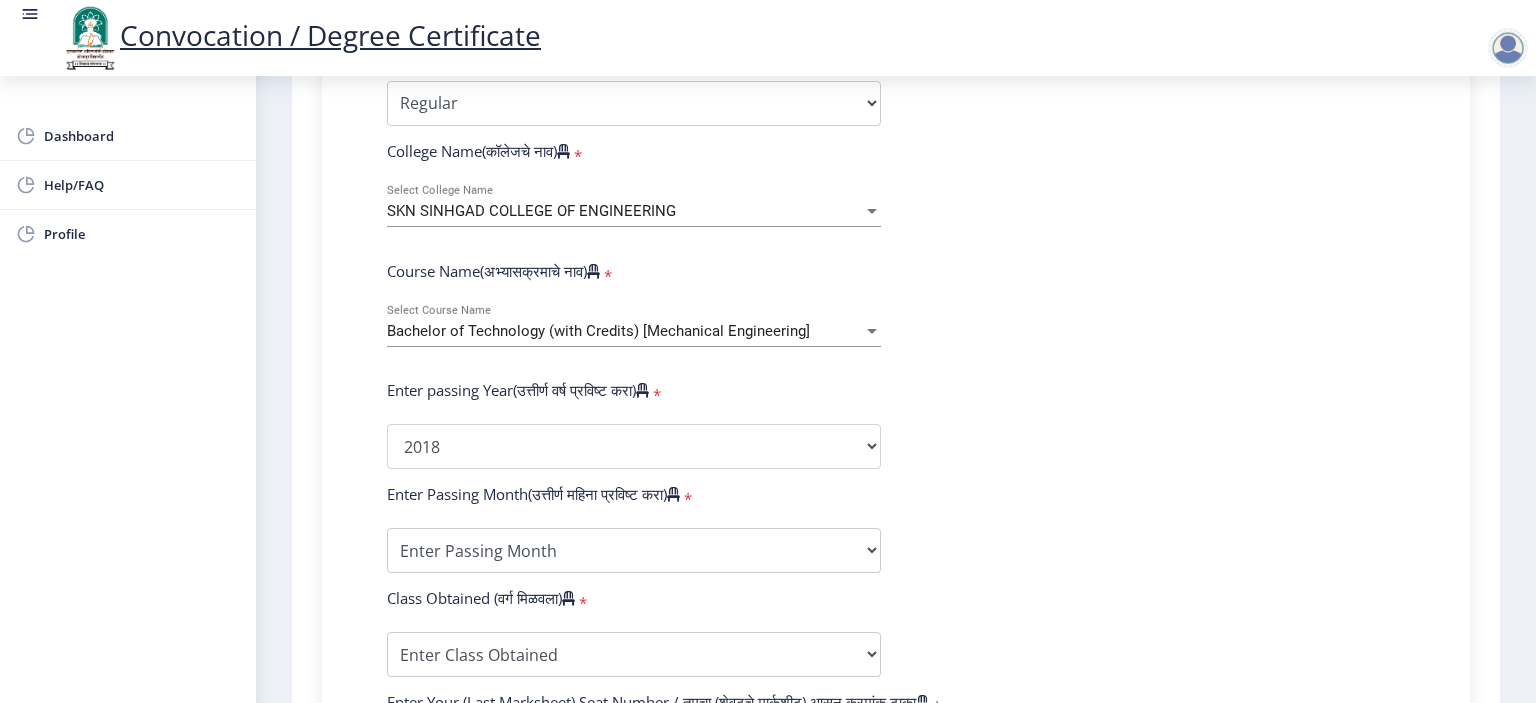 click on "Enter Your PRN Number (तुमचा पीआरएन (कायम नोंदणी क्रमांक) एंटर करा)   * Student Type (विद्यार्थी प्रकार)    * Select Student Type Regular External College Name(कॉलेजचे नाव)   * SKN SINHGAD COLLEGE OF ENGINEERING Select College Name Course Name(अभ्यासक्रमाचे नाव)   * Bachelor of Technology (with Credits) [Mechanical Engineering] Select Course Name Enter passing Year(उत्तीर्ण वर्ष प्रविष्ट करा)   *  2025   2024   2023   2022   2021   2020   2019   2018   2017   2016   2015   2014   2013   2012   2011   2010   2009   2008   2007   2006   2005   2004   2003   2002   2001   2000   1999   1998   1997   1996   1995   1994   1993   1992   1991   1990   1989   1988   1987   1986   1985   1984   1983   1982   1981   1980   1979   1978   1977   1976  * Enter Passing Month March April May October November December" 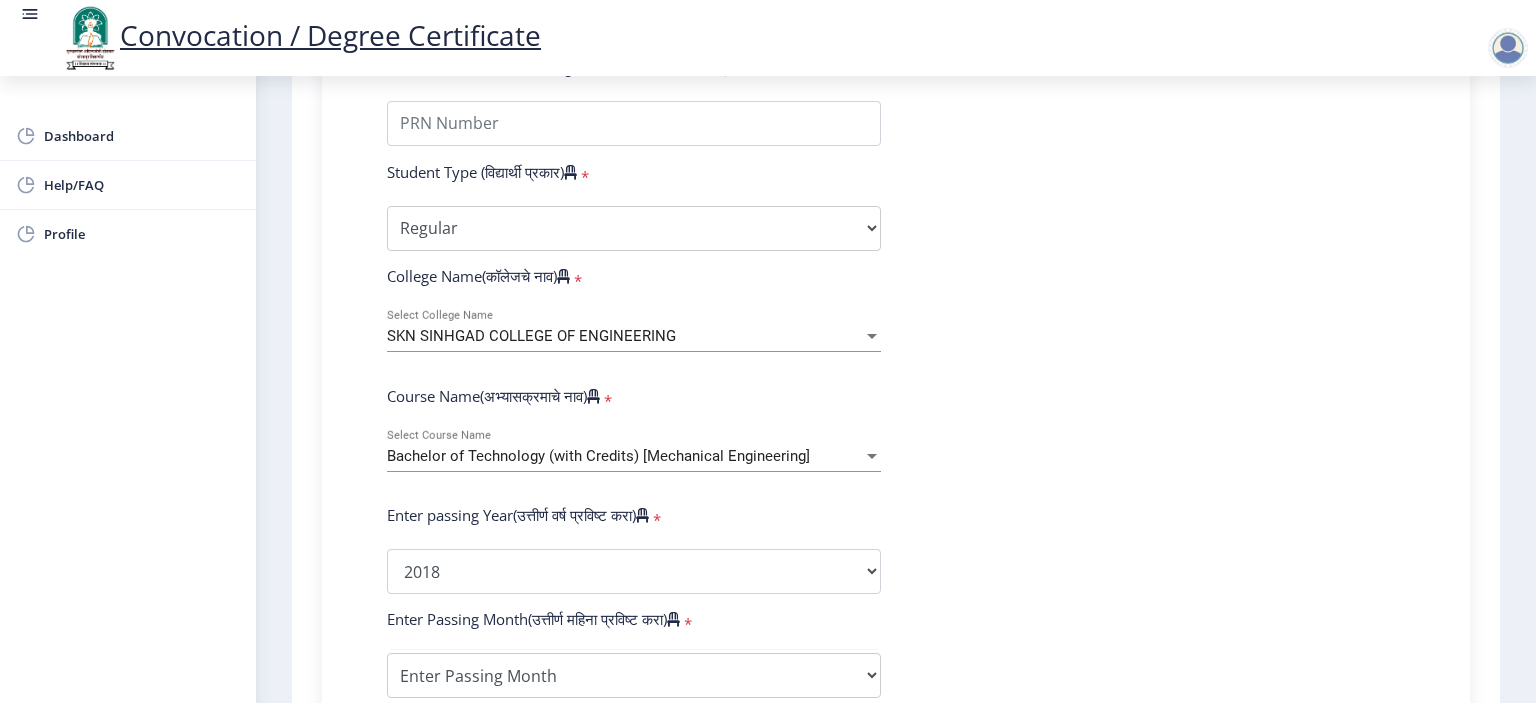 scroll, scrollTop: 233, scrollLeft: 0, axis: vertical 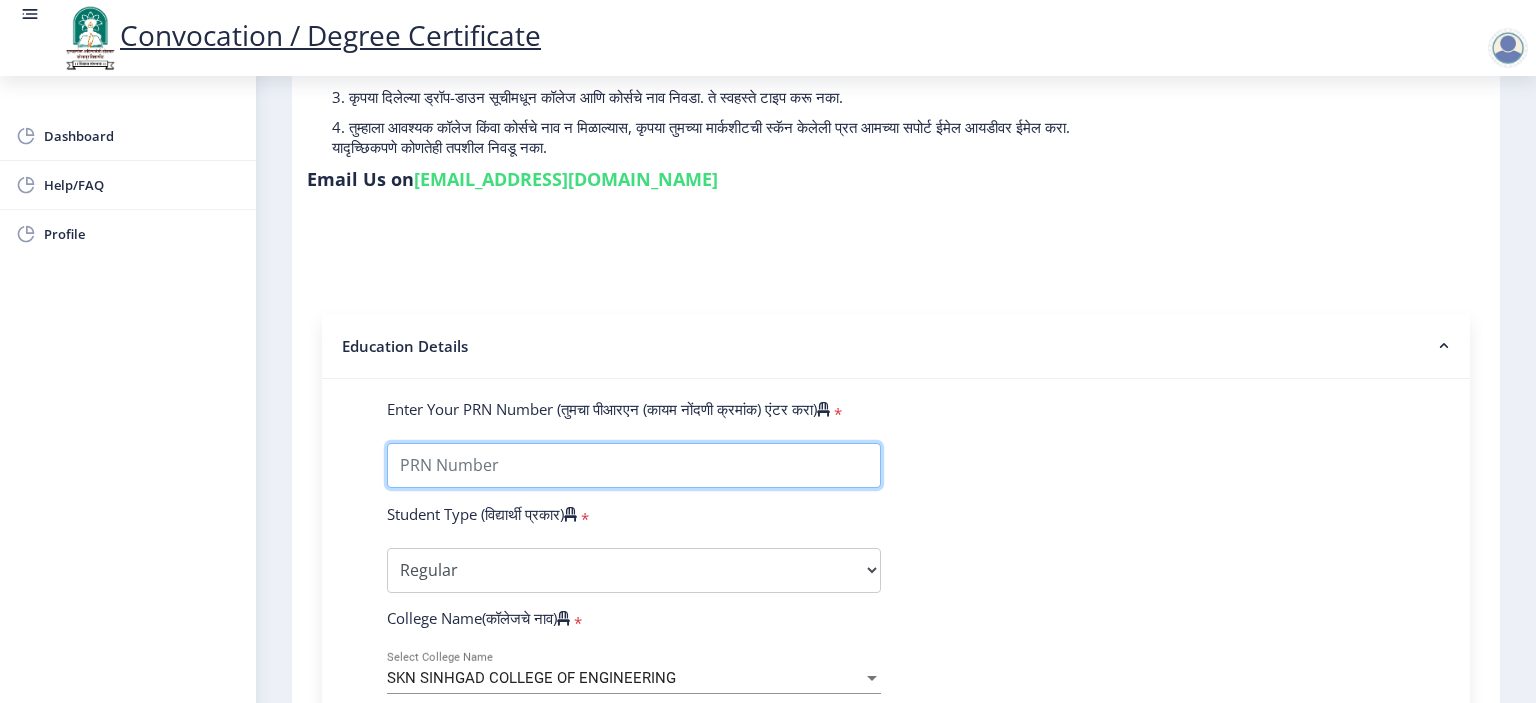 click on "Enter Your PRN Number (तुमचा पीआरएन (कायम नोंदणी क्रमांक) एंटर करा)" at bounding box center (634, 465) 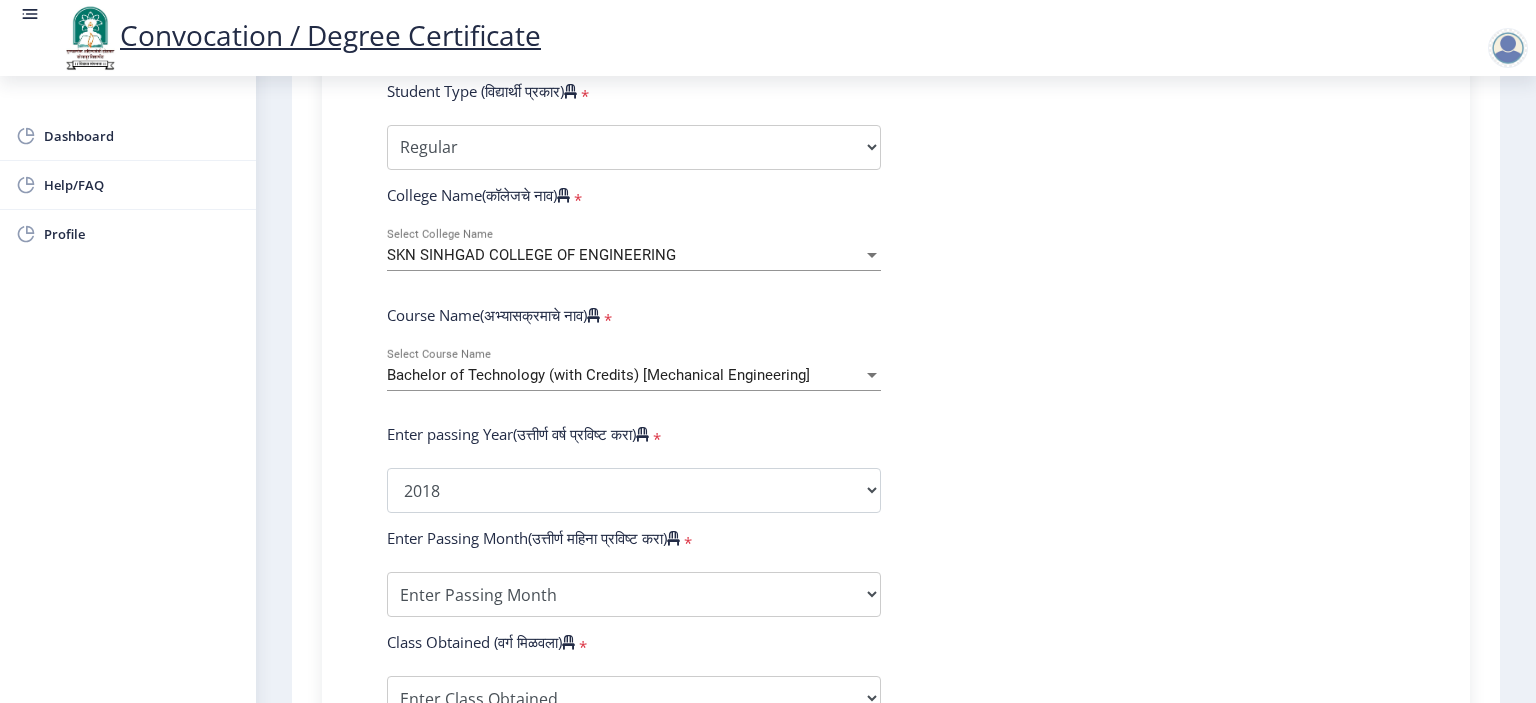 scroll, scrollTop: 700, scrollLeft: 0, axis: vertical 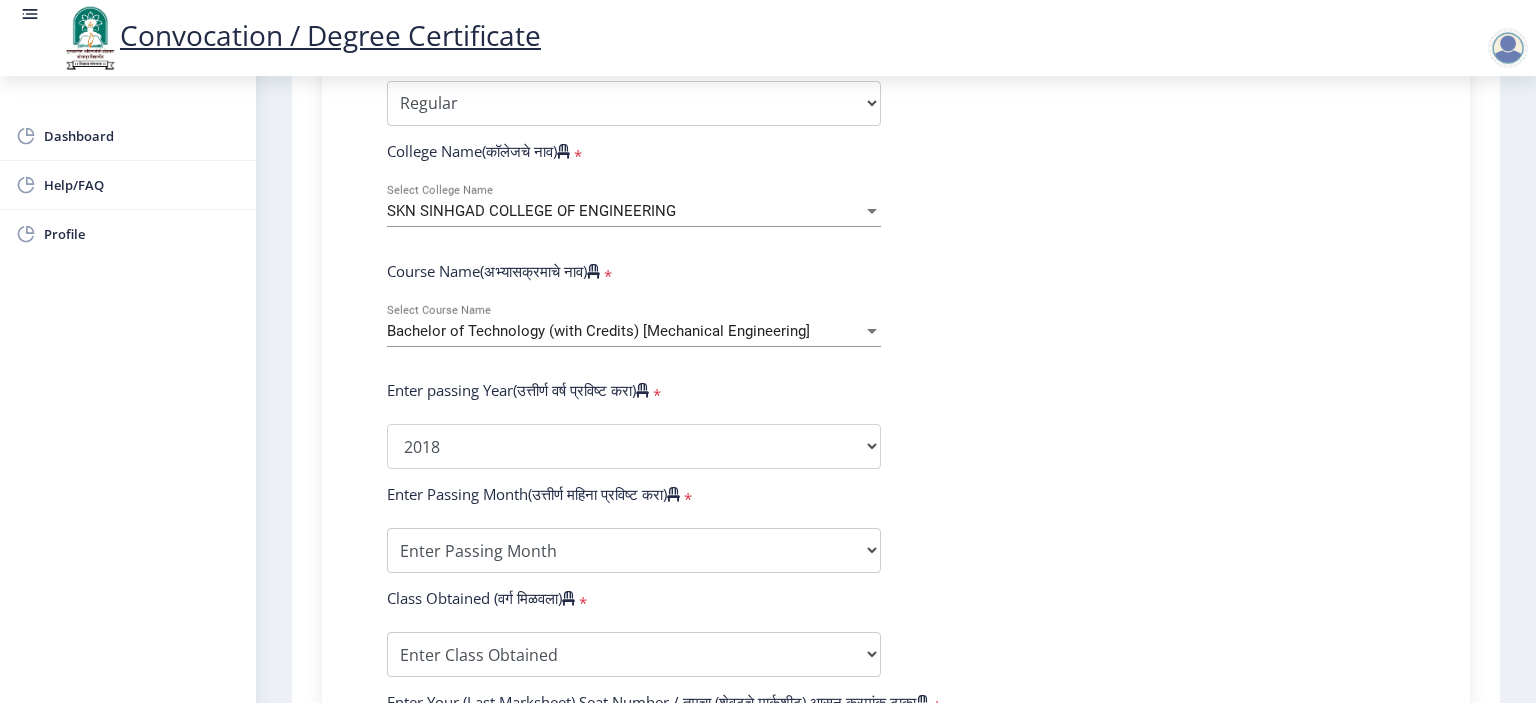 type on "2014032500239224" 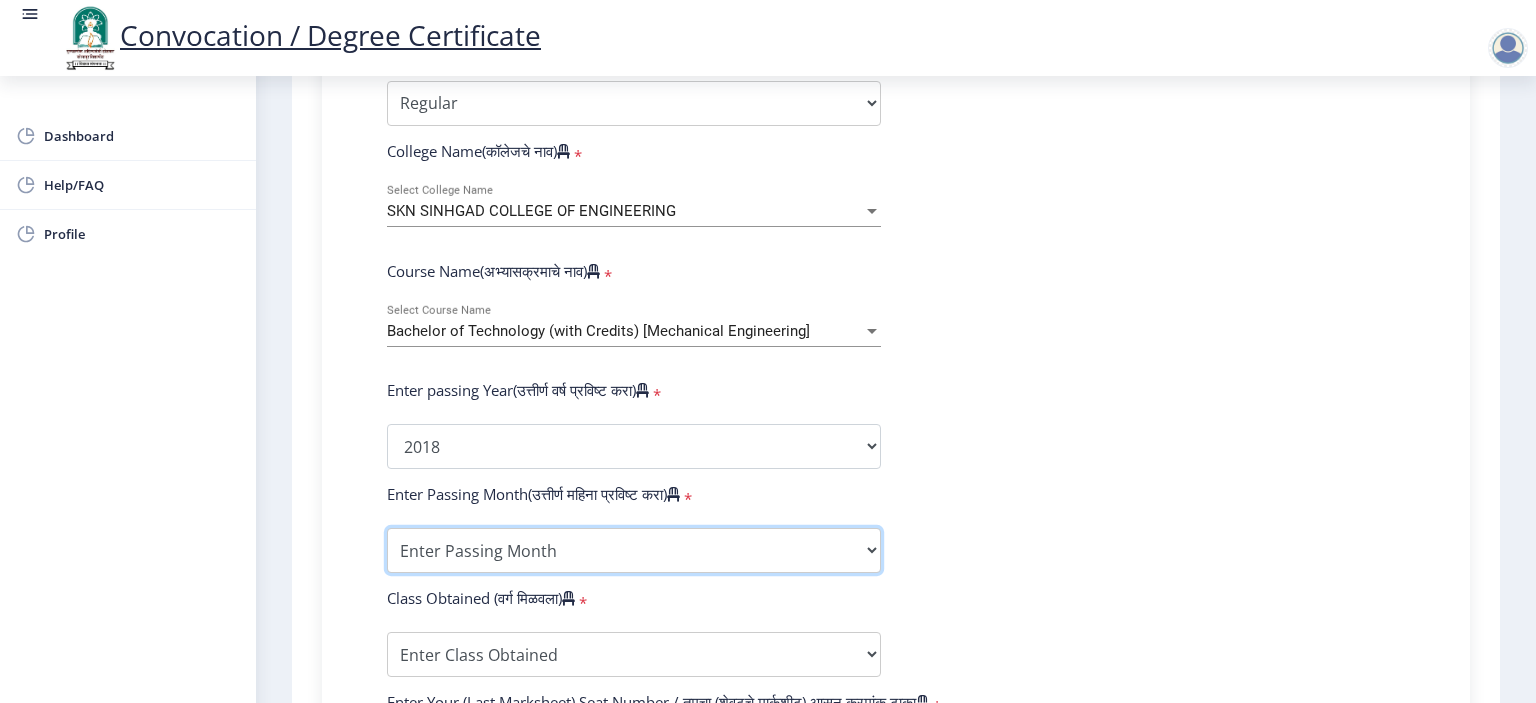 click on "Enter Passing Month March April May October November December" at bounding box center (634, 550) 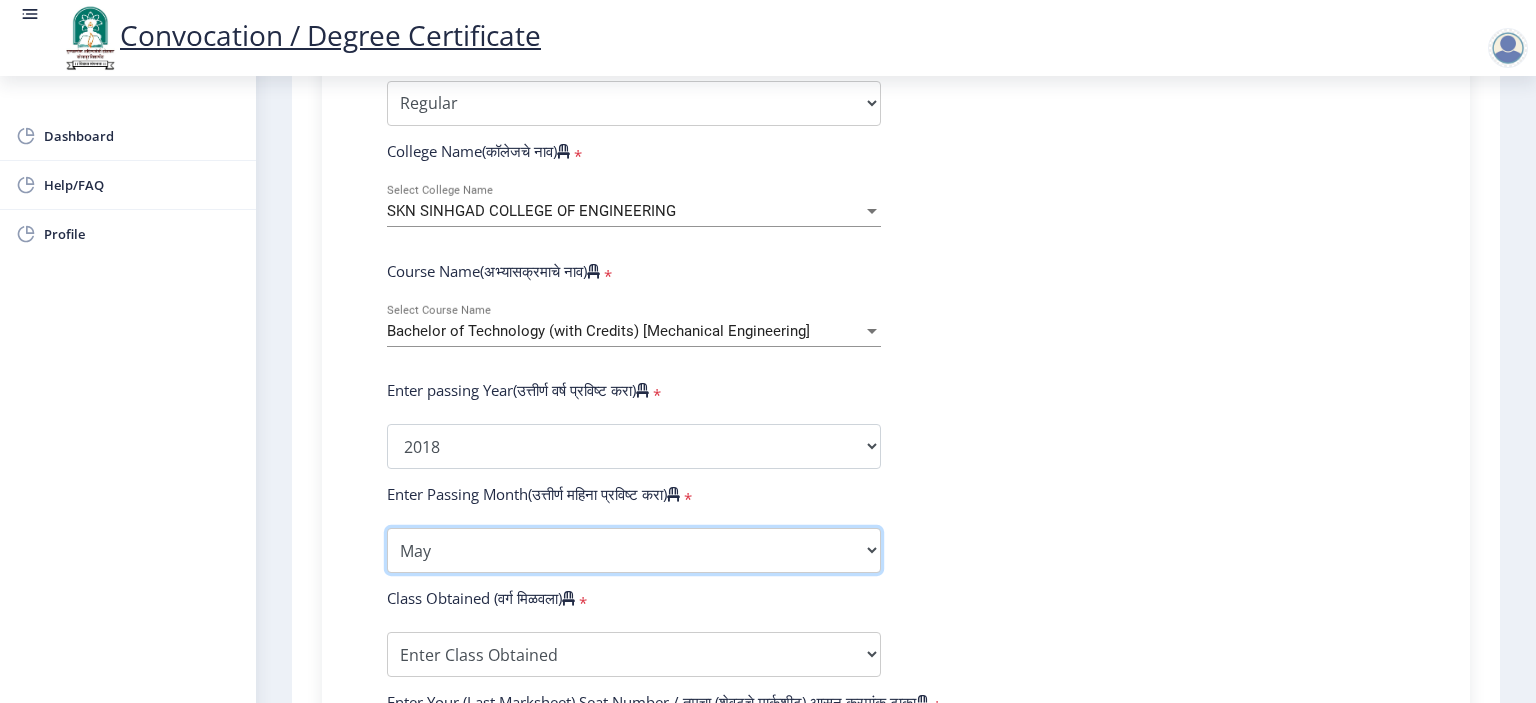 click on "Enter Passing Month March April May October November December" at bounding box center [634, 550] 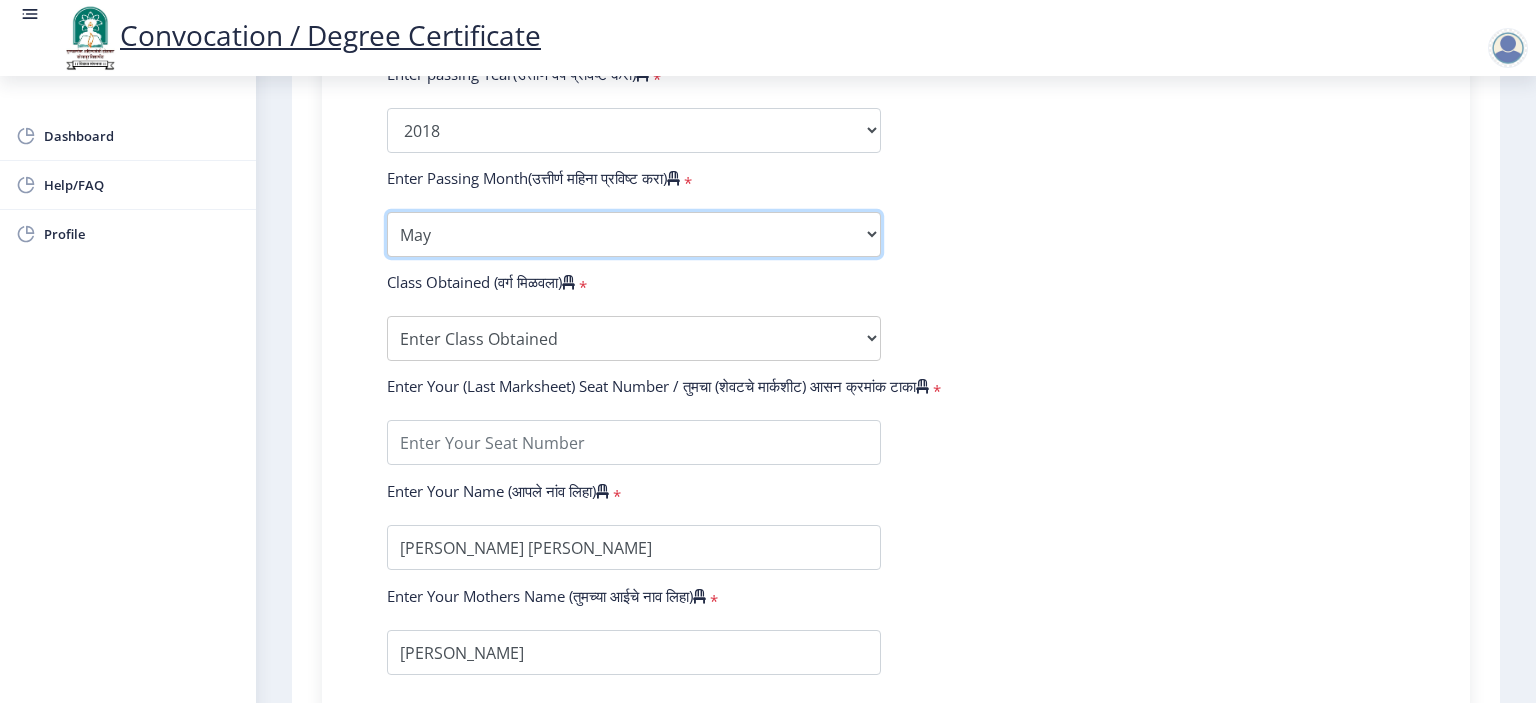 scroll, scrollTop: 1166, scrollLeft: 0, axis: vertical 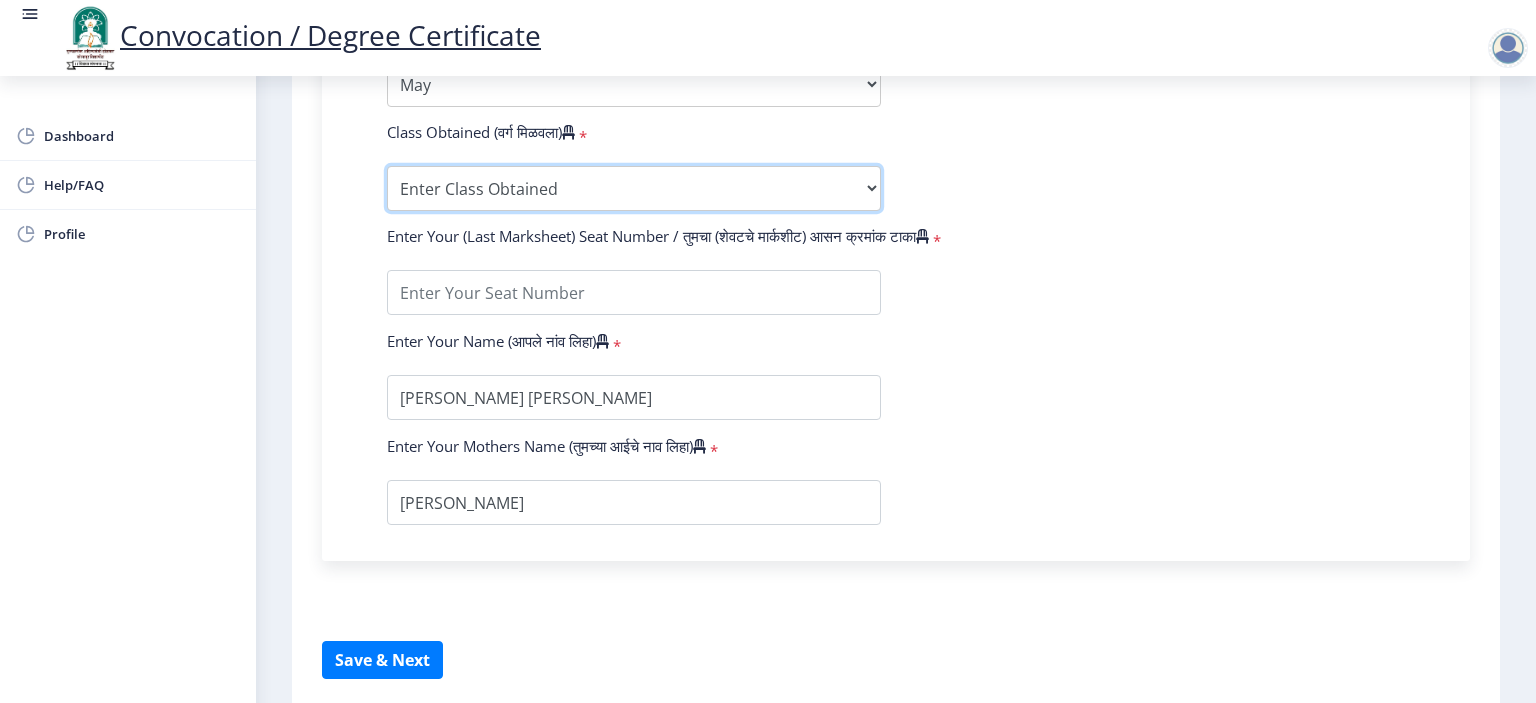 click on "Enter Class Obtained DISTINCTION FIRST CLASS HIGHER SECOND CLASS SECOND CLASS PASS CLASS OUTSTANDING - EXEMPLARY FIRST CLASS WITH DISTINCTION Grade O Grade A+ Grade A Grade B+ Grade B Grade C+ Grade C Grade D Grade E" at bounding box center [634, 188] 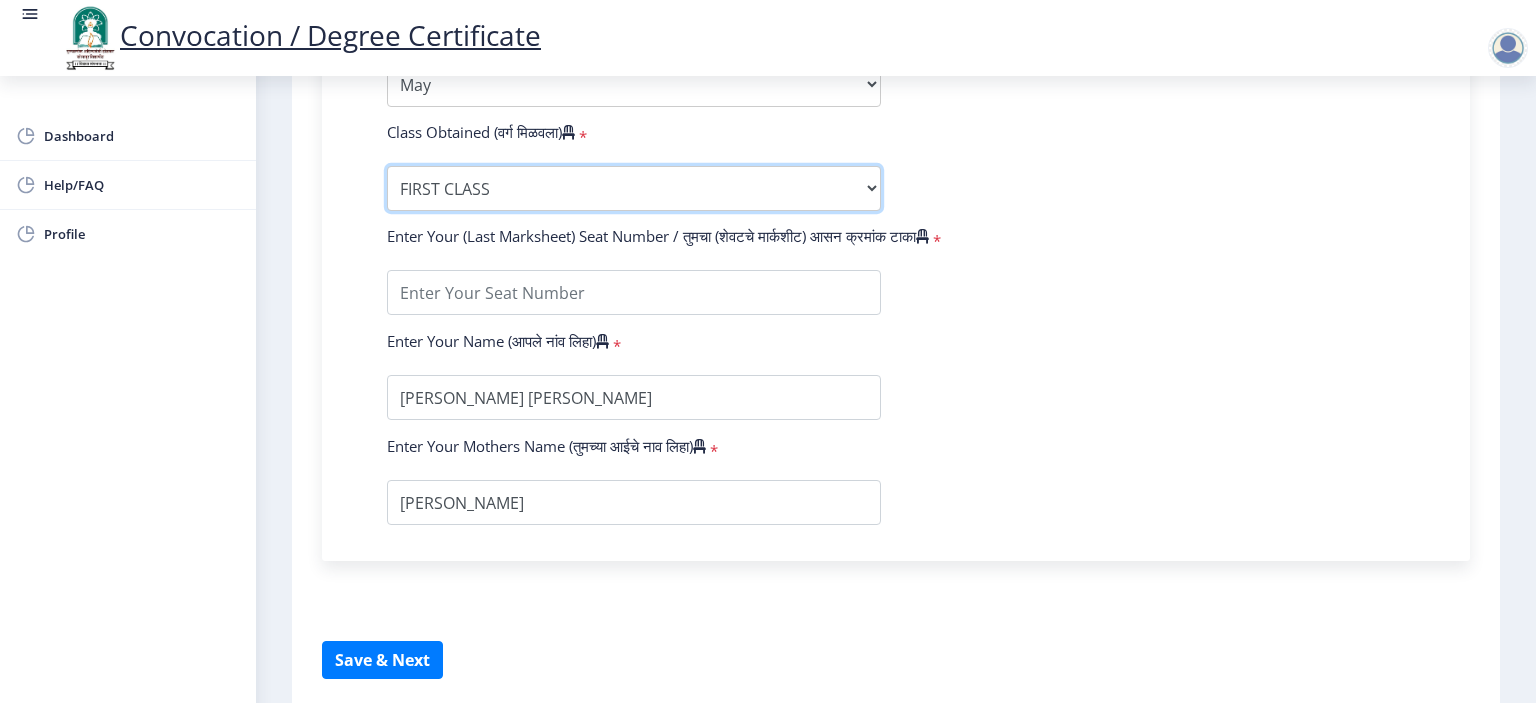 click on "Enter Class Obtained DISTINCTION FIRST CLASS HIGHER SECOND CLASS SECOND CLASS PASS CLASS OUTSTANDING - EXEMPLARY FIRST CLASS WITH DISTINCTION Grade O Grade A+ Grade A Grade B+ Grade B Grade C+ Grade C Grade D Grade E" at bounding box center [634, 188] 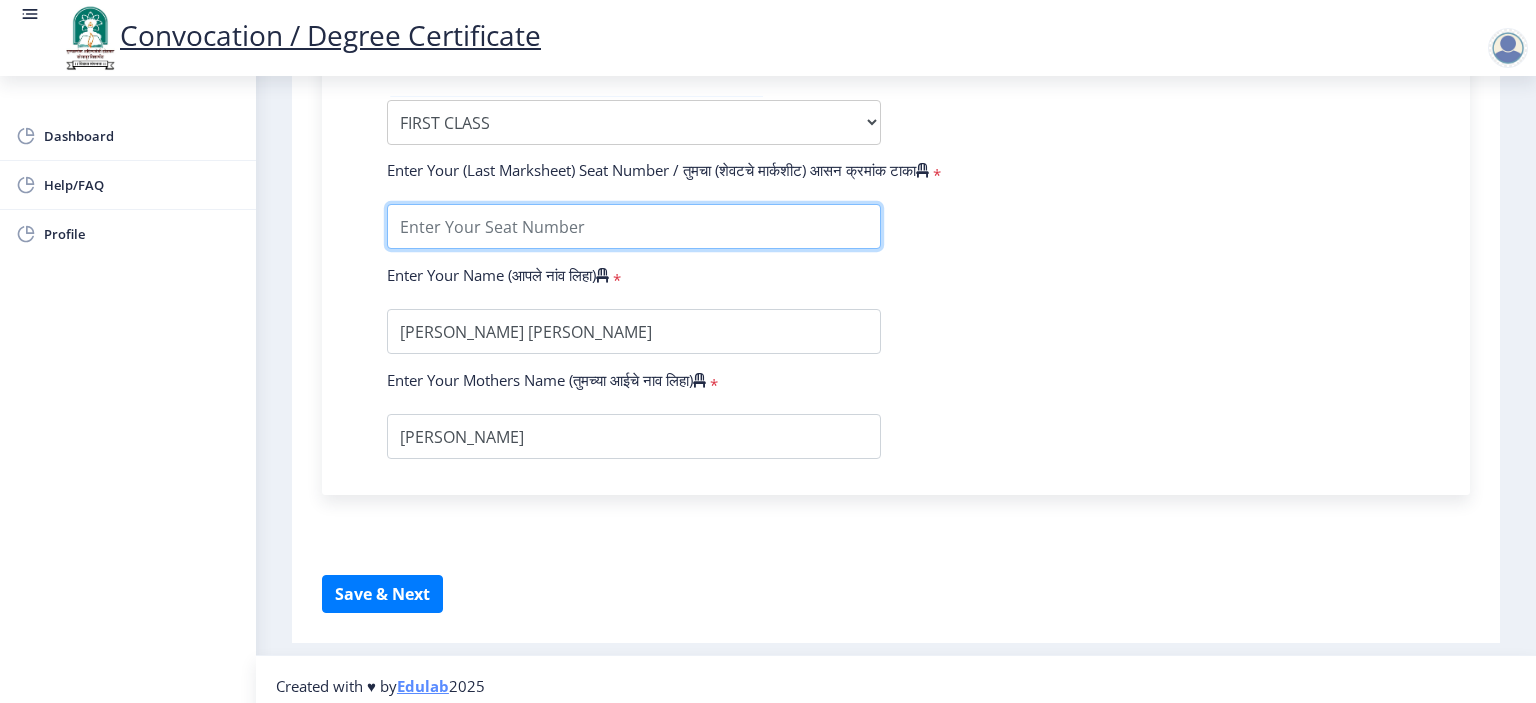 click at bounding box center [634, 226] 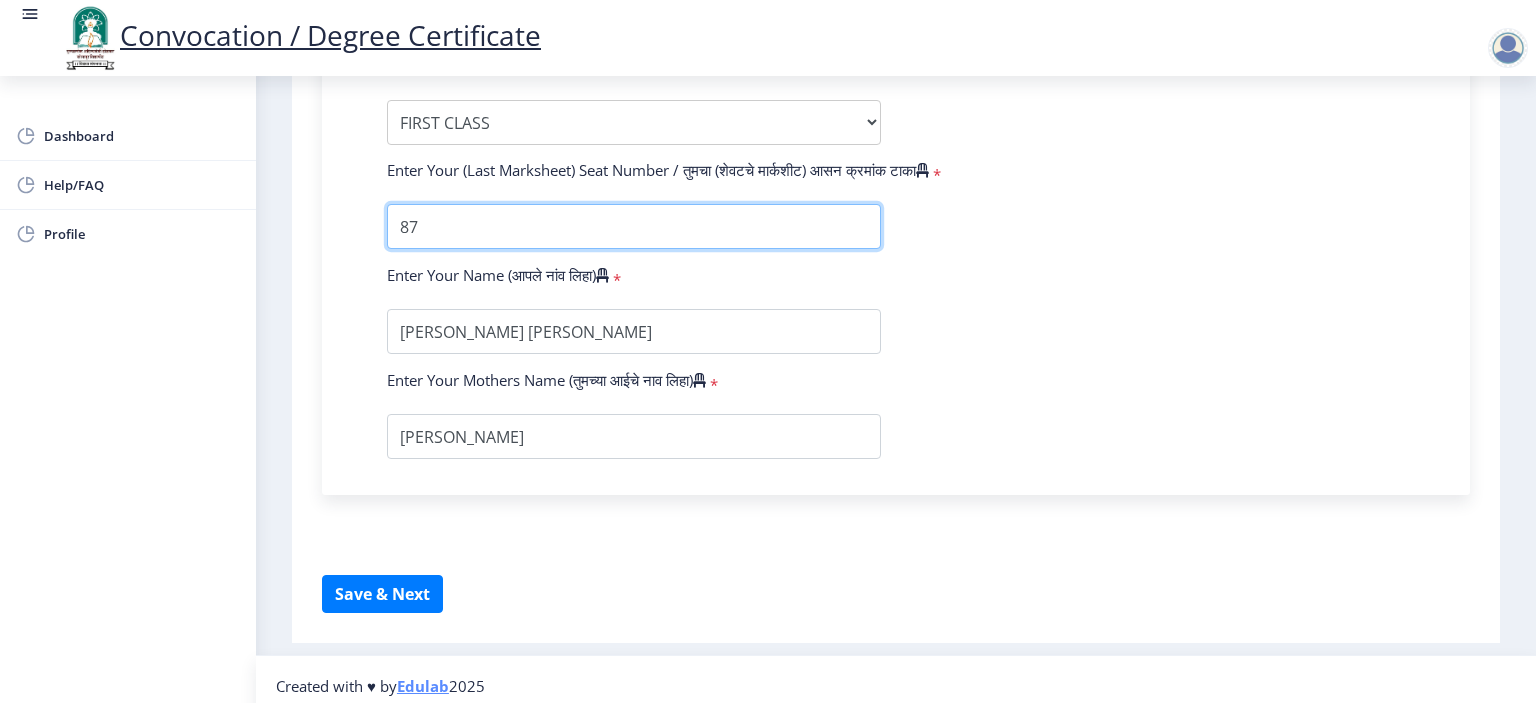 type on "8" 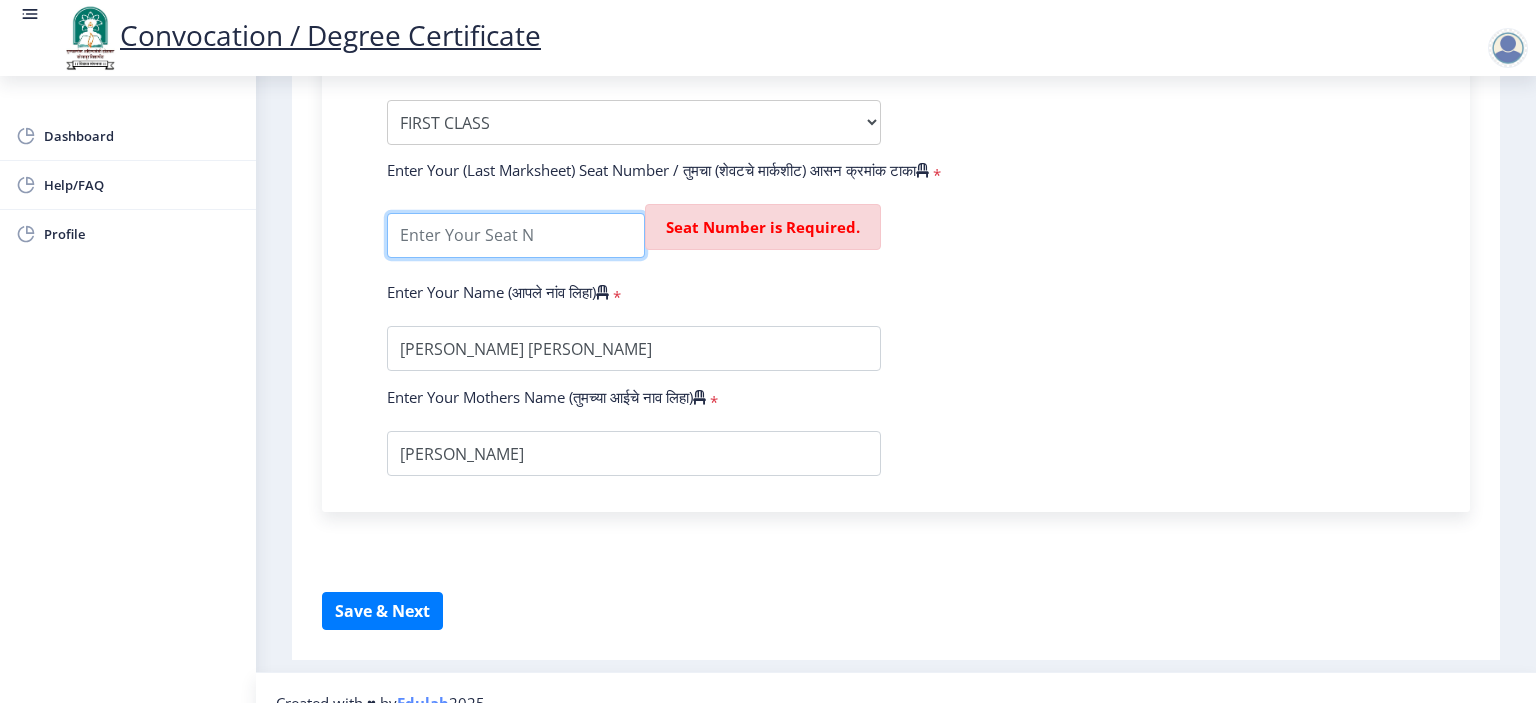click at bounding box center [516, 235] 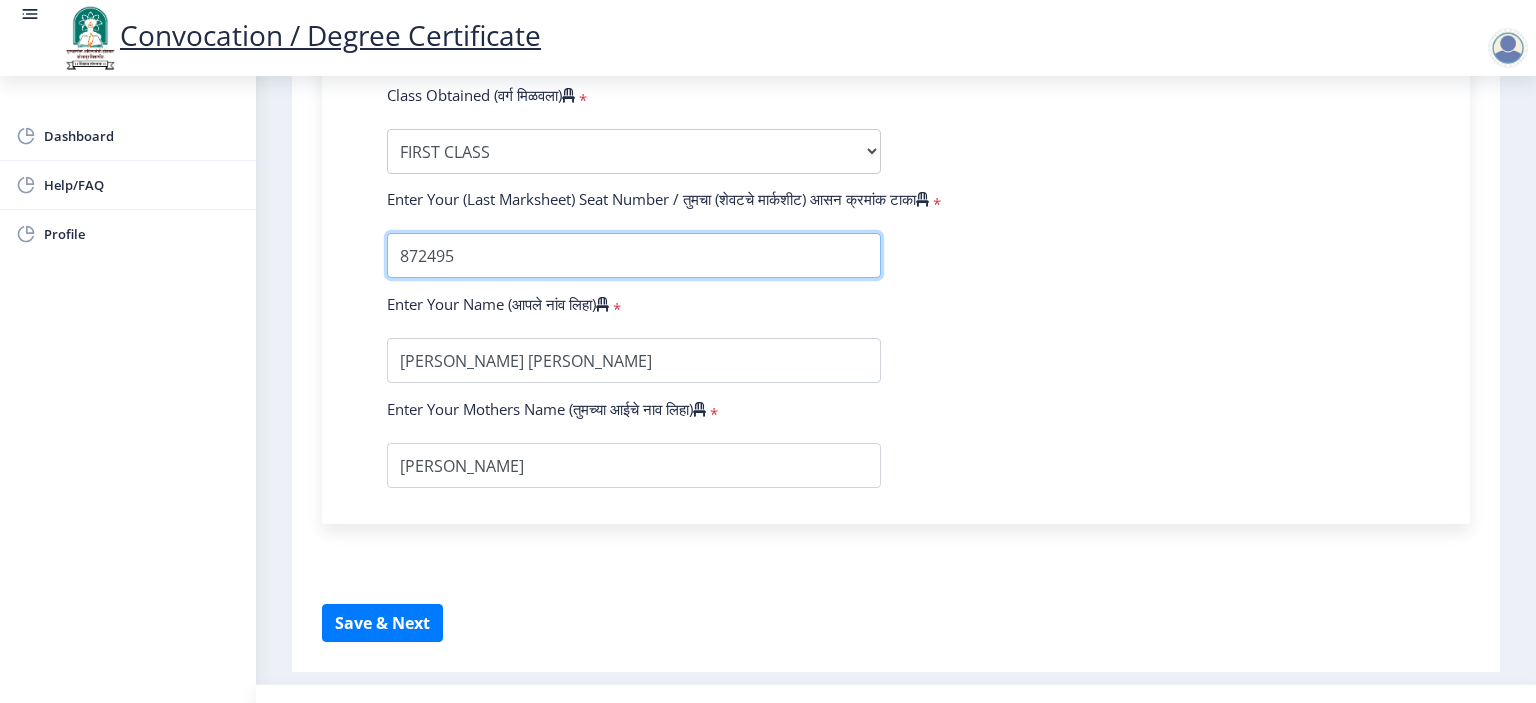 scroll, scrollTop: 1232, scrollLeft: 0, axis: vertical 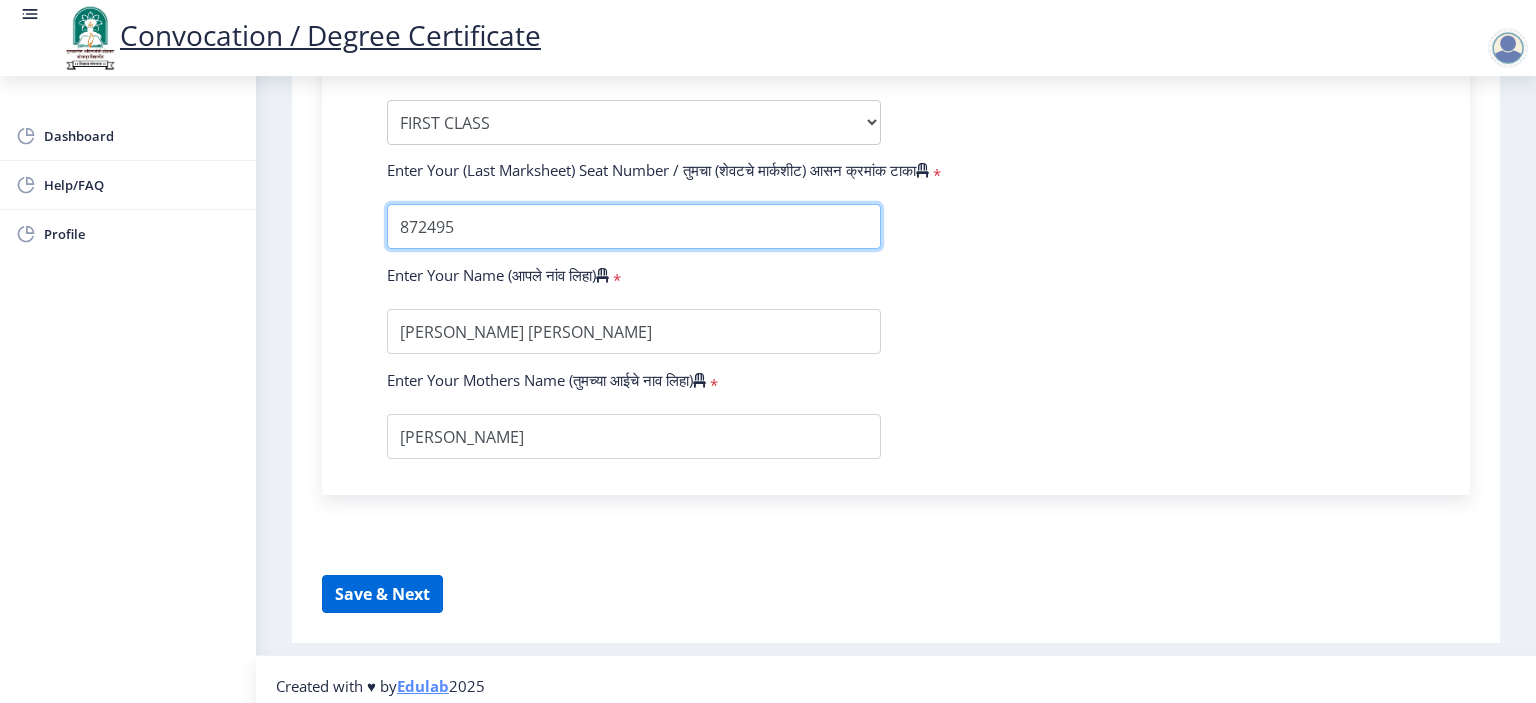type on "872495" 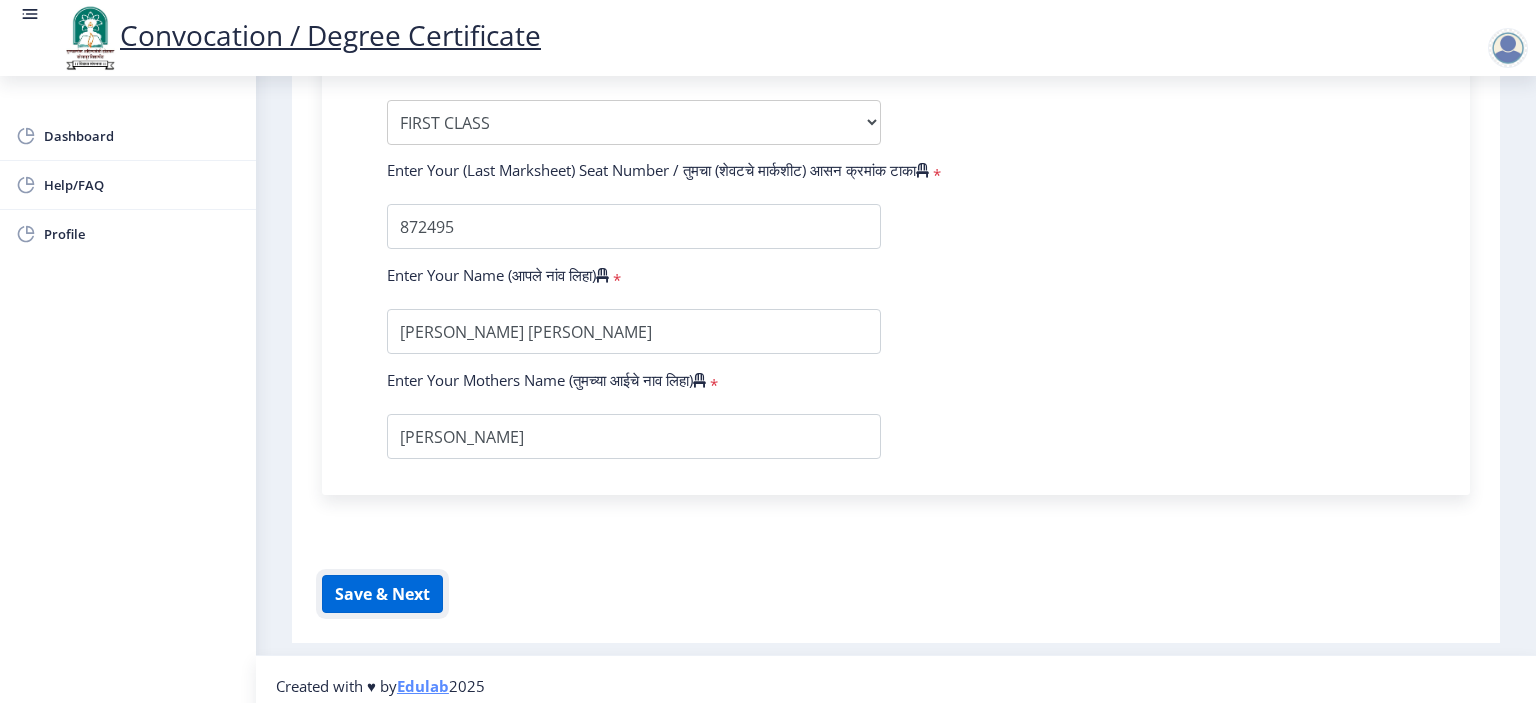 click on "Save & Next" 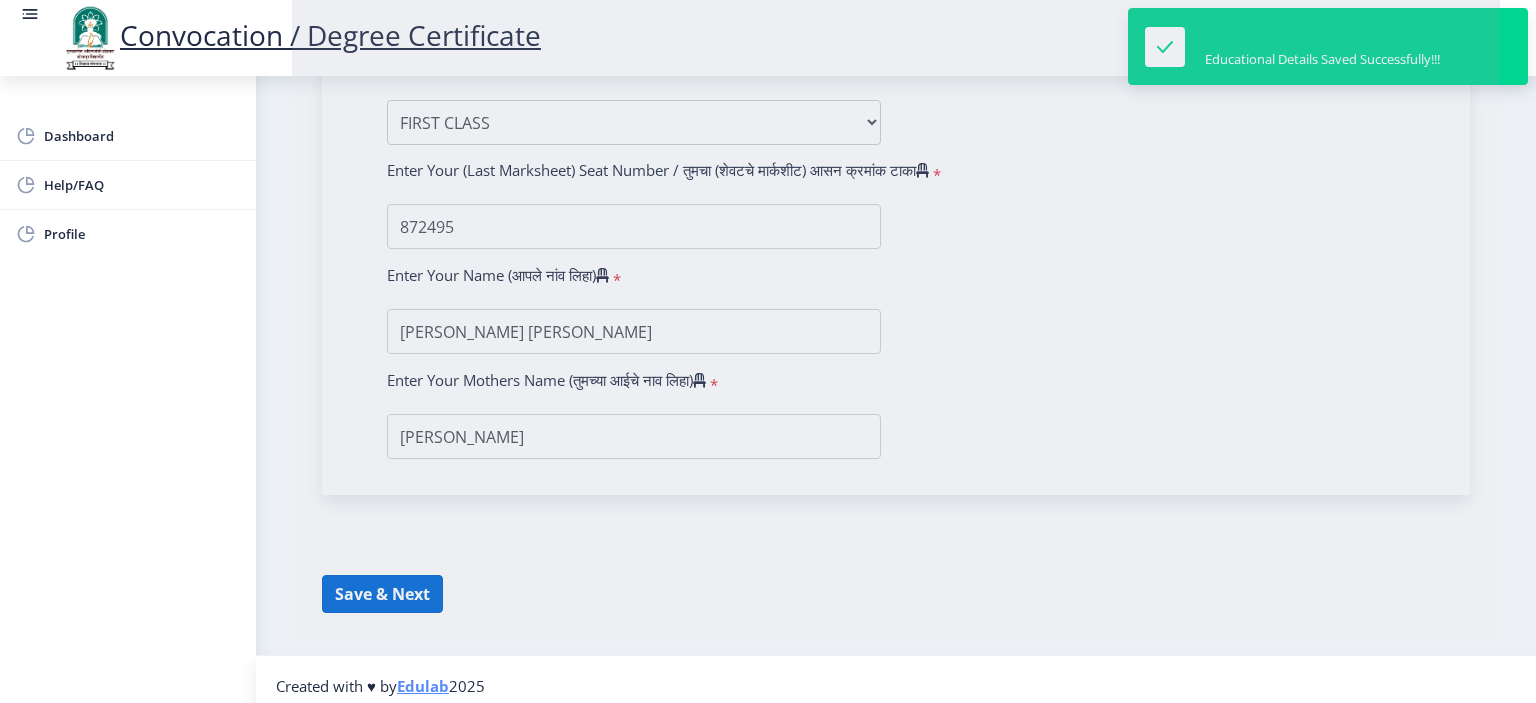 select 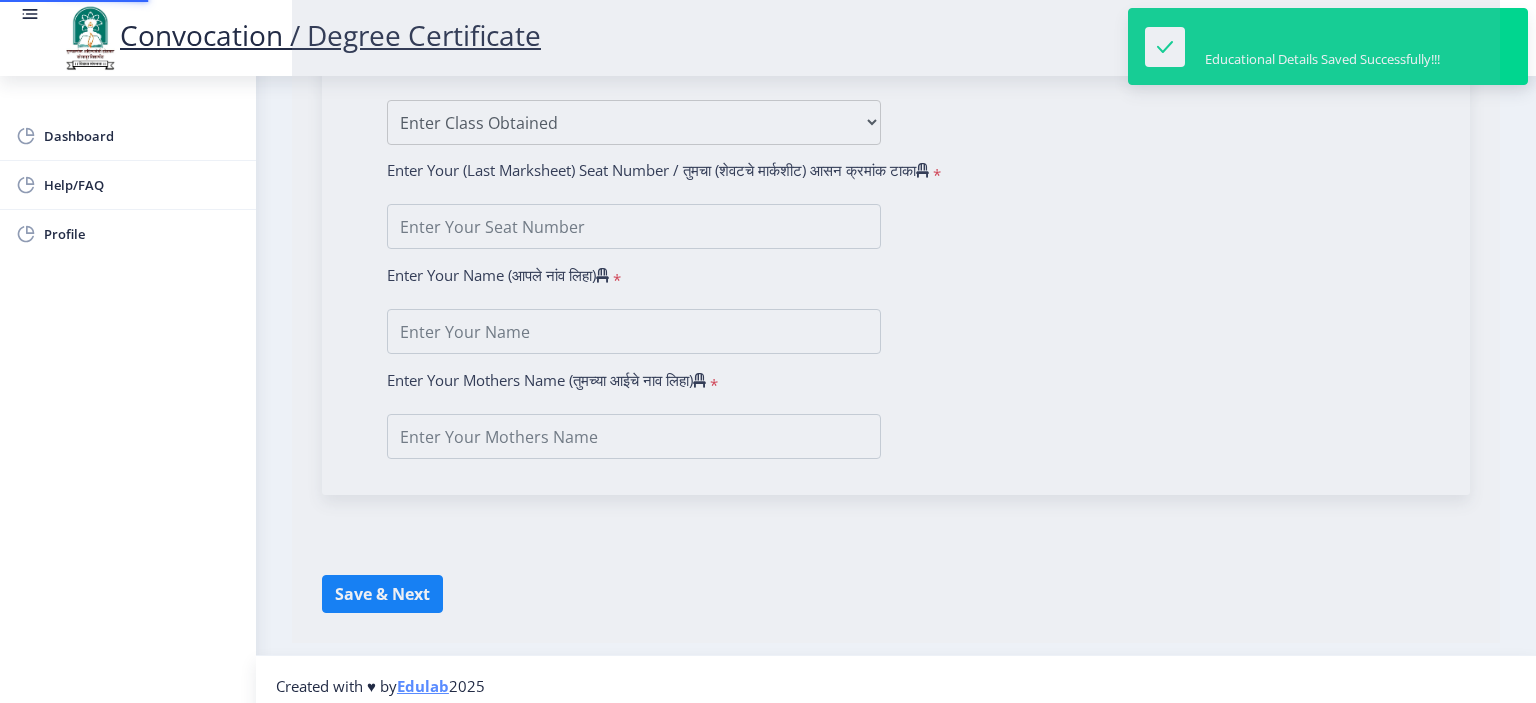 scroll, scrollTop: 0, scrollLeft: 0, axis: both 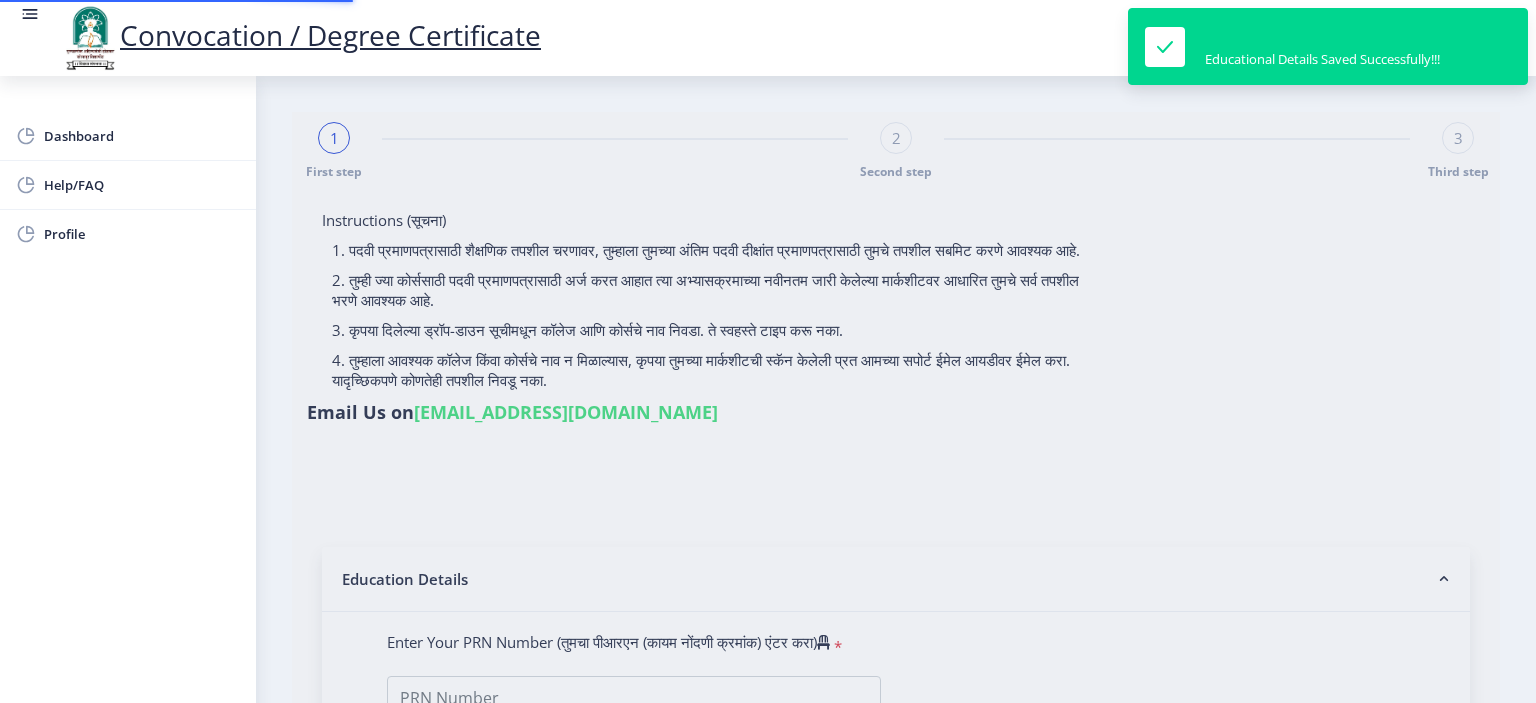 type on "[PERSON_NAME] [PERSON_NAME]" 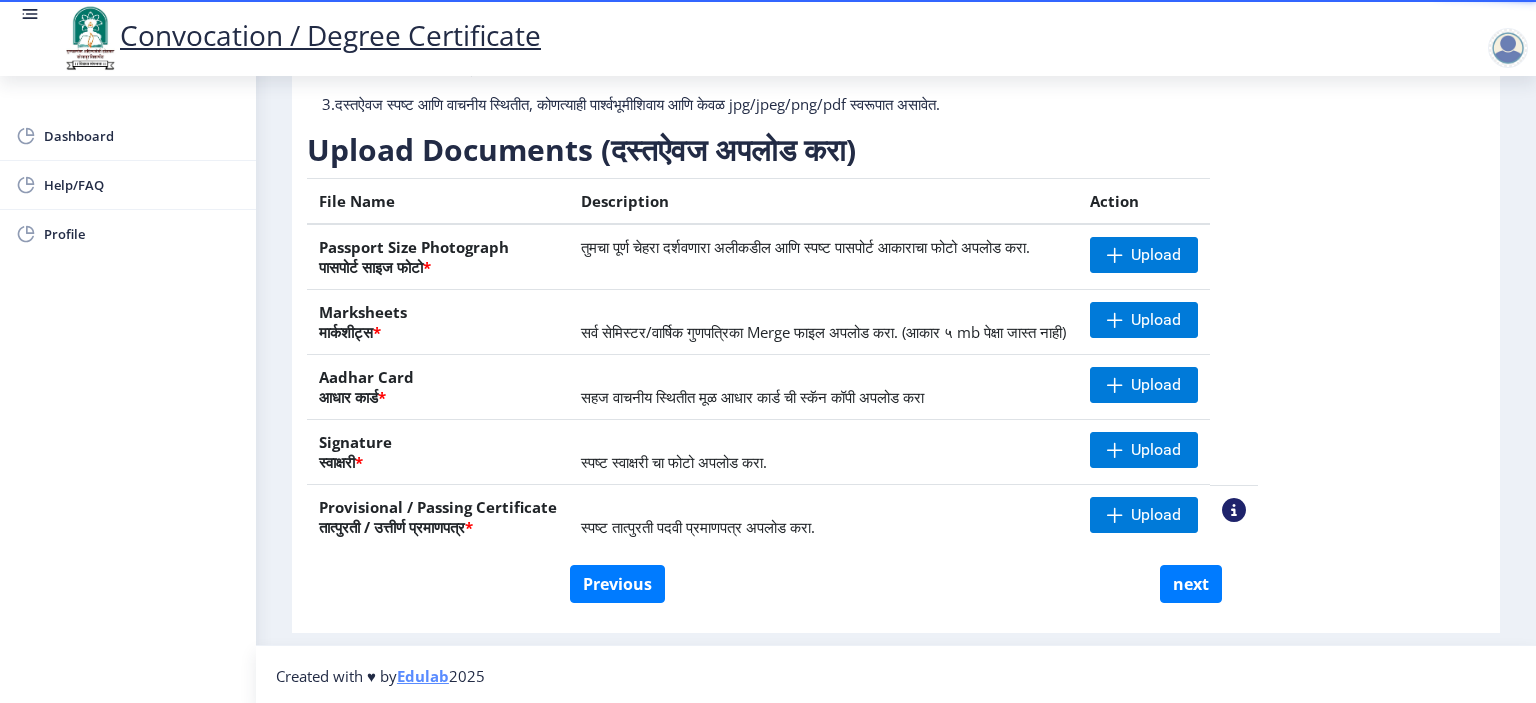 scroll, scrollTop: 0, scrollLeft: 0, axis: both 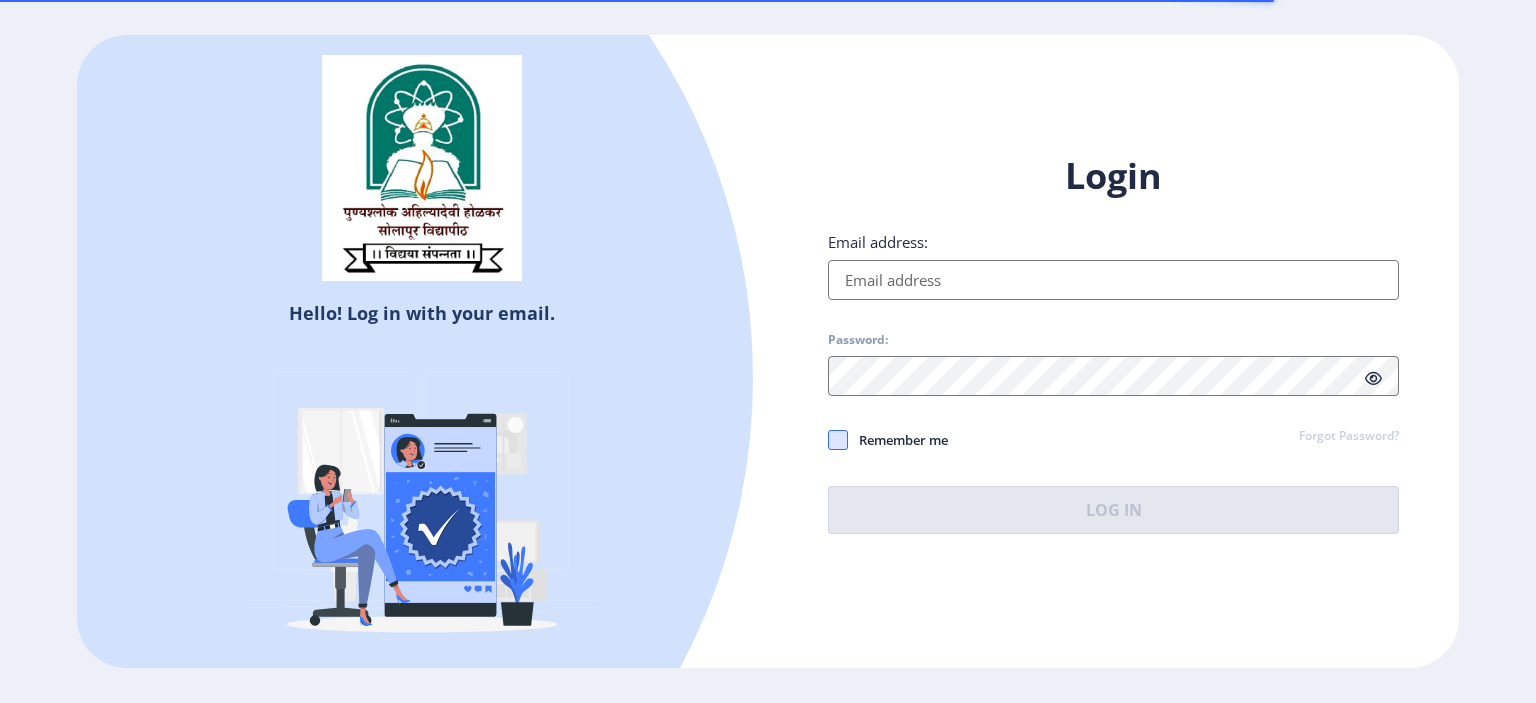 type on "[EMAIL_ADDRESS][DOMAIN_NAME]" 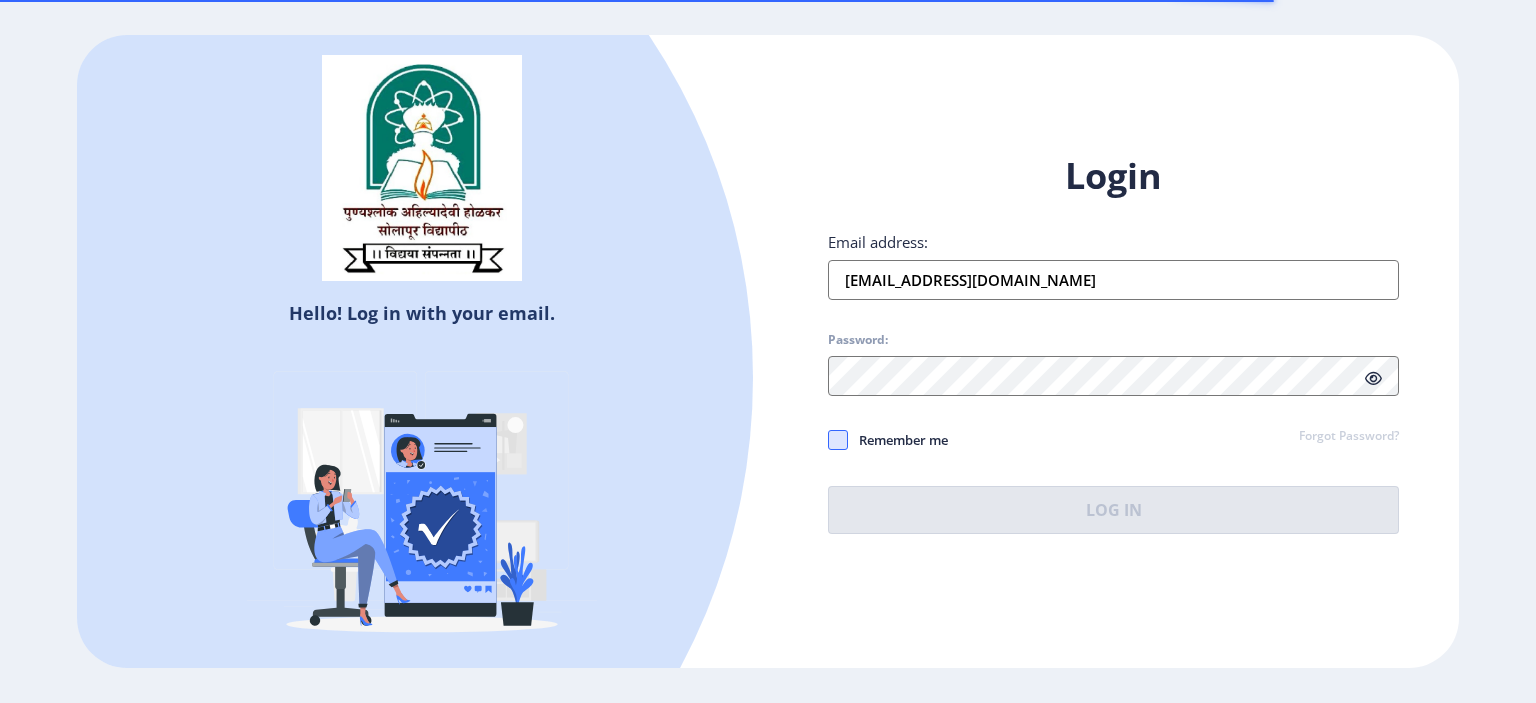 click 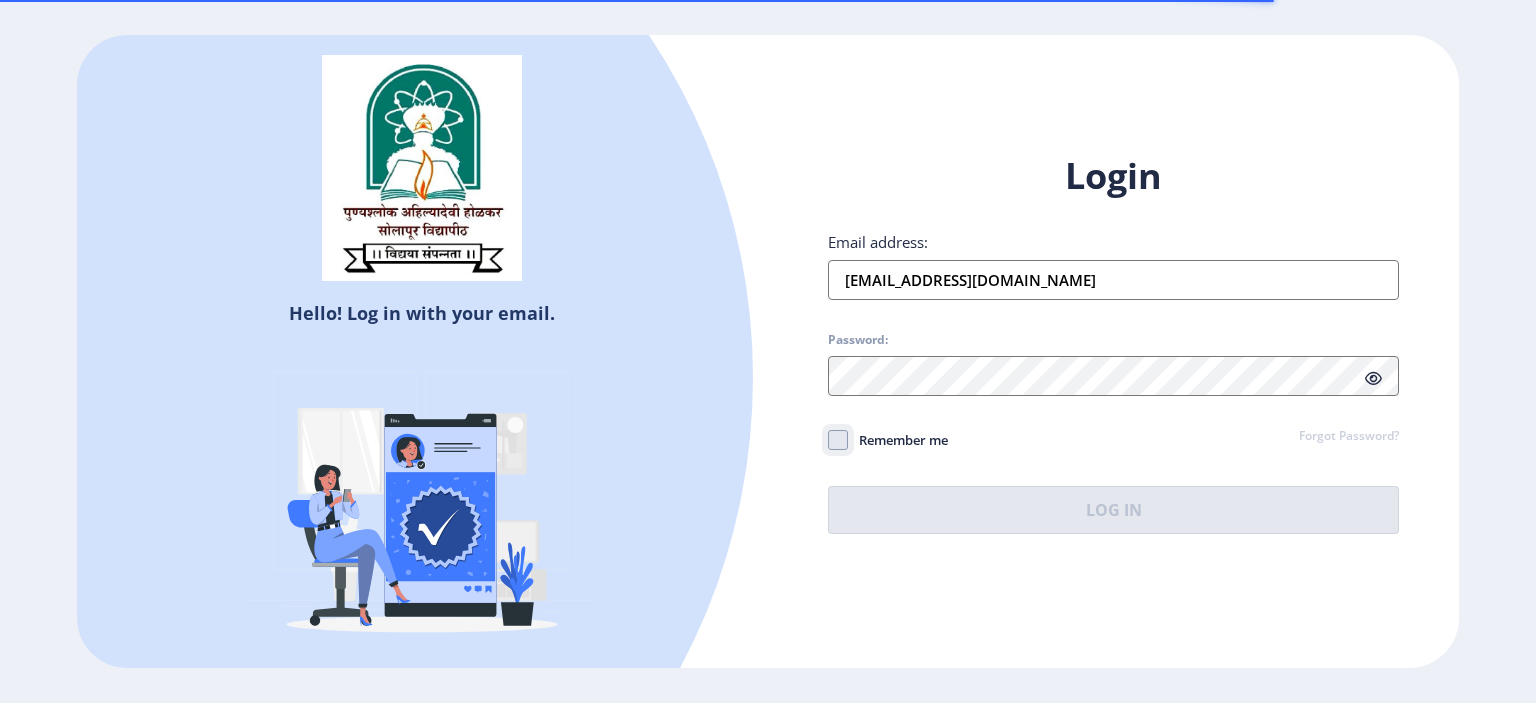 click on "Remember me" 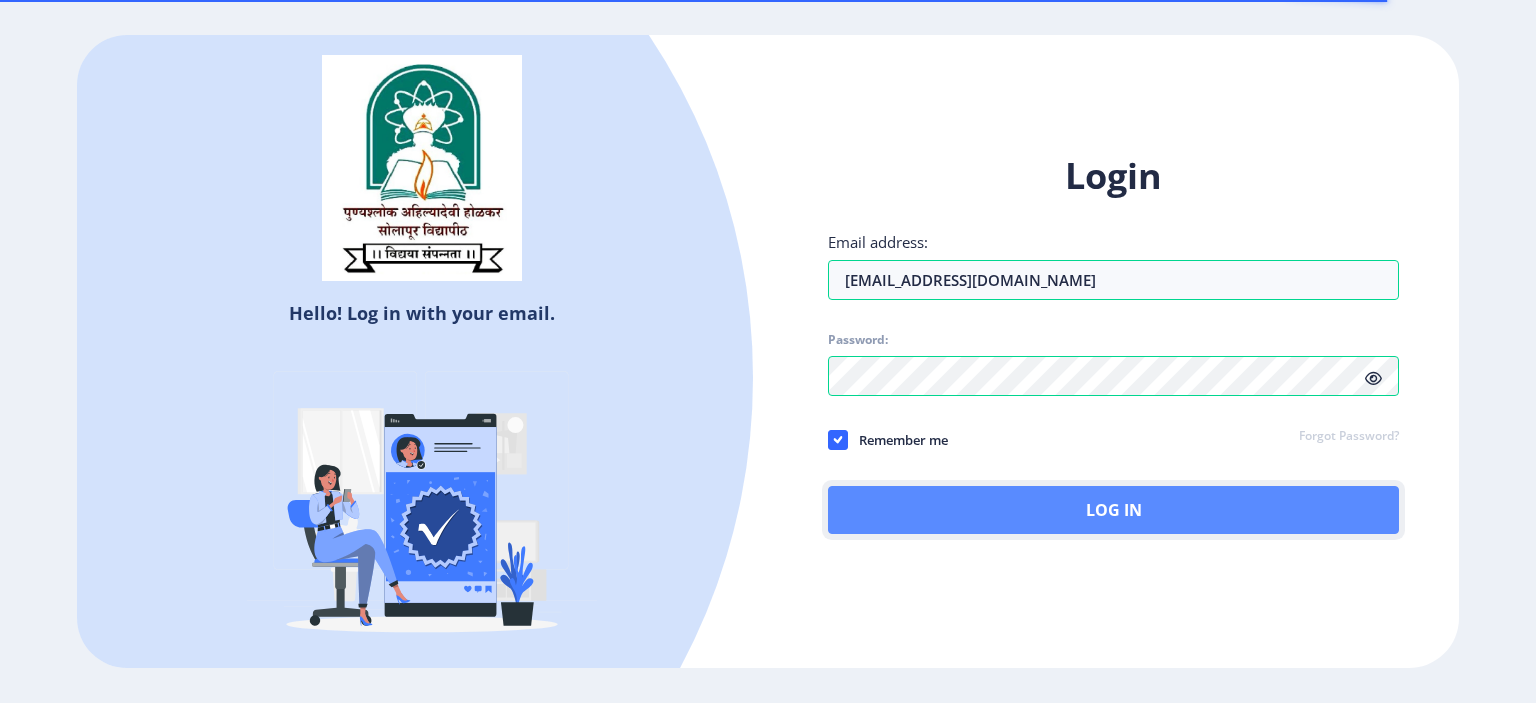 click on "Log In" 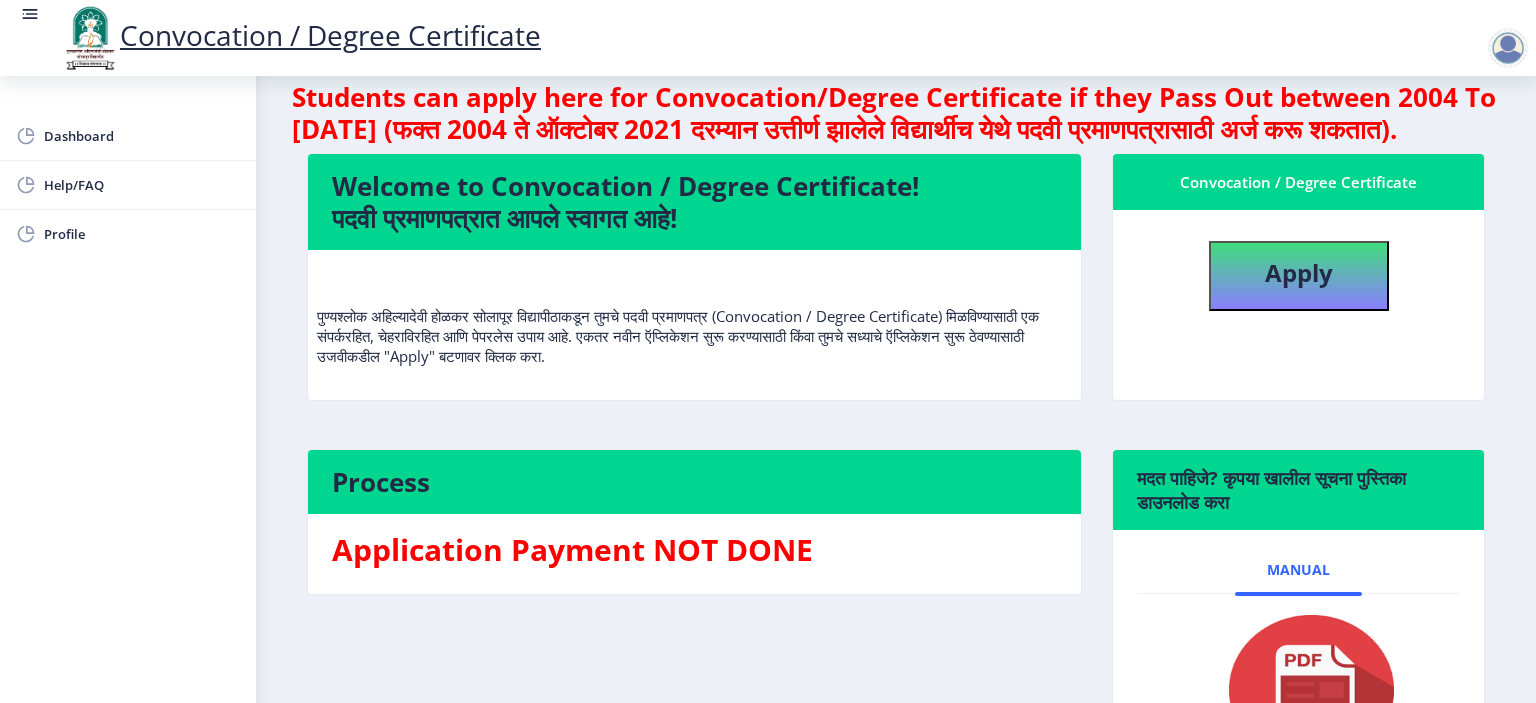 scroll, scrollTop: 0, scrollLeft: 0, axis: both 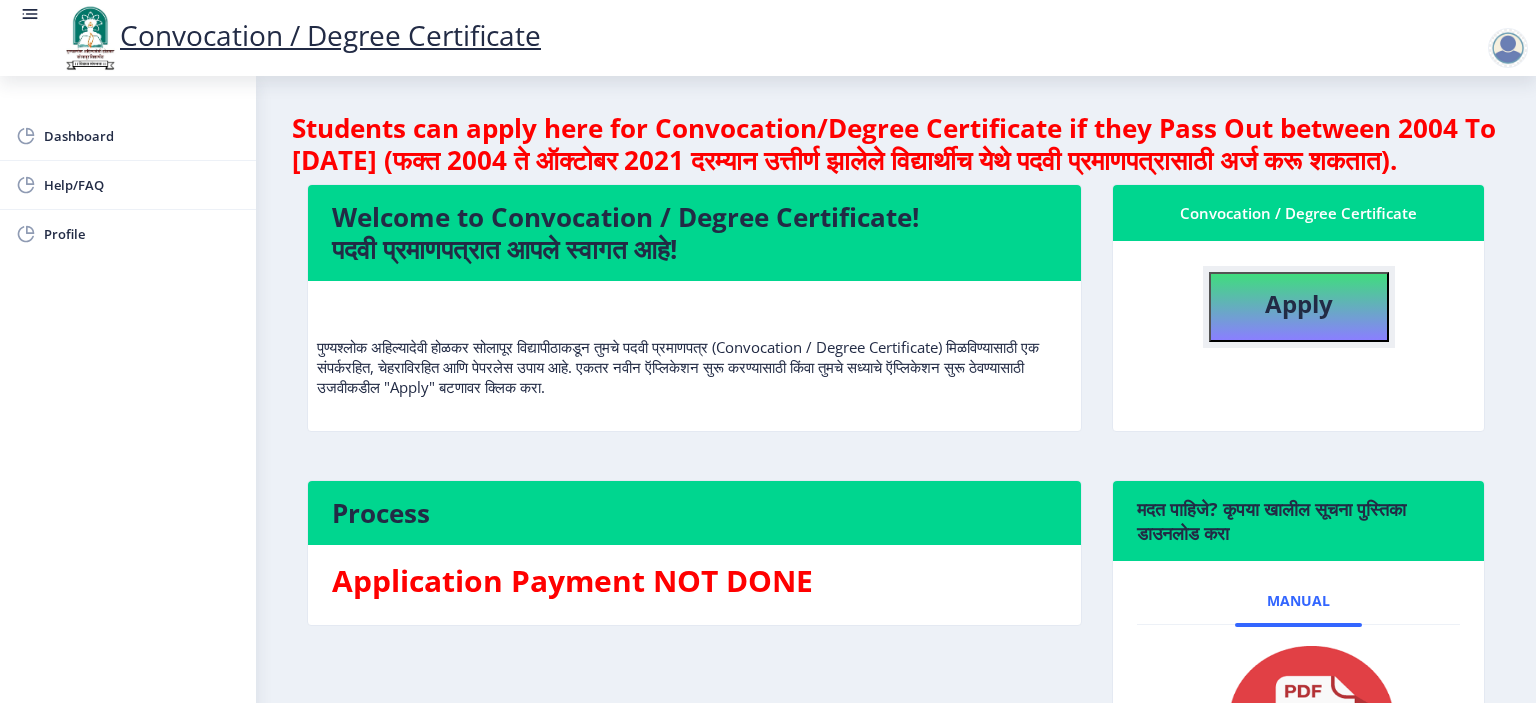 click on "Apply" 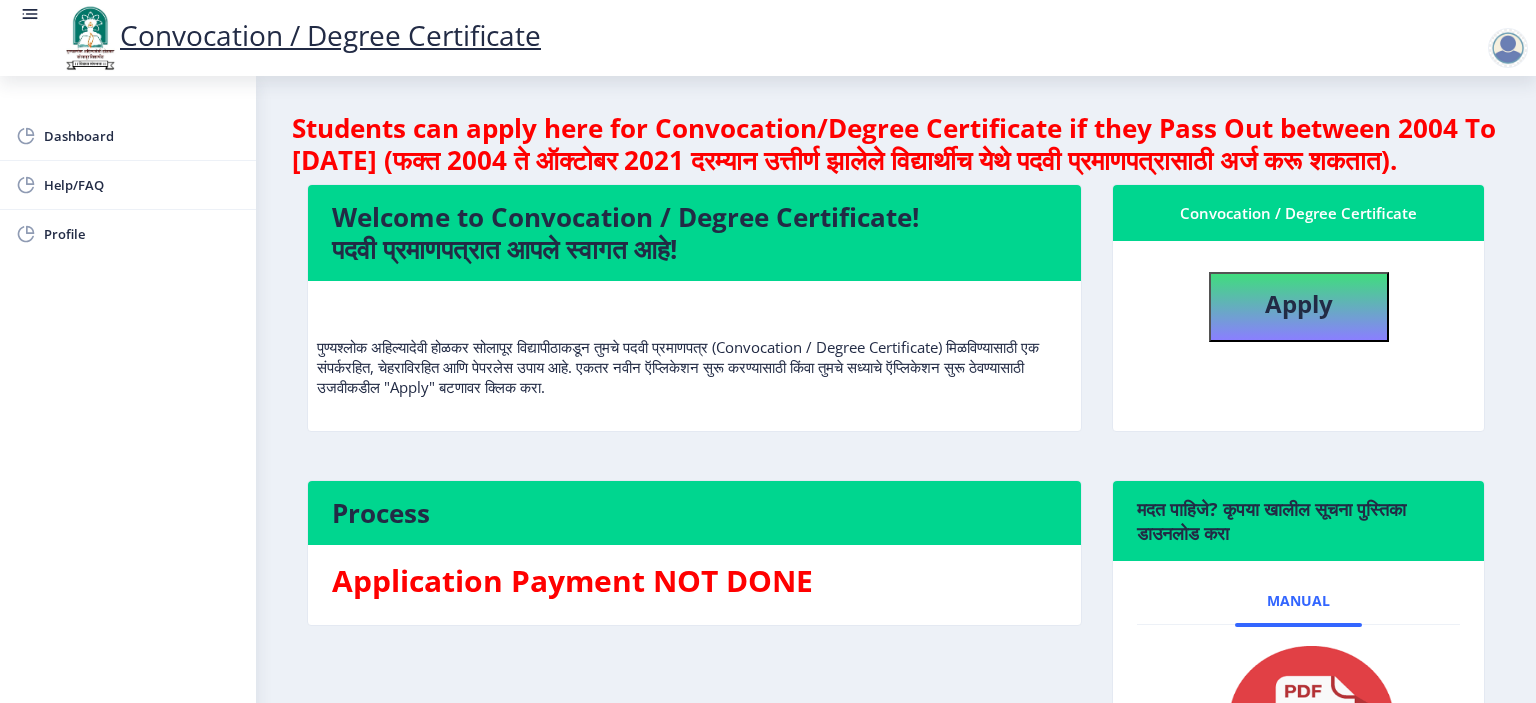 select 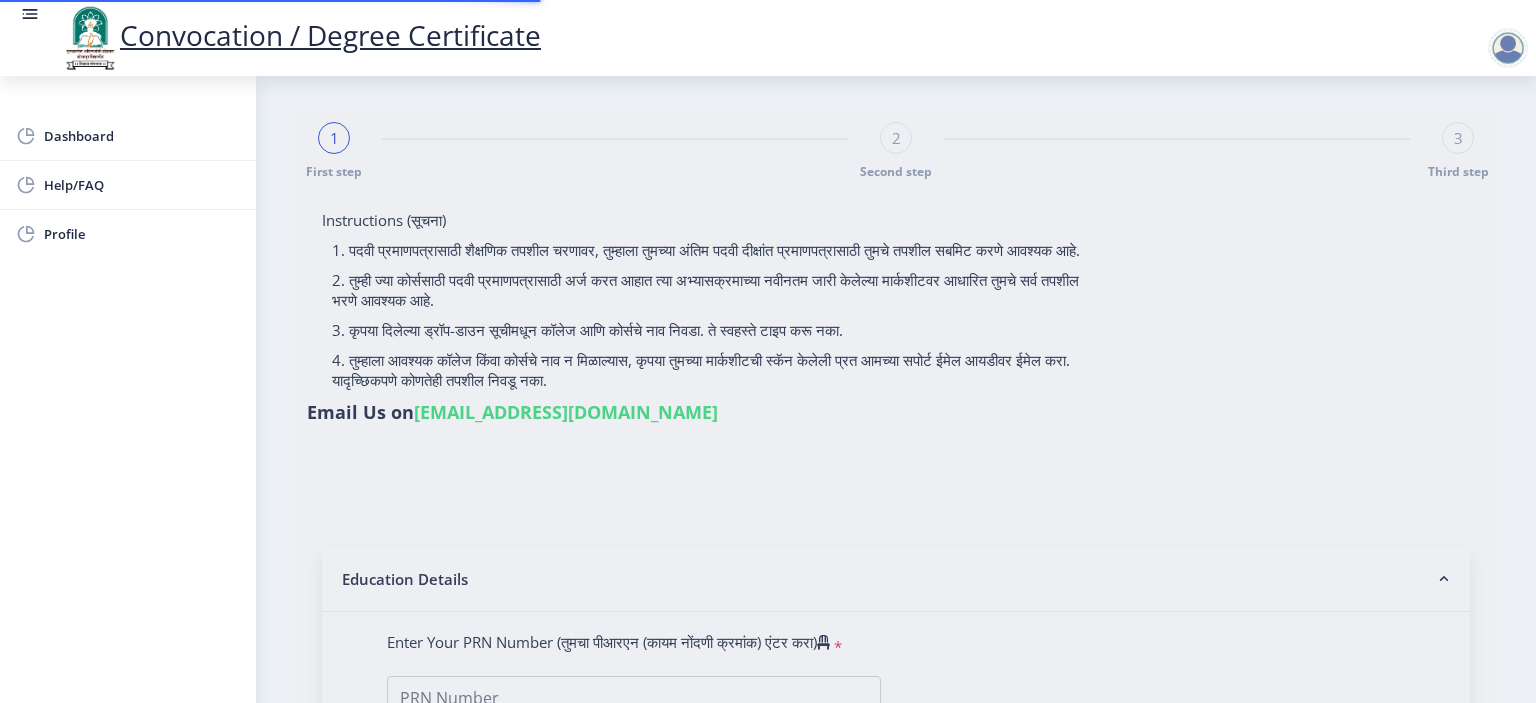 type on "[PERSON_NAME] [PERSON_NAME]" 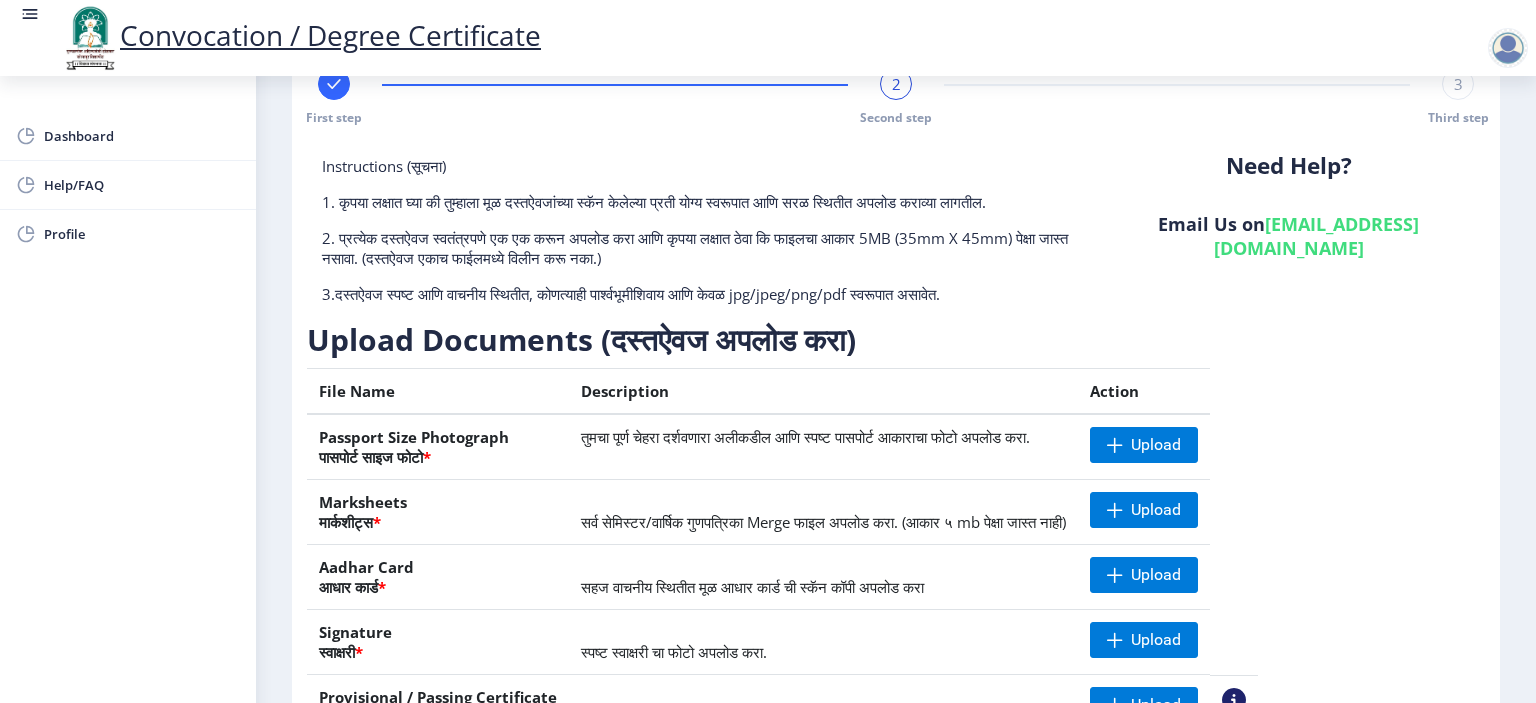 scroll, scrollTop: 0, scrollLeft: 0, axis: both 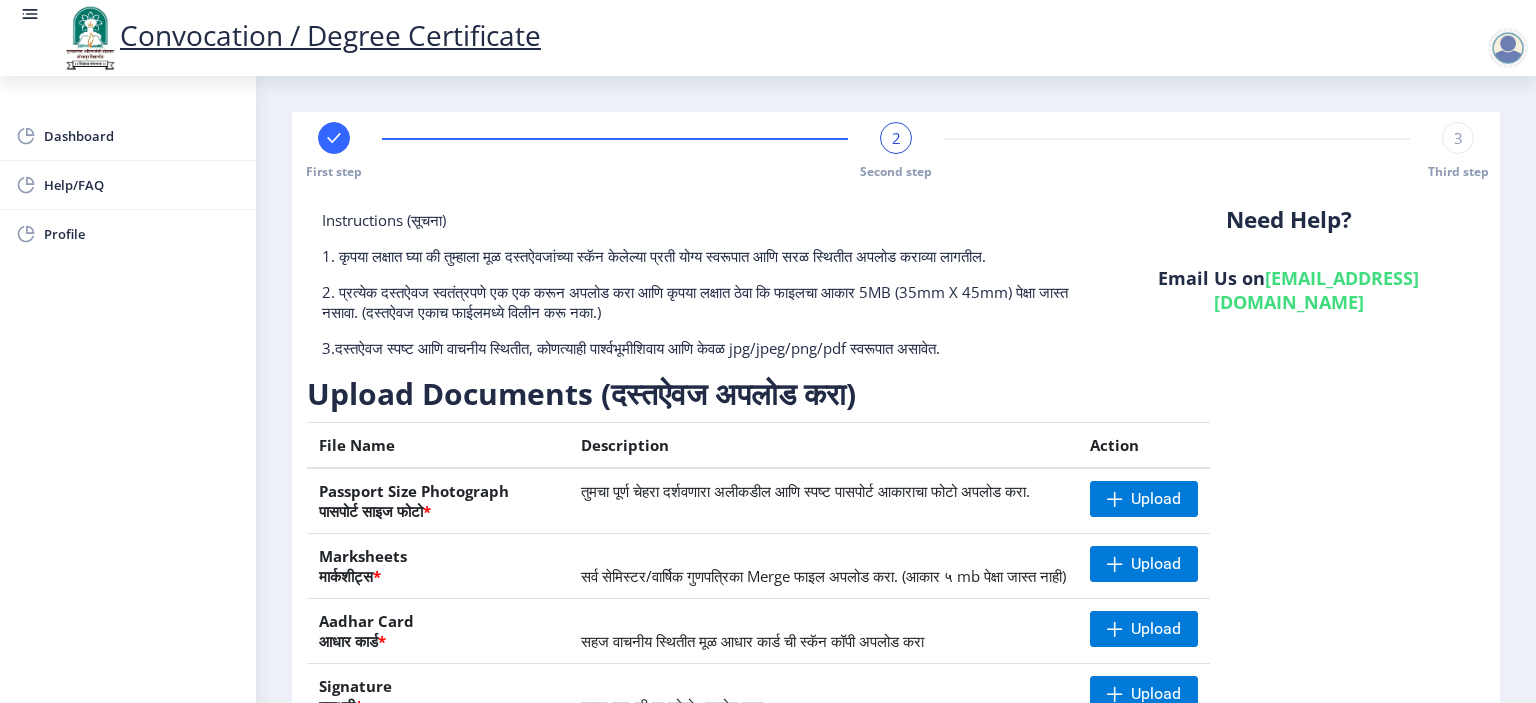 click on "3" 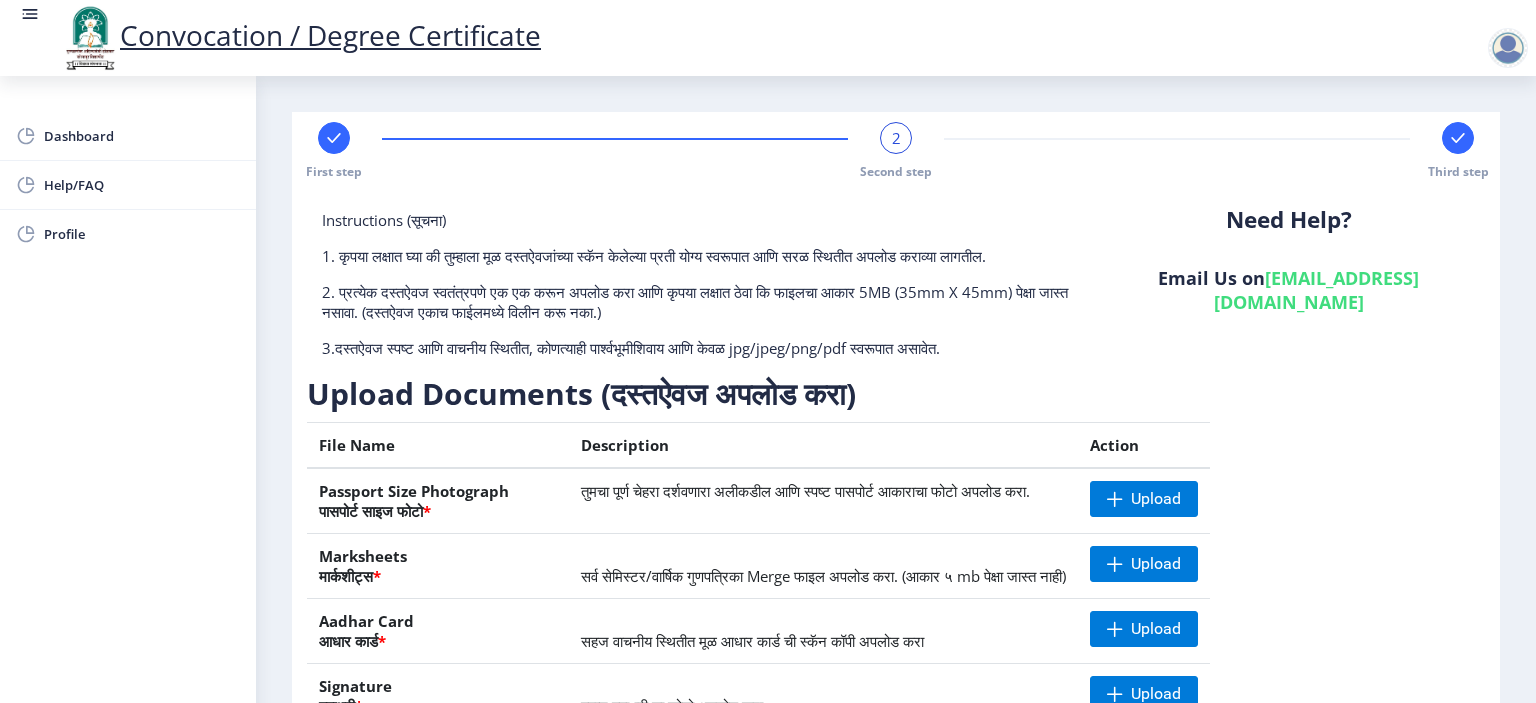 click 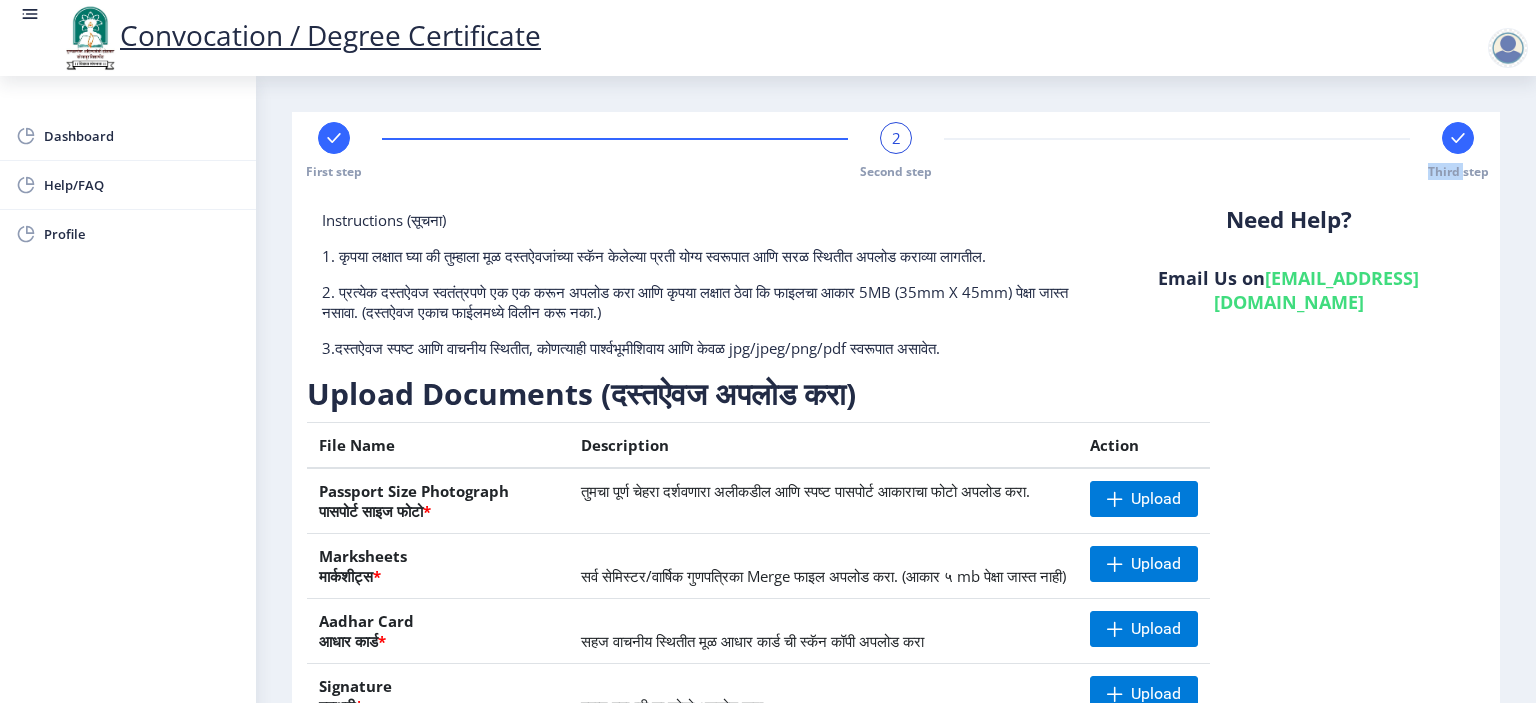 click 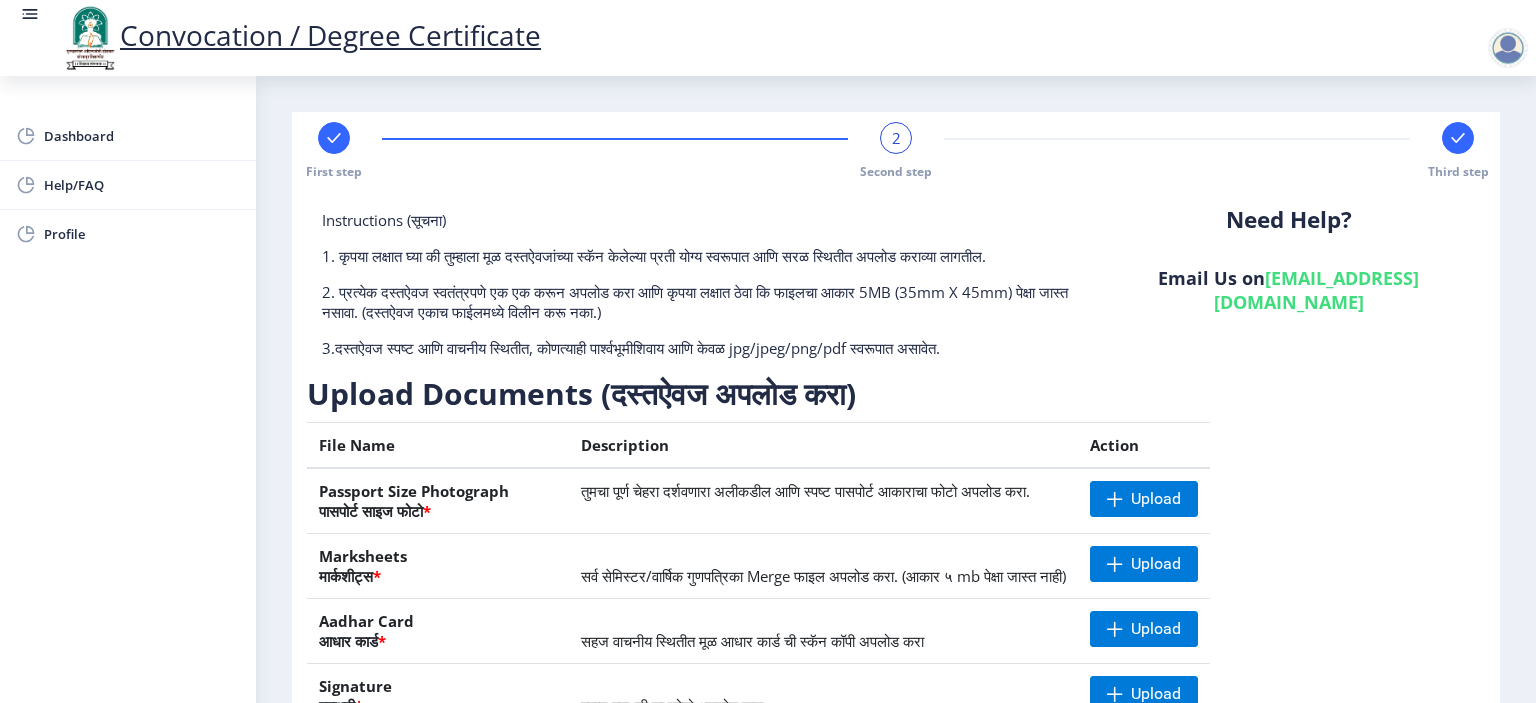 click on "2 Second step" 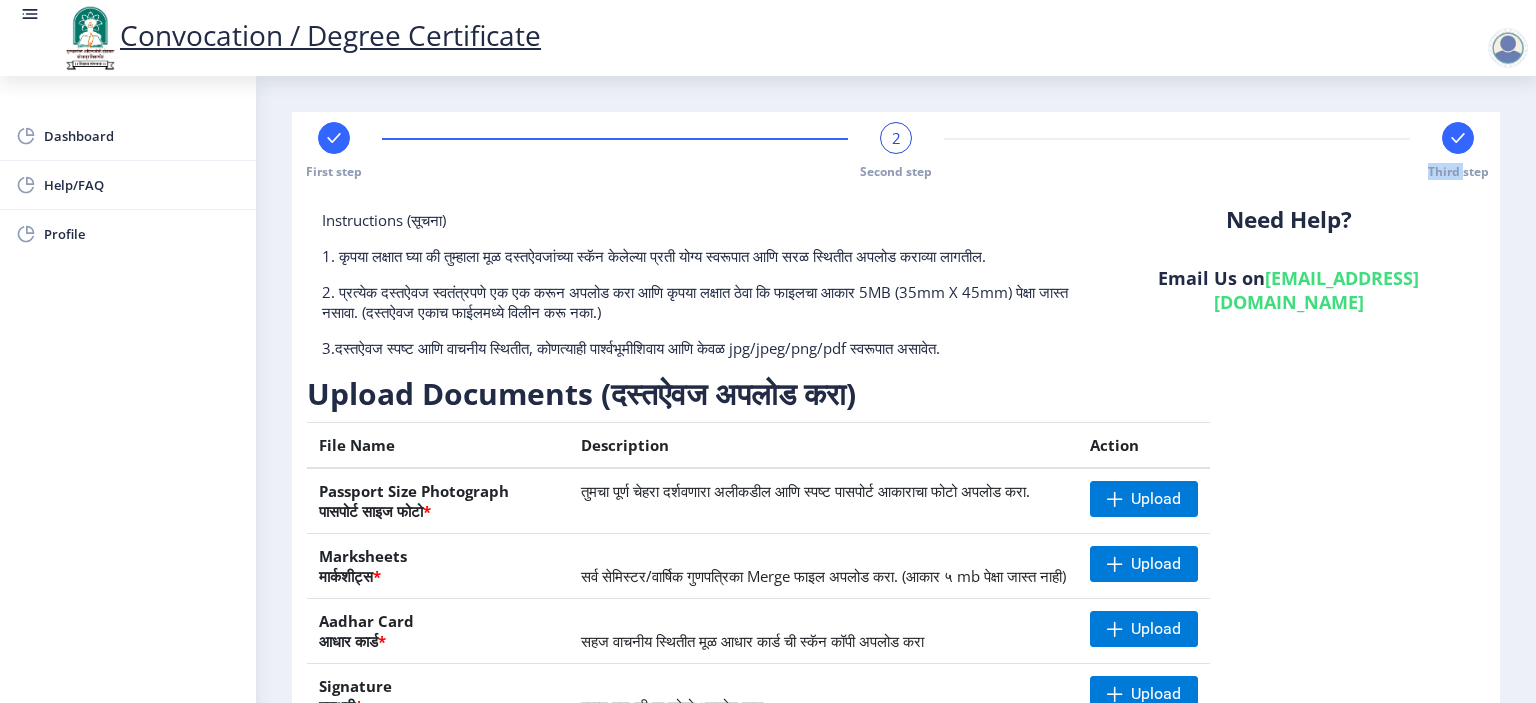 click 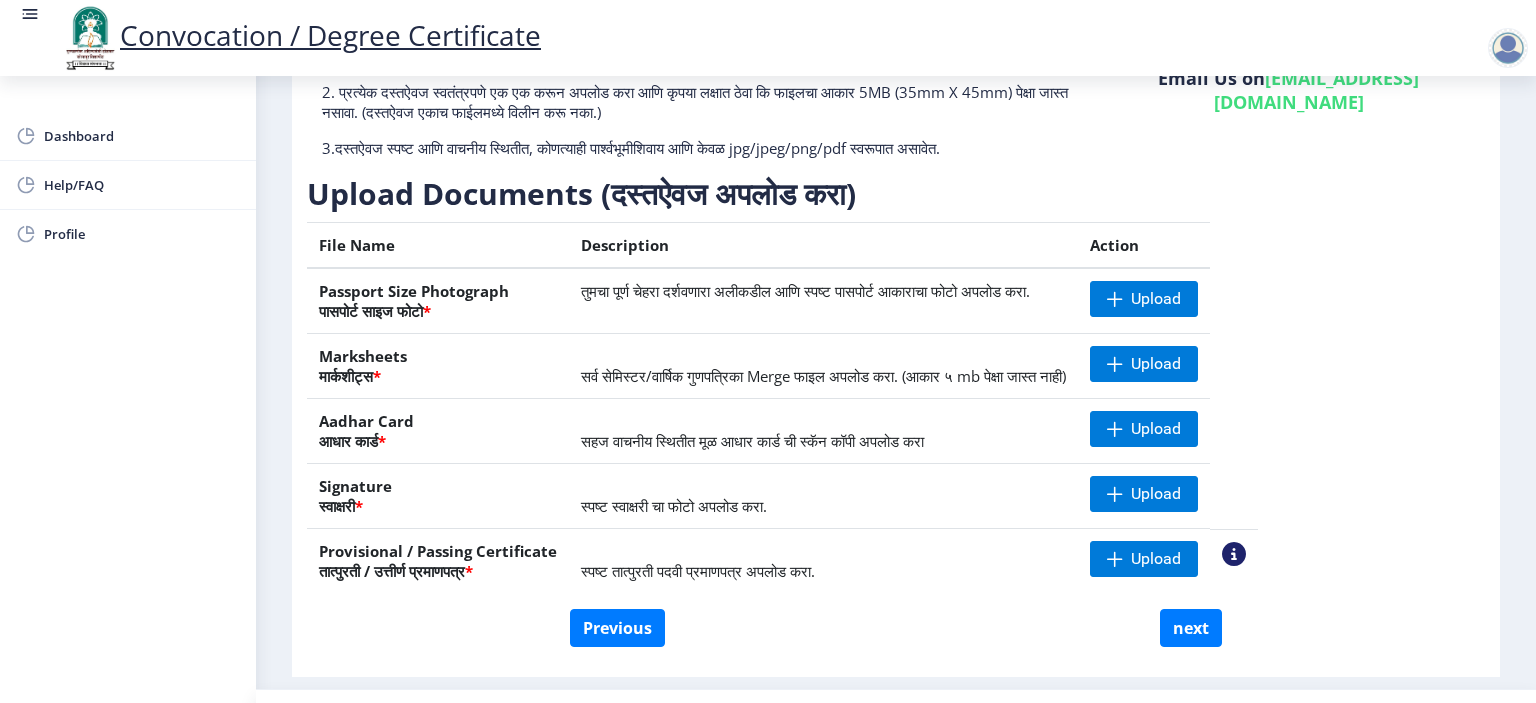 scroll, scrollTop: 244, scrollLeft: 0, axis: vertical 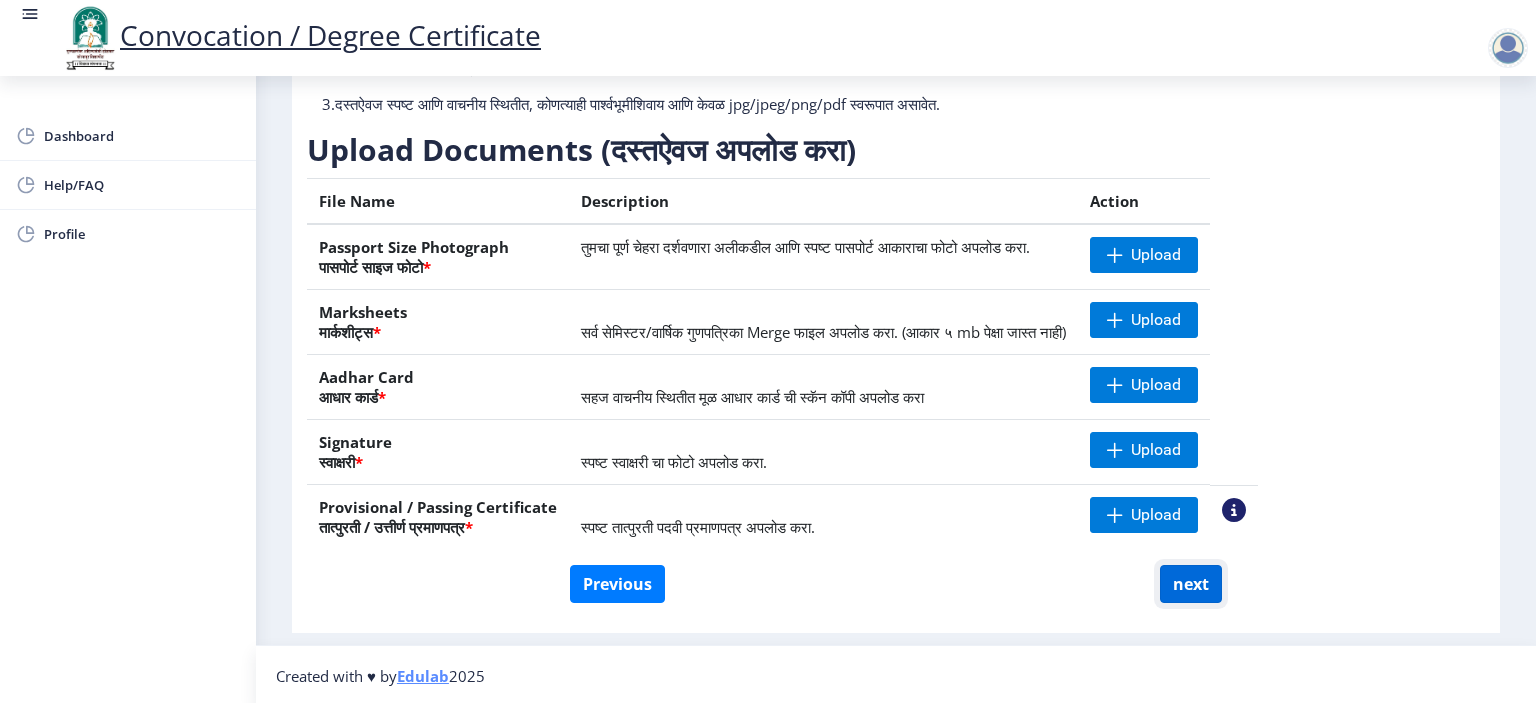 click on "next" 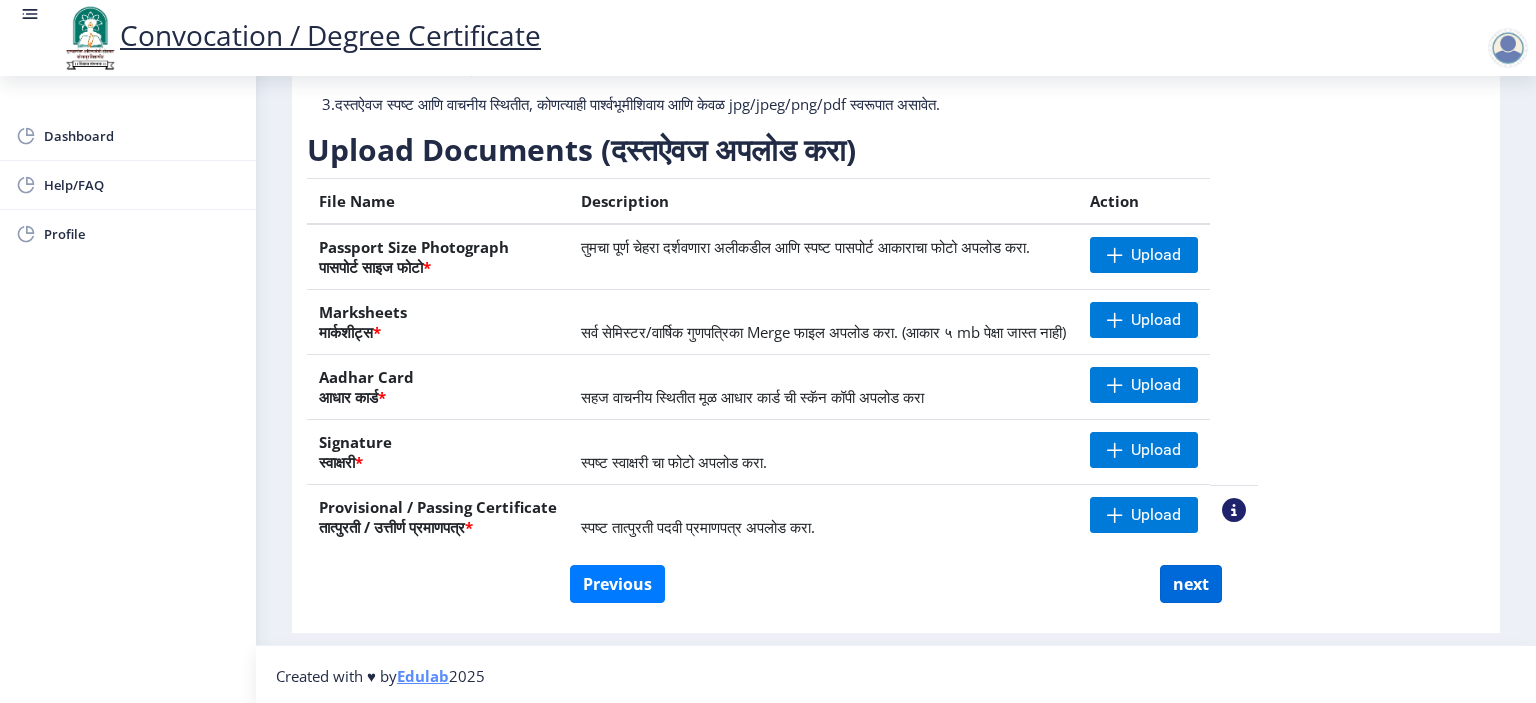 scroll, scrollTop: 0, scrollLeft: 0, axis: both 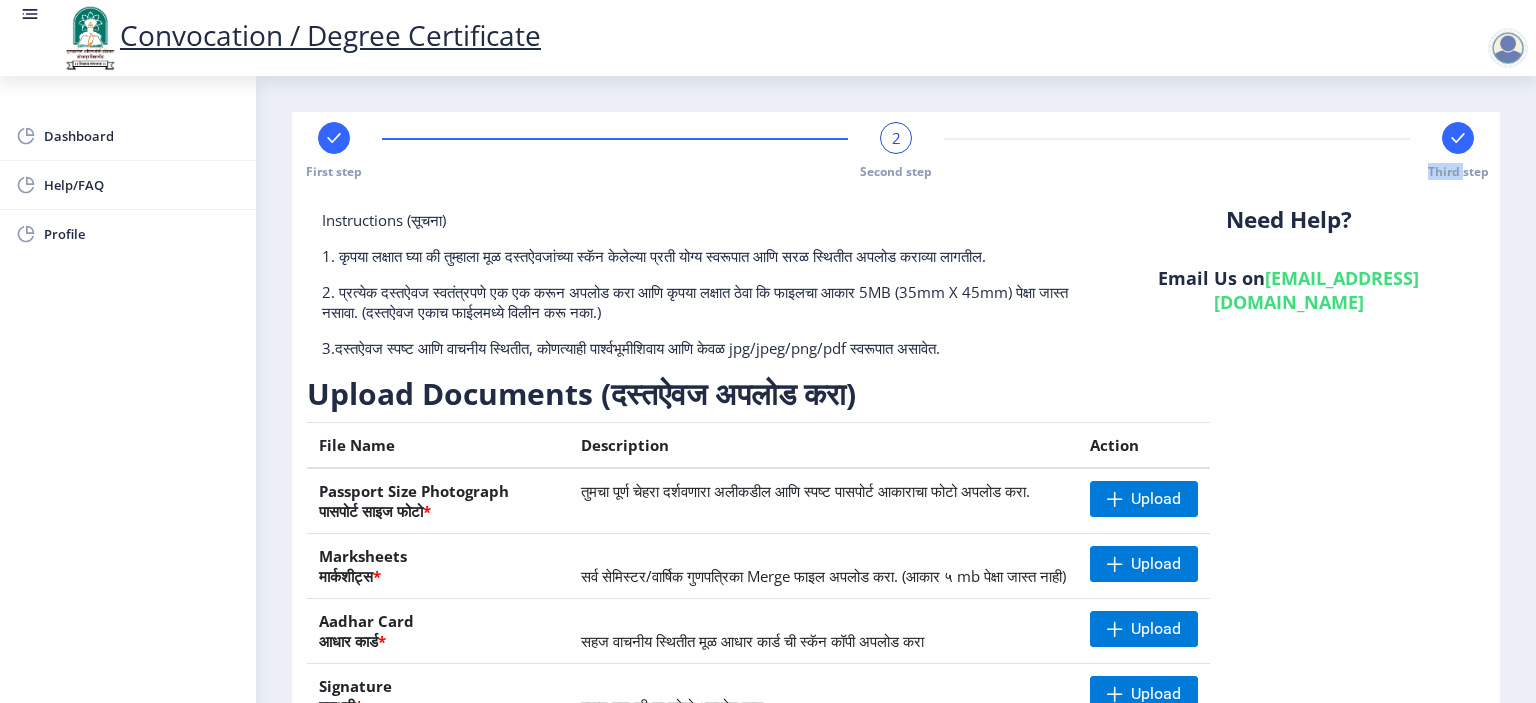 select 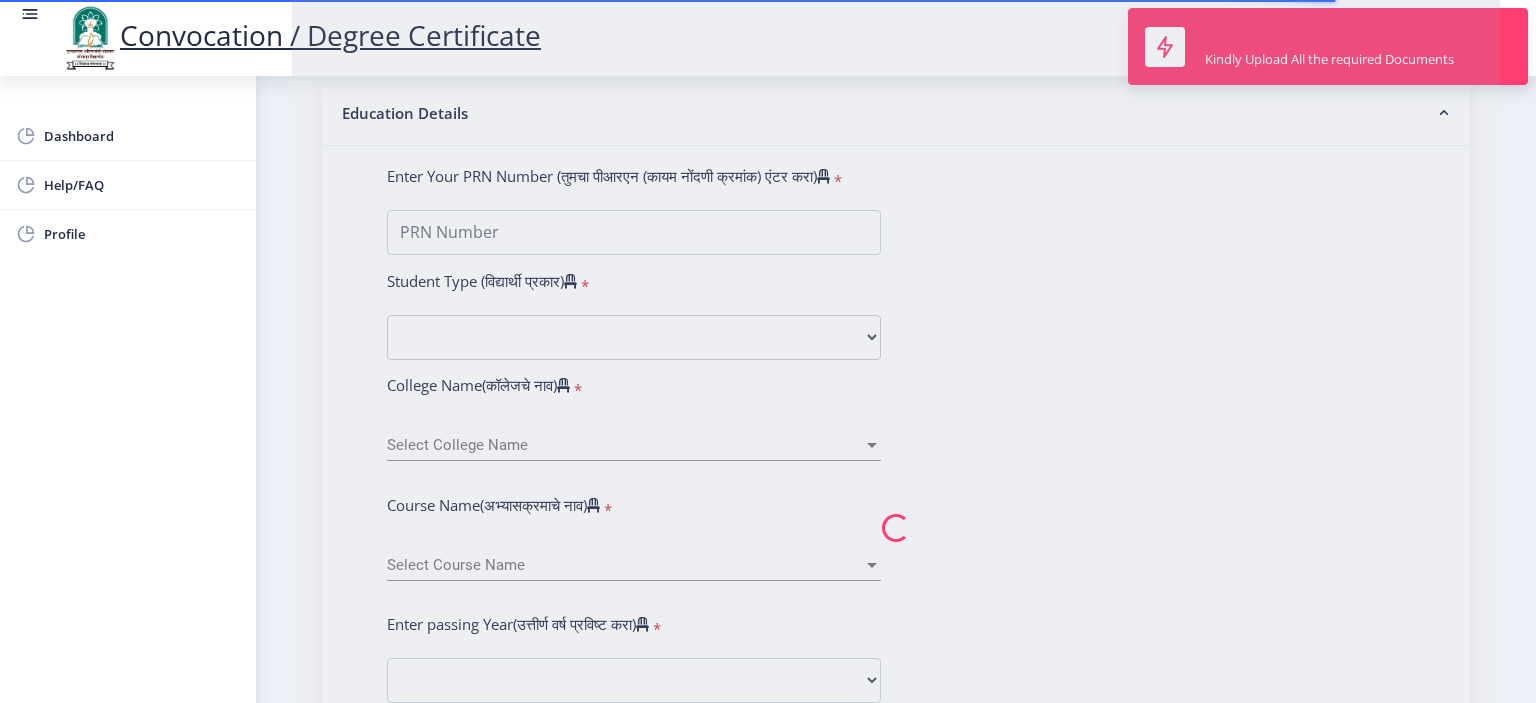 type on "[PERSON_NAME] [PERSON_NAME]" 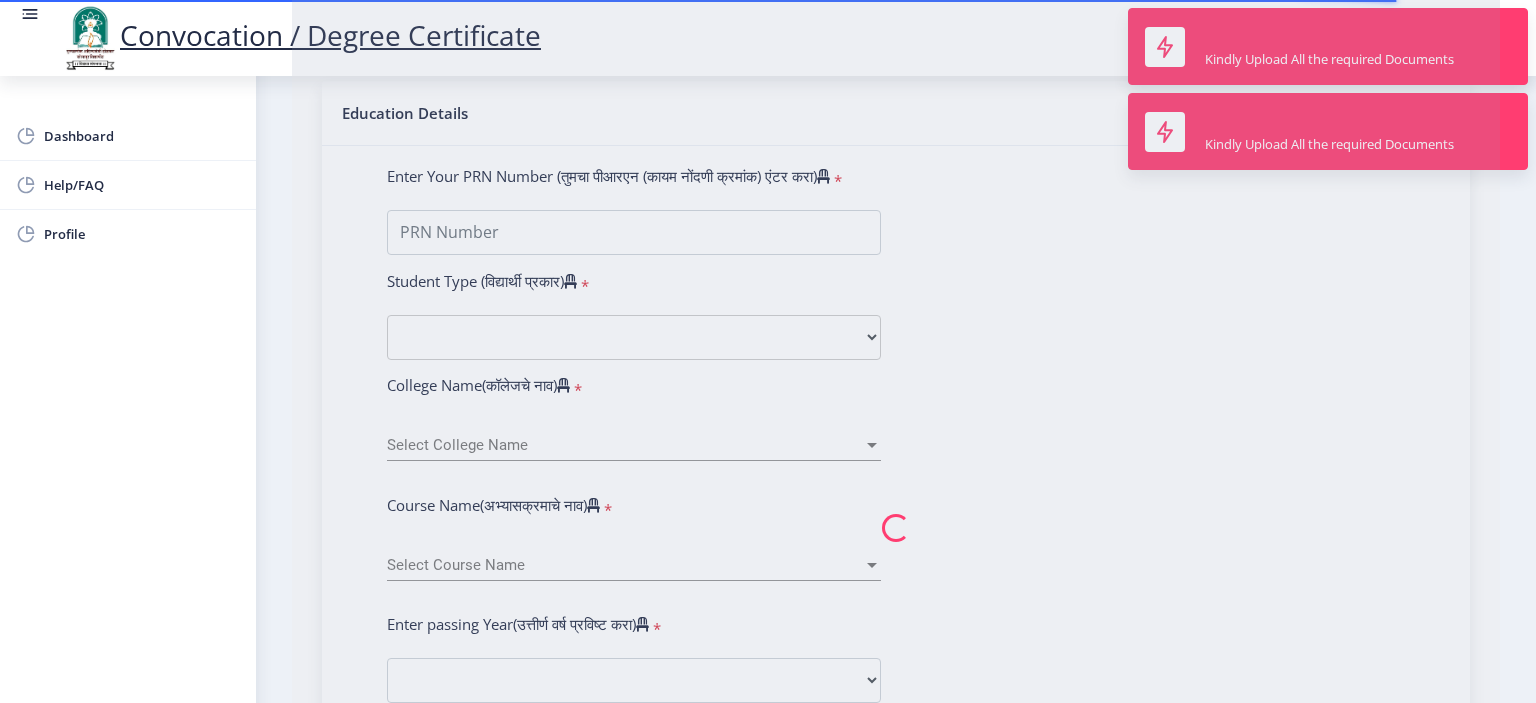 type on "2014032500239224" 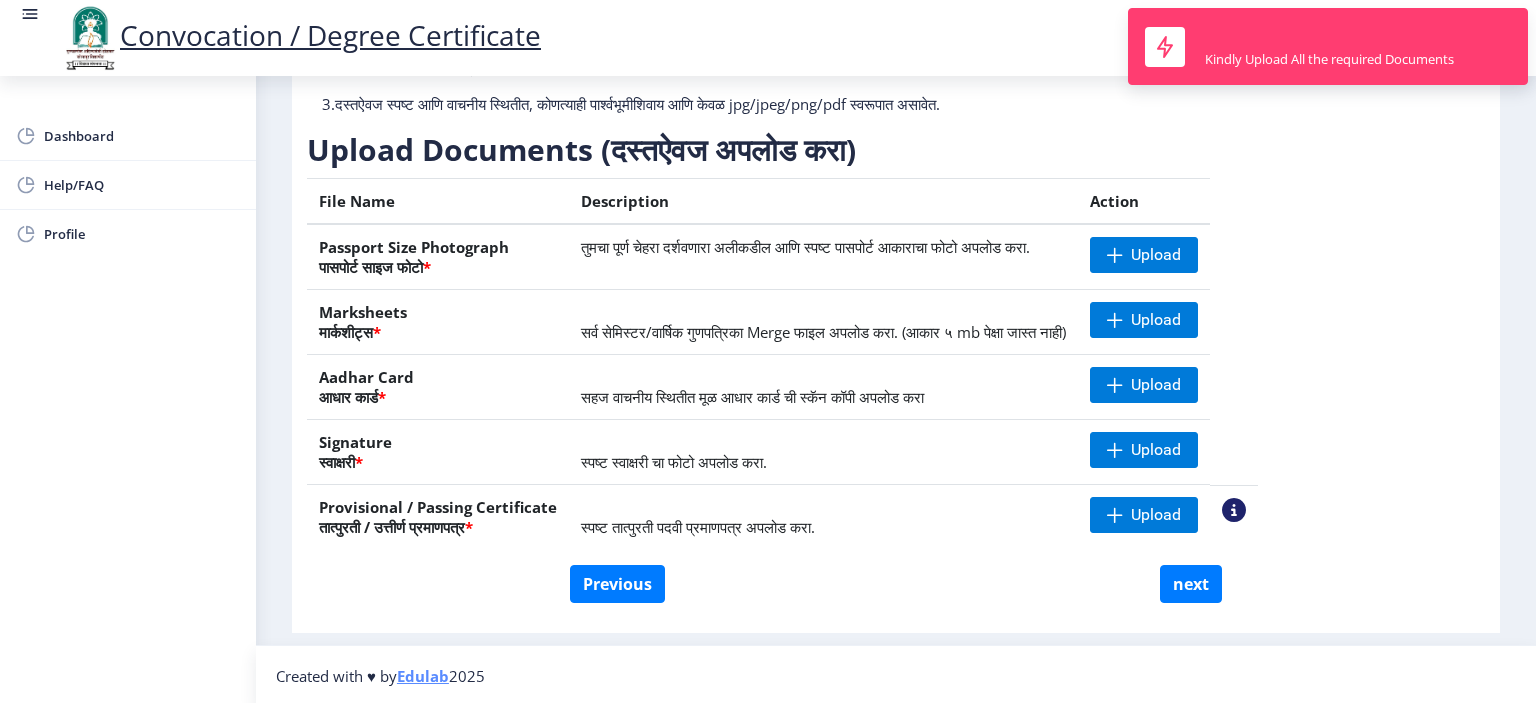 scroll, scrollTop: 0, scrollLeft: 0, axis: both 